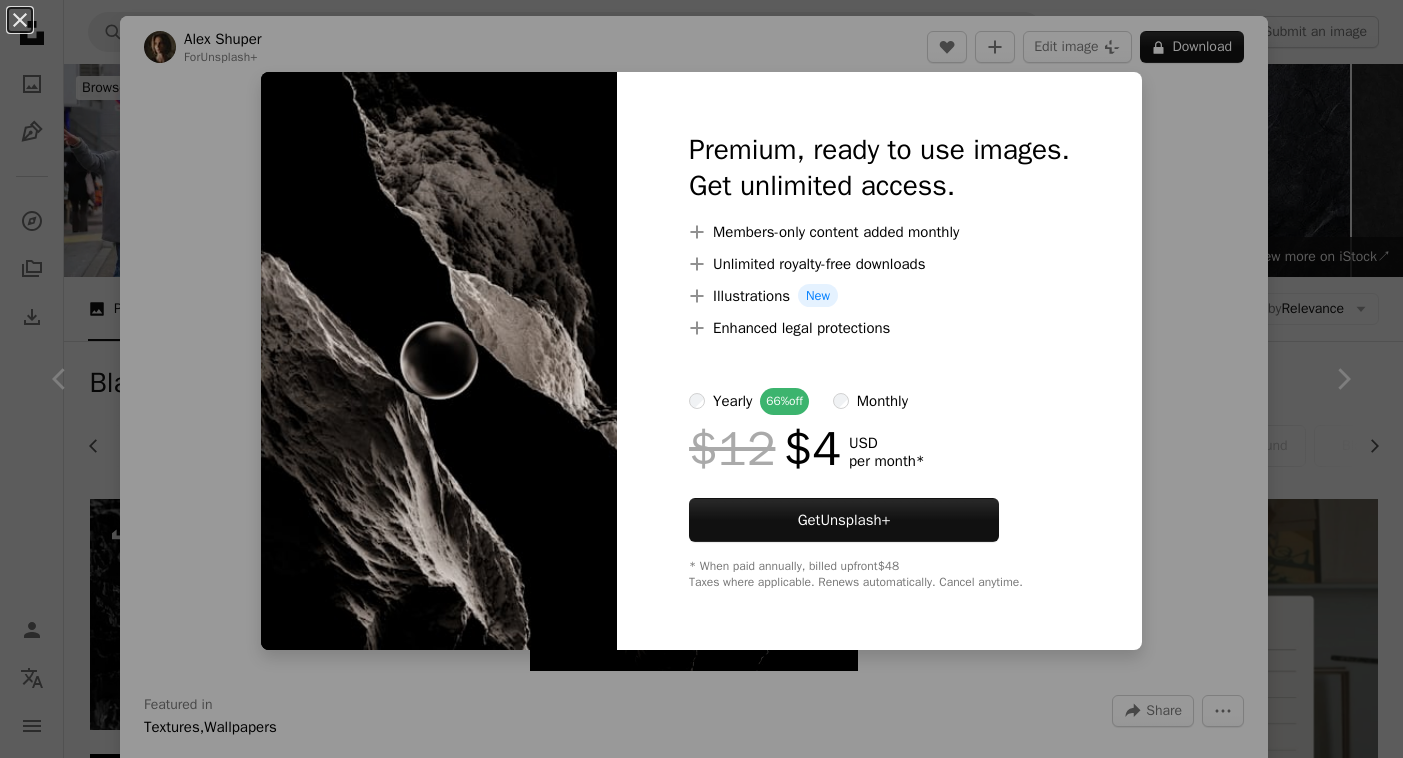 scroll, scrollTop: 1000, scrollLeft: 0, axis: vertical 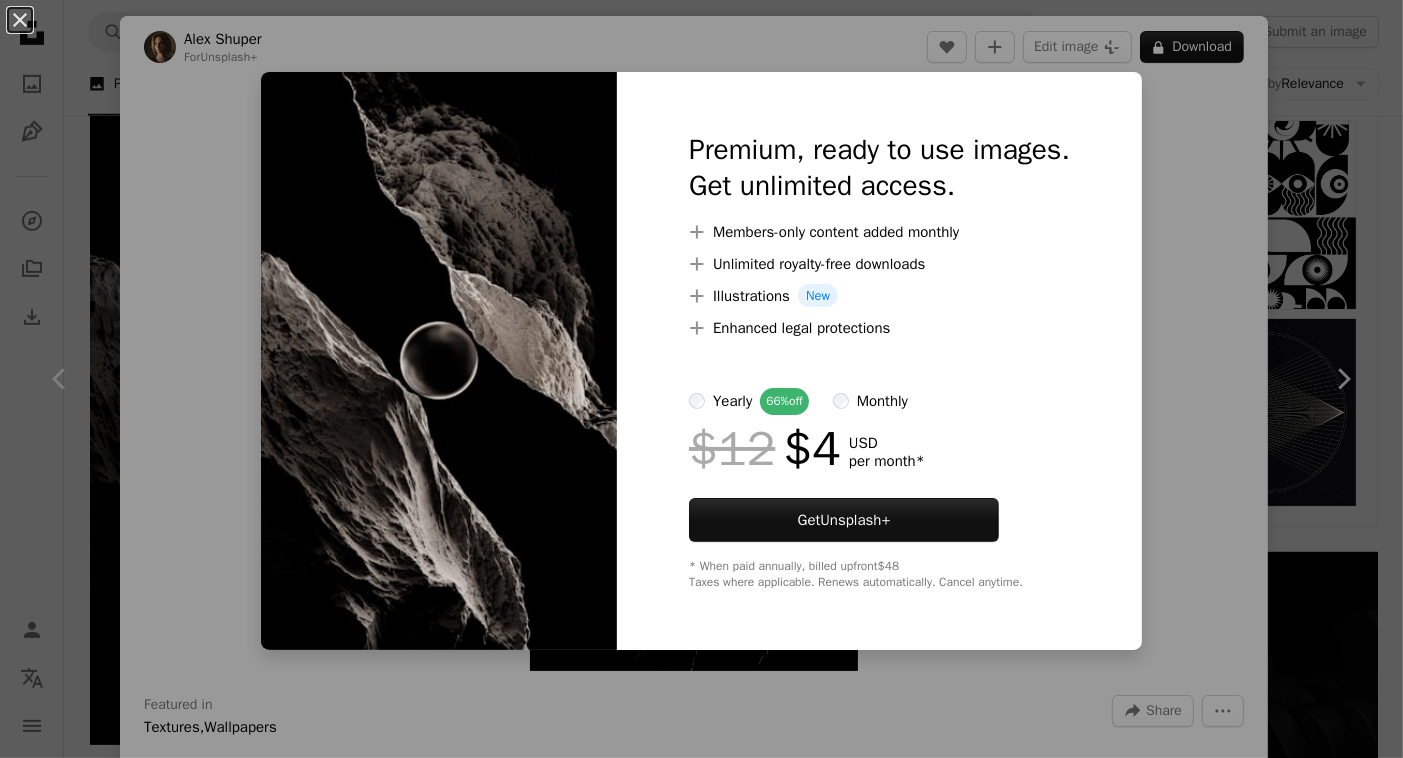 click on "An X shape Premium, ready to use images. Get unlimited access. A plus sign Members-only content added monthly A plus sign Unlimited royalty-free downloads A plus sign Illustrations  New A plus sign Enhanced legal protections yearly 66%  off monthly $12   $4 USD per month * Get  Unsplash+ * When paid annually, billed upfront  $48 Taxes where applicable. Renews automatically. Cancel anytime." at bounding box center [701, 379] 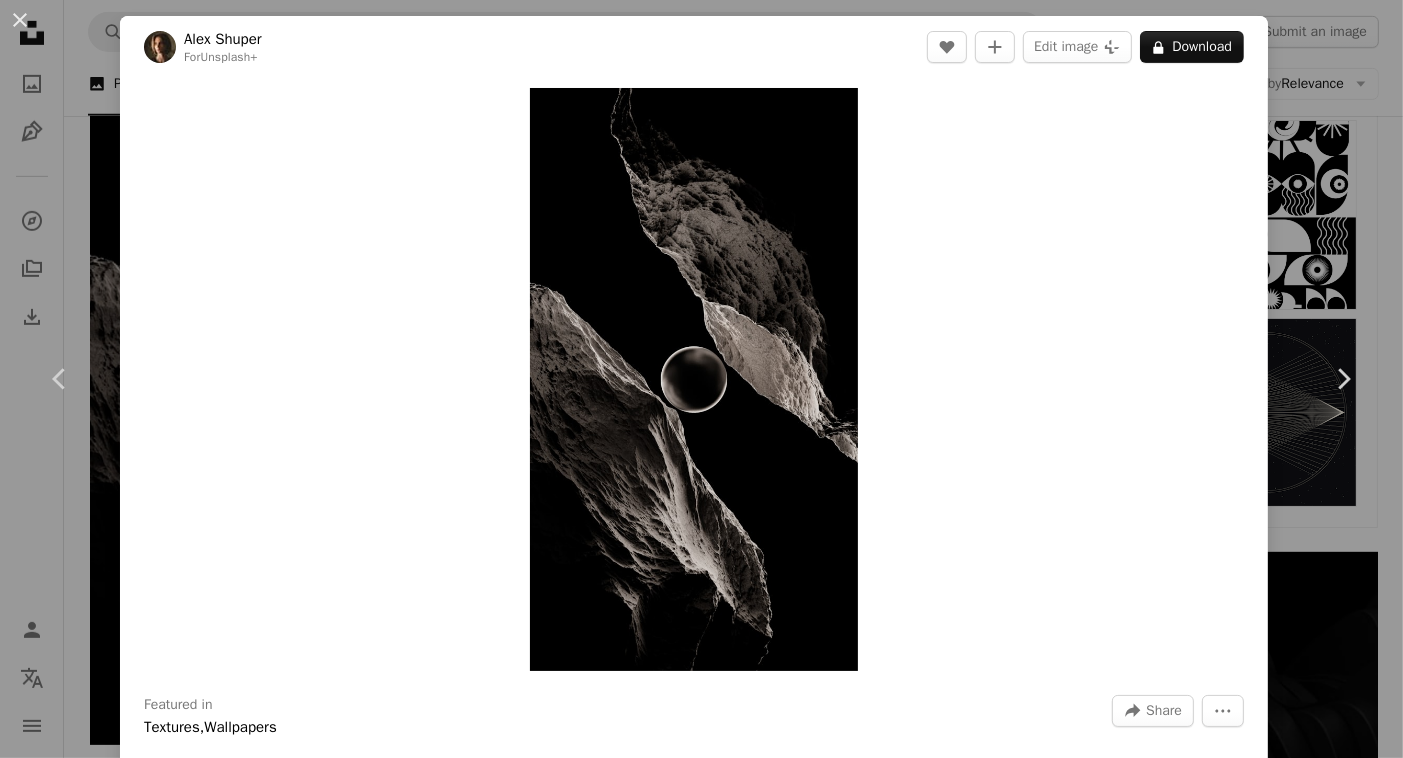 click on "An X shape Chevron left Chevron right Alex Shuper For  Unsplash+ A heart A plus sign Edit image   Plus sign for Unsplash+ A lock   Download Zoom in Featured in Textures ,  Wallpapers A forward-right arrow Share More Actions 3D abstract wallpaper in dark mode, 8K resolution. Calendar outlined Published on  June 15, 2023 Safety Licensed under the  Unsplash+ License background iphone wallpaper phone wallpaper texture black dark wallpaper black background pattern dark background phone background lockscreen wallpaper dark mode wallpaper render geometric pattern dark mode iphone background geometric background geometric shapes dark mode background night mode Free images From this series Plus sign for Unsplash+ Related images Plus sign for Unsplash+ A heart A plus sign Cash Macanaya For  Unsplash+ A lock   Download Plus sign for Unsplash+ A heart A plus sign Allison Saeng For  Unsplash+ A lock   Download Plus sign for Unsplash+ A heart A plus sign Frank Flores For  Unsplash+ A lock   Download Plus sign for Unsplash+" at bounding box center (701, 379) 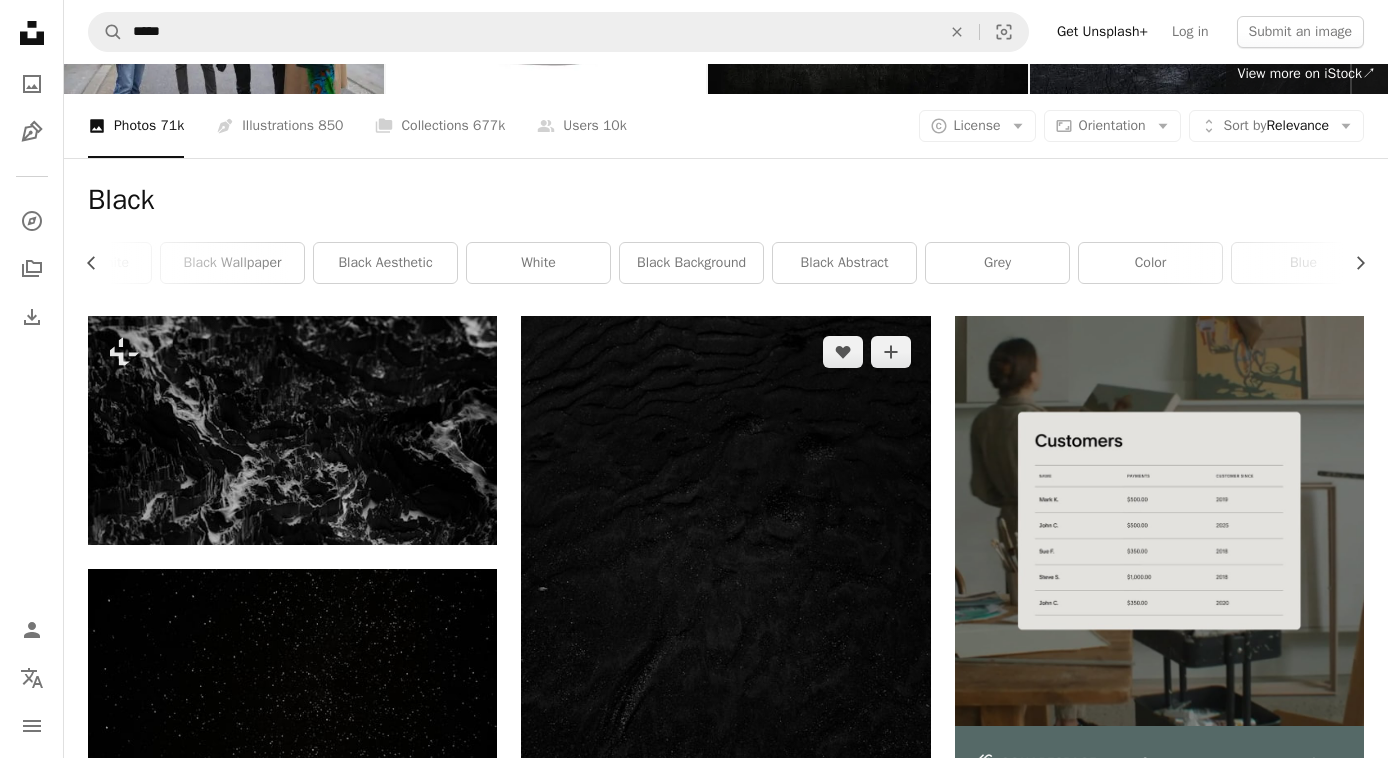 scroll, scrollTop: 0, scrollLeft: 0, axis: both 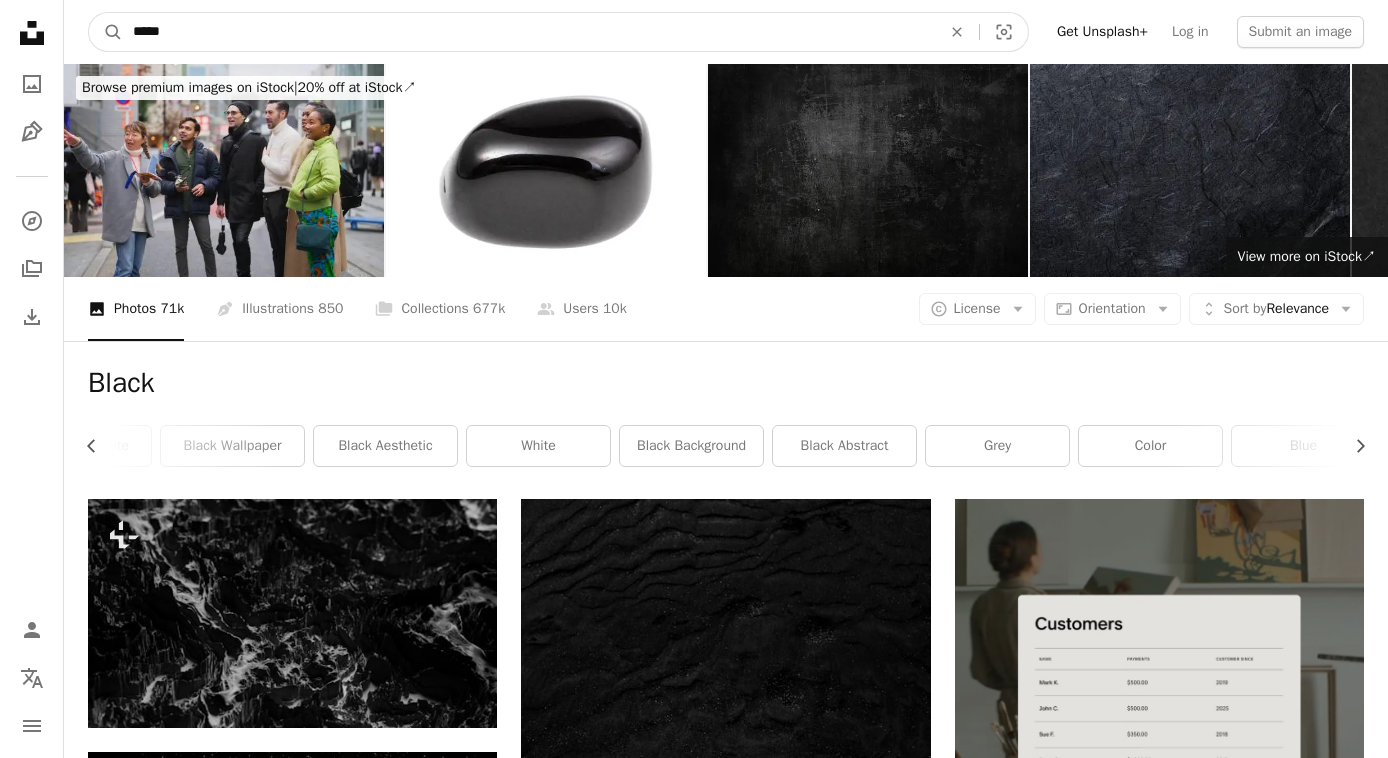 click on "*****" at bounding box center (529, 32) 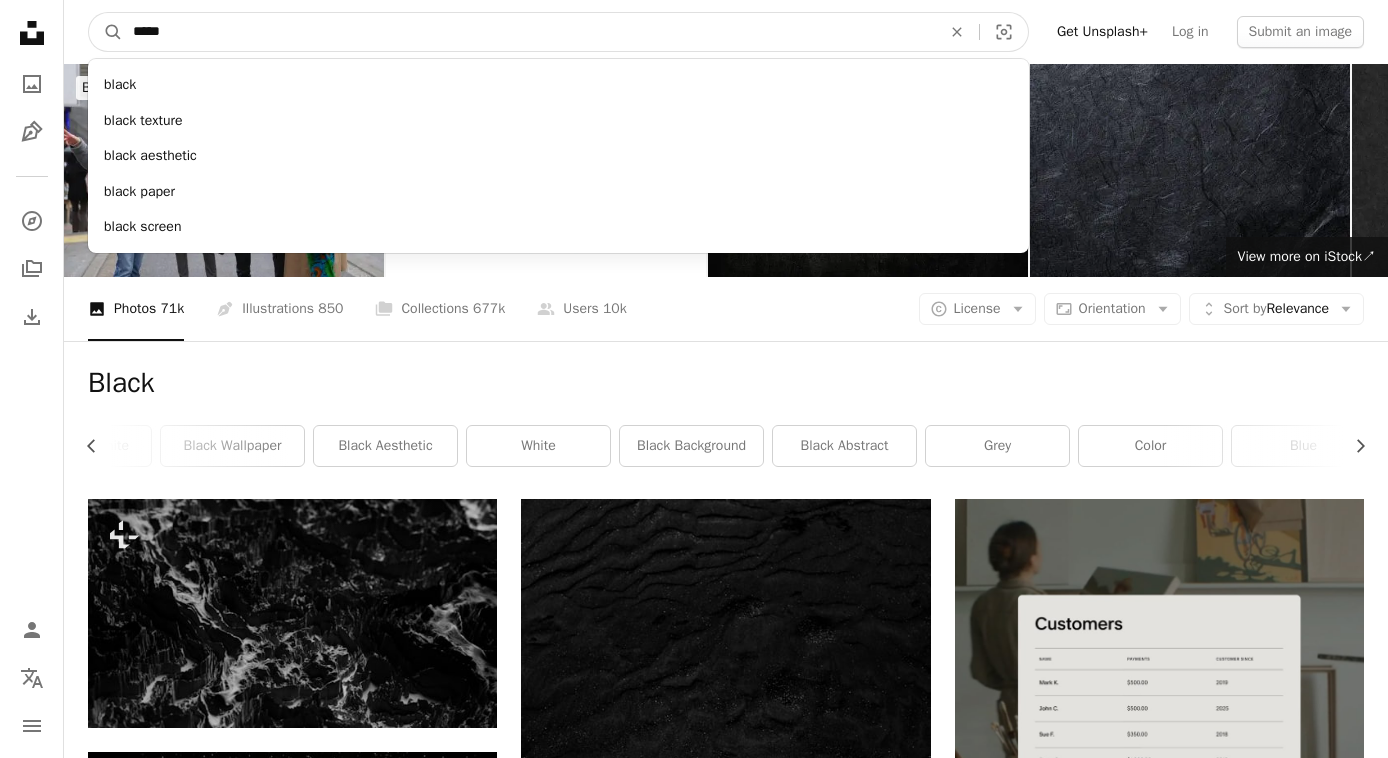 click on "*****" at bounding box center [529, 32] 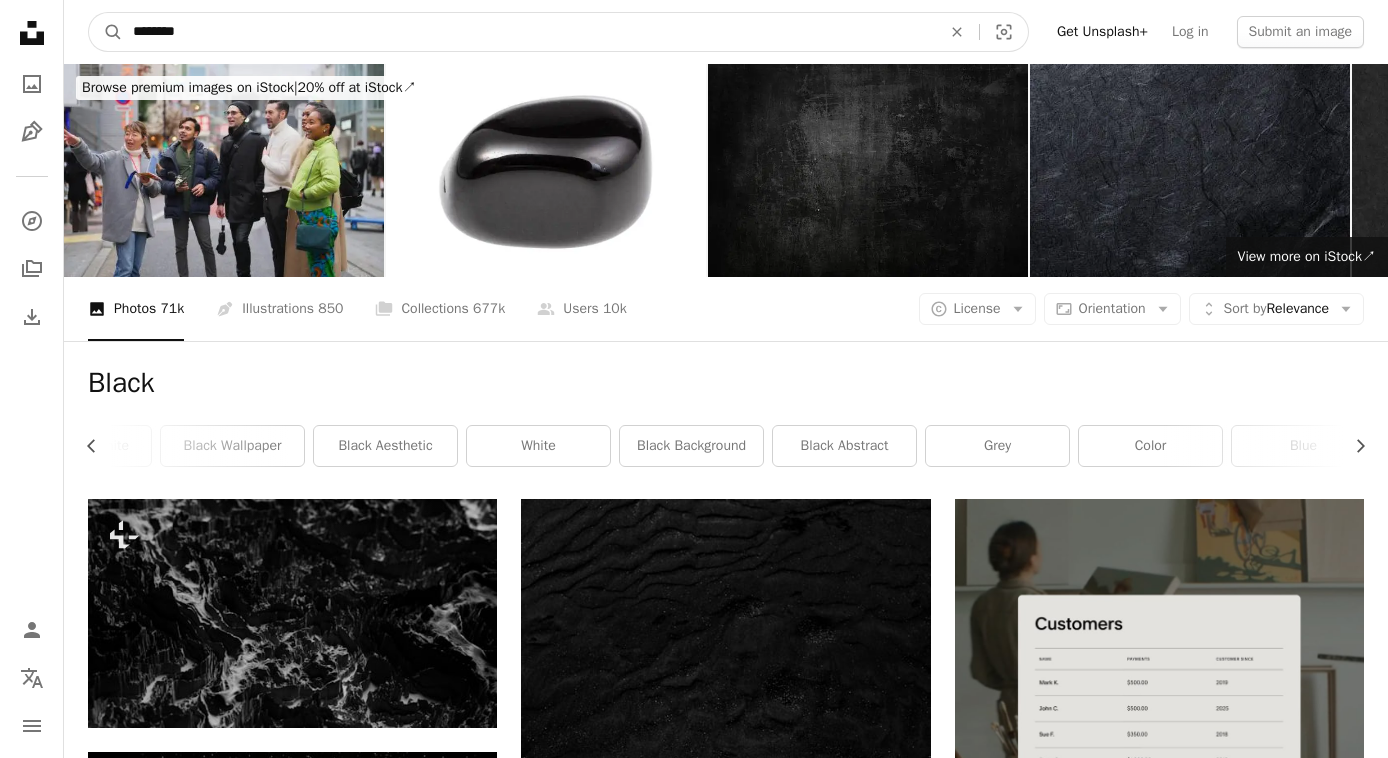 type on "********" 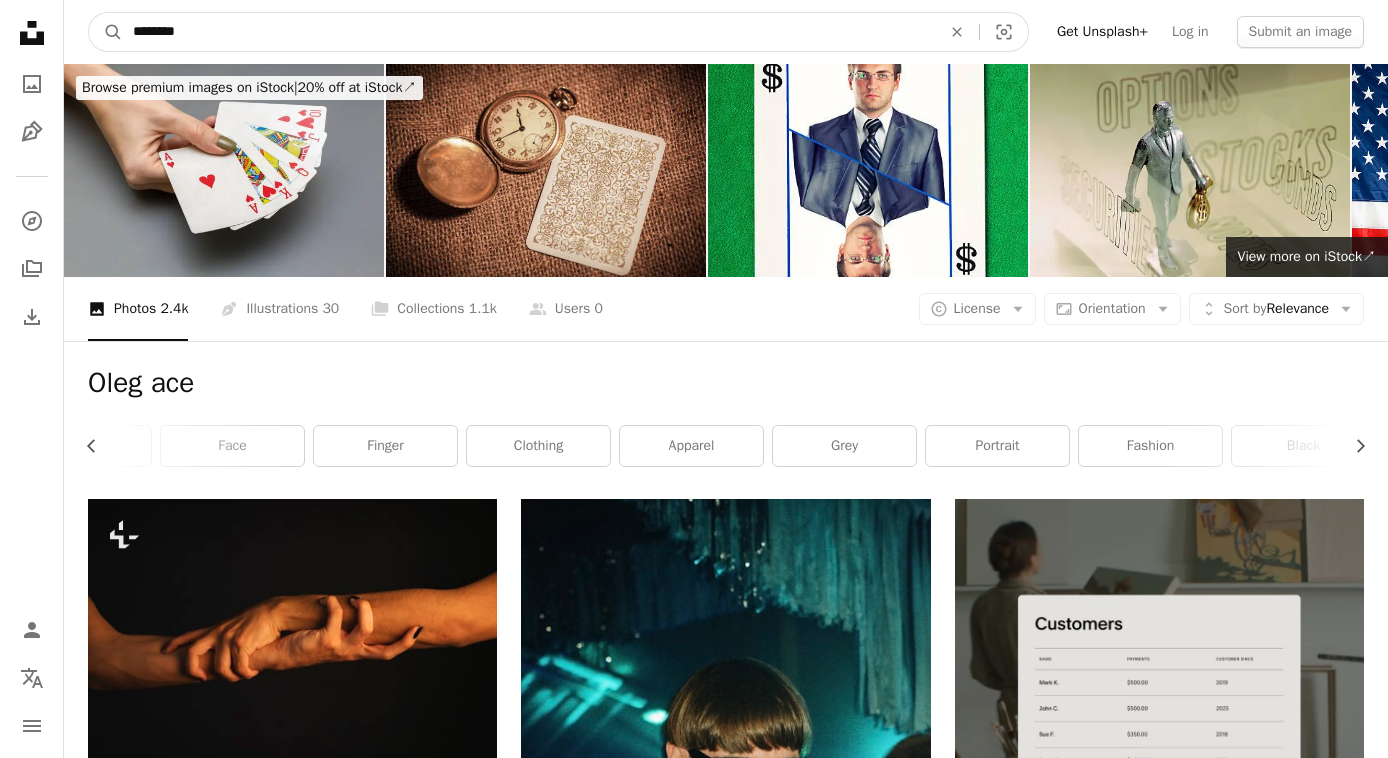 drag, startPoint x: 443, startPoint y: 33, endPoint x: -93, endPoint y: 17, distance: 536.2388 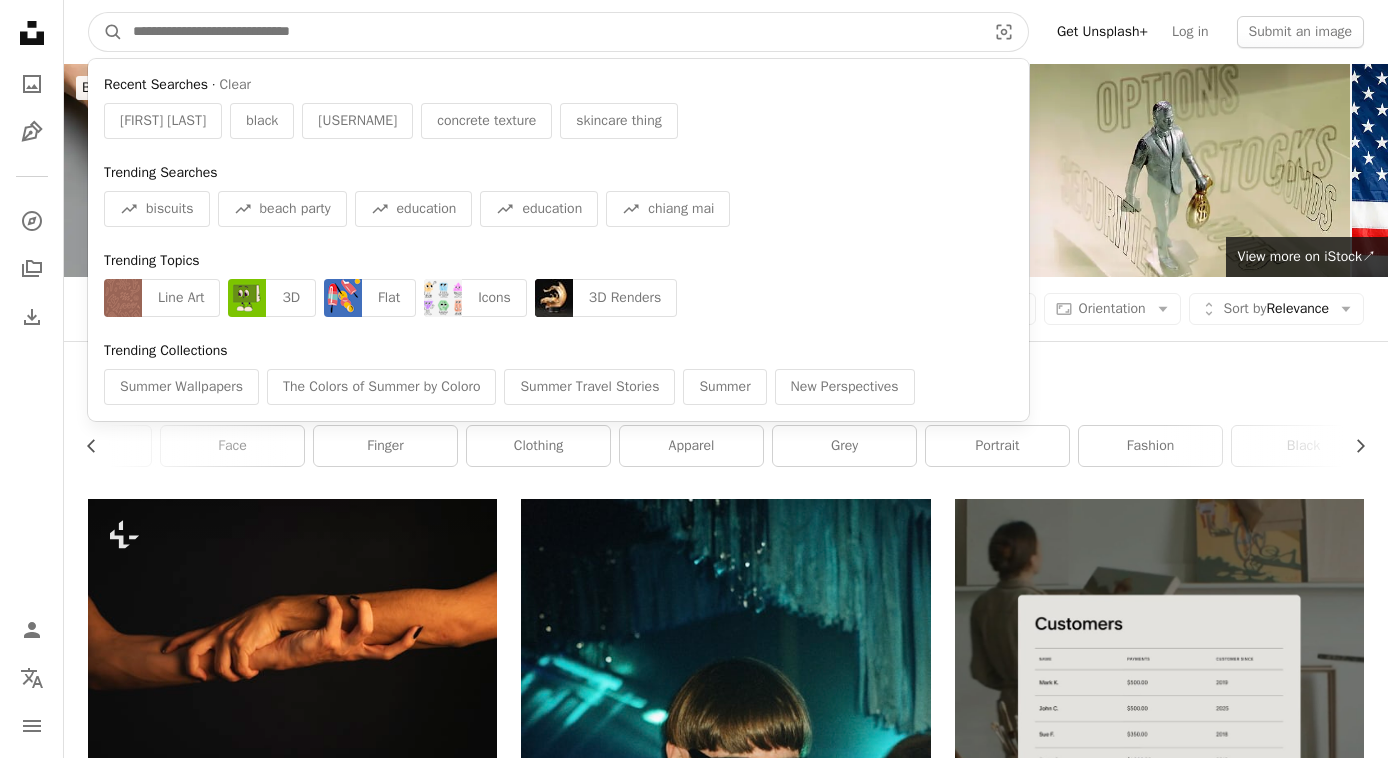 click at bounding box center [551, 32] 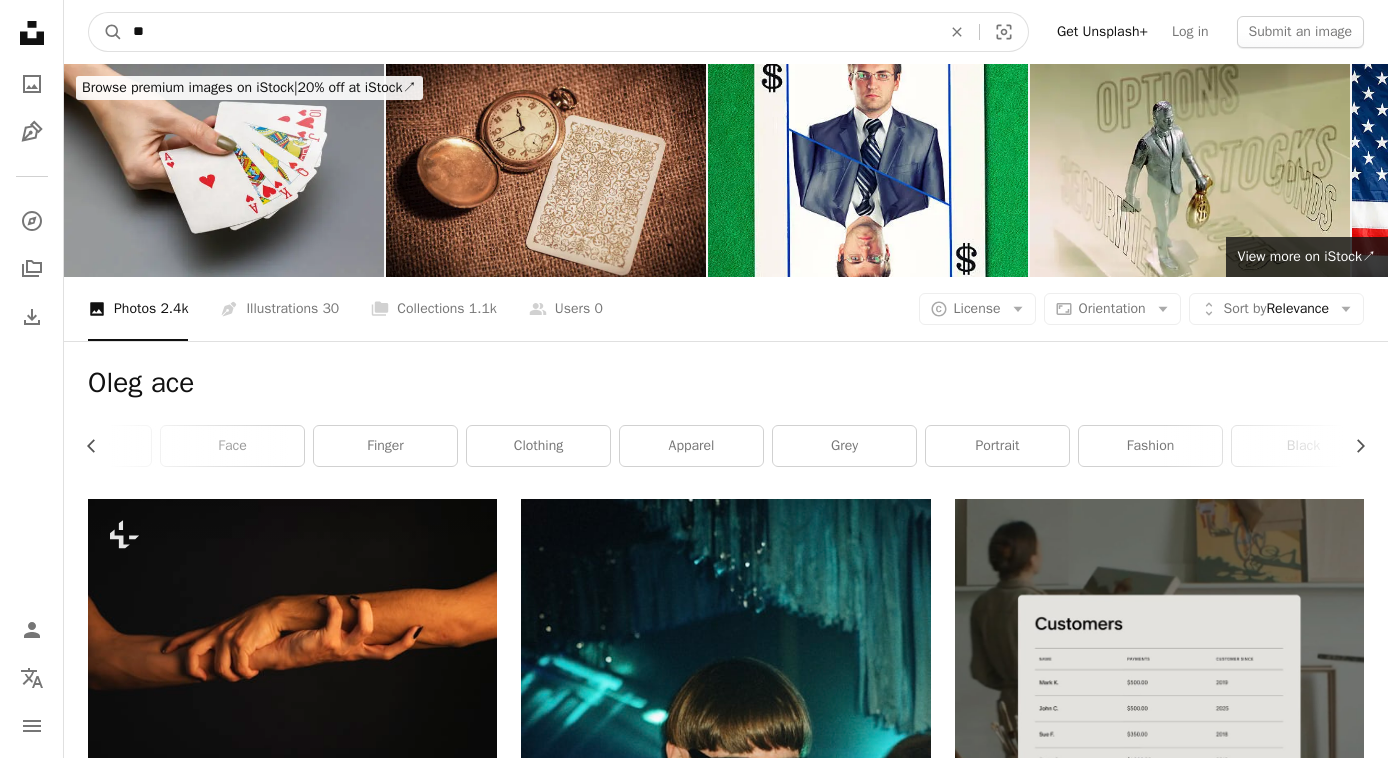 type on "*" 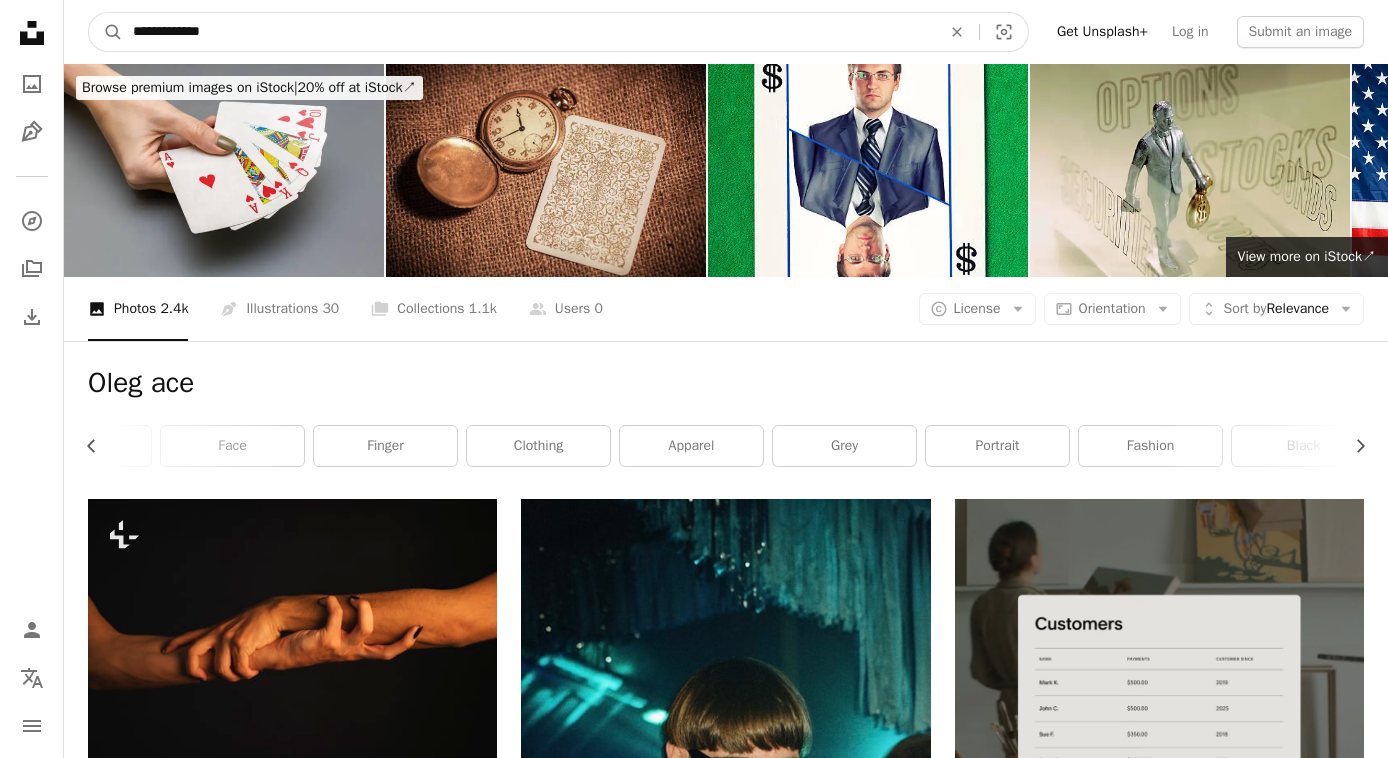 type on "**********" 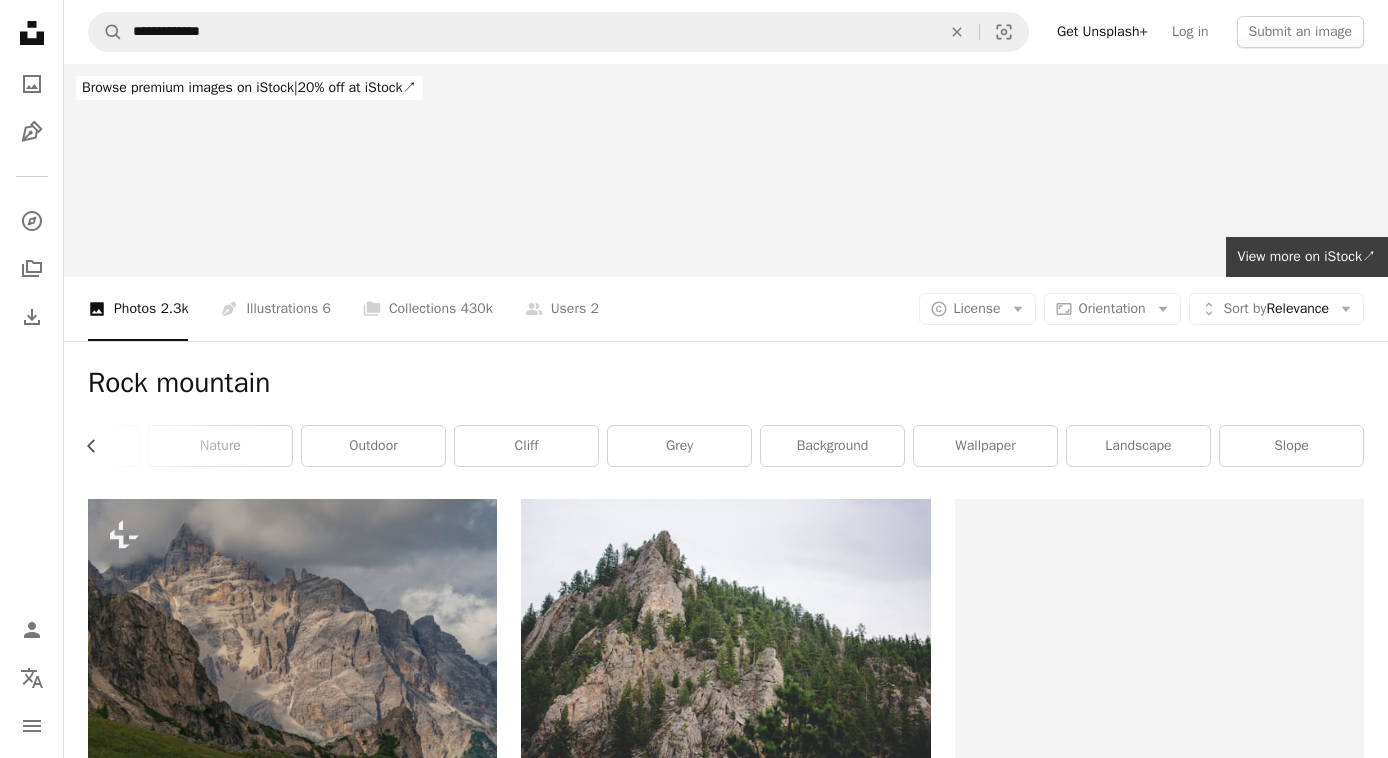 scroll, scrollTop: 0, scrollLeft: 246, axis: horizontal 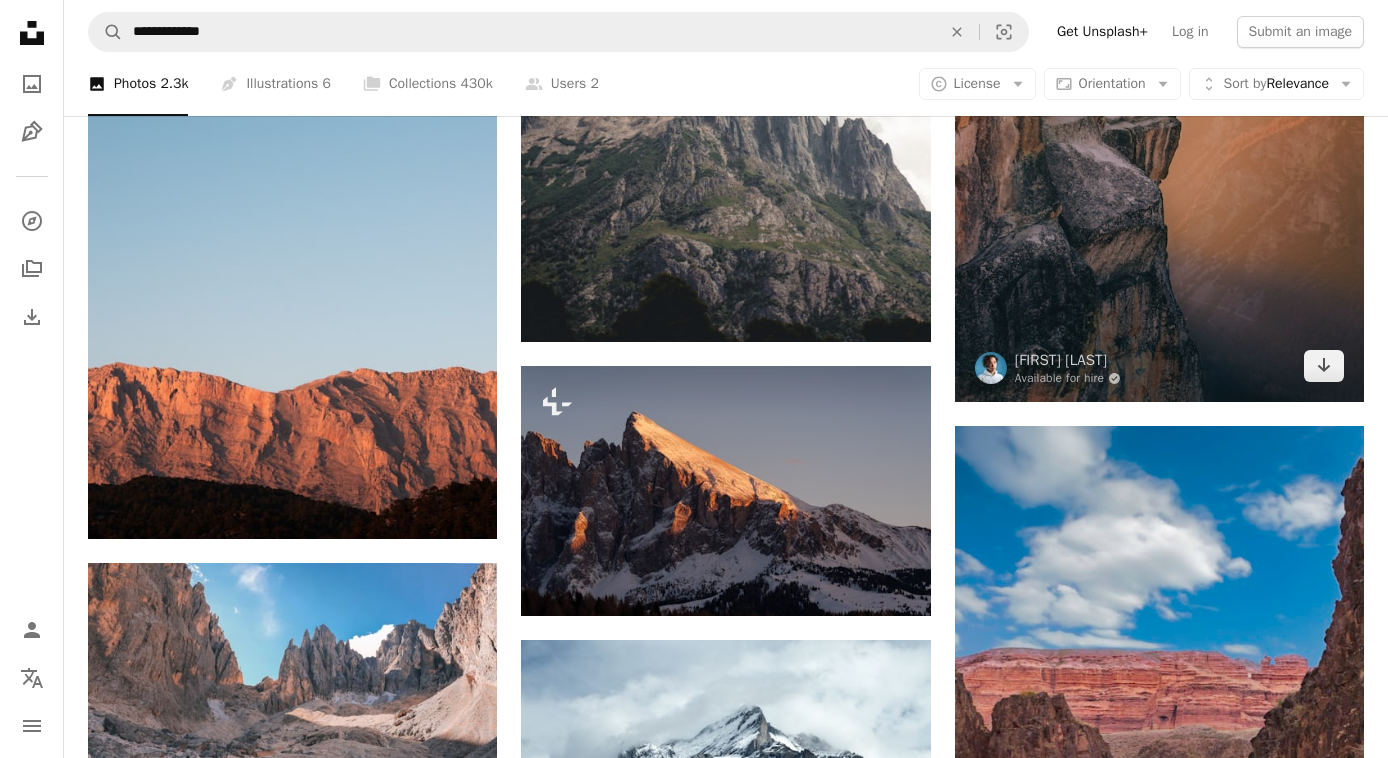 click at bounding box center [1159, 147] 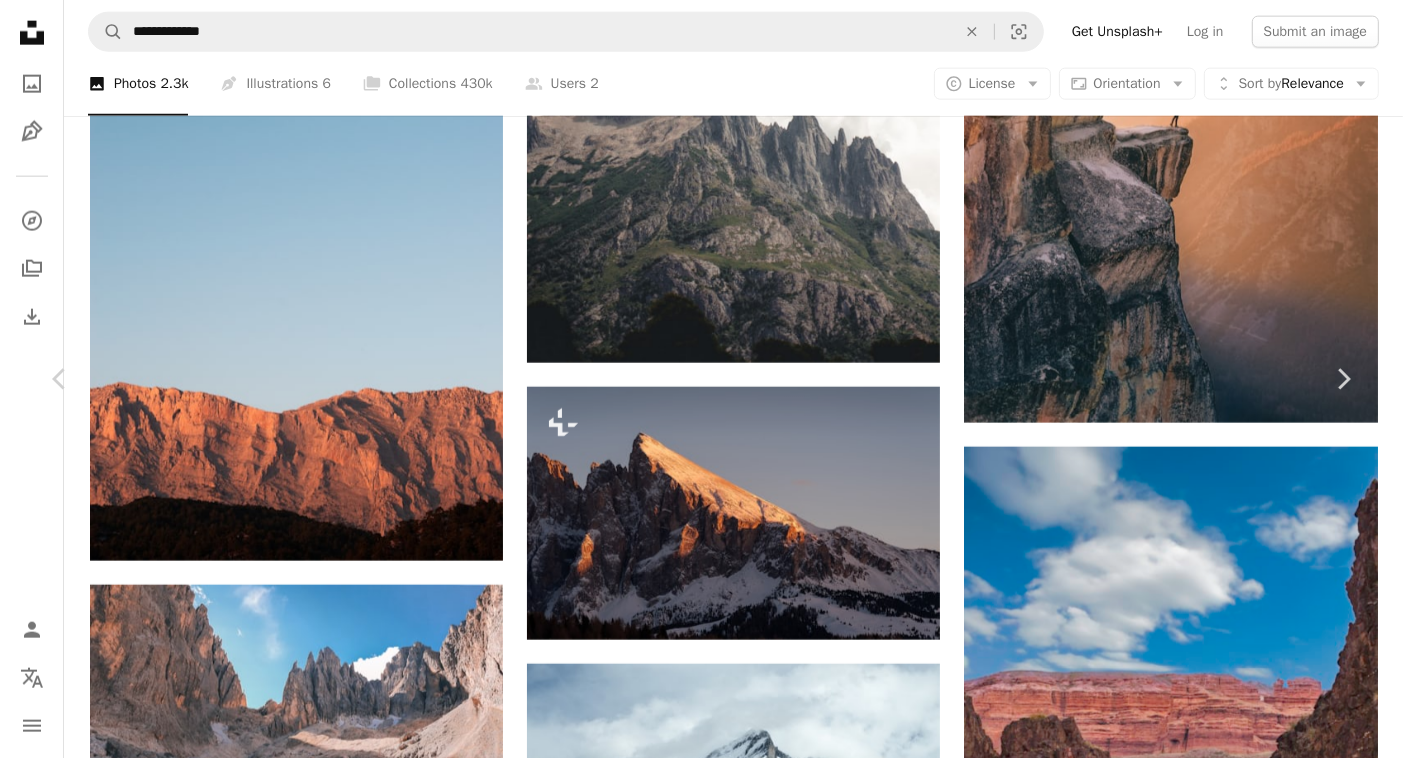 click on "Zoom in" at bounding box center (694, 3007) 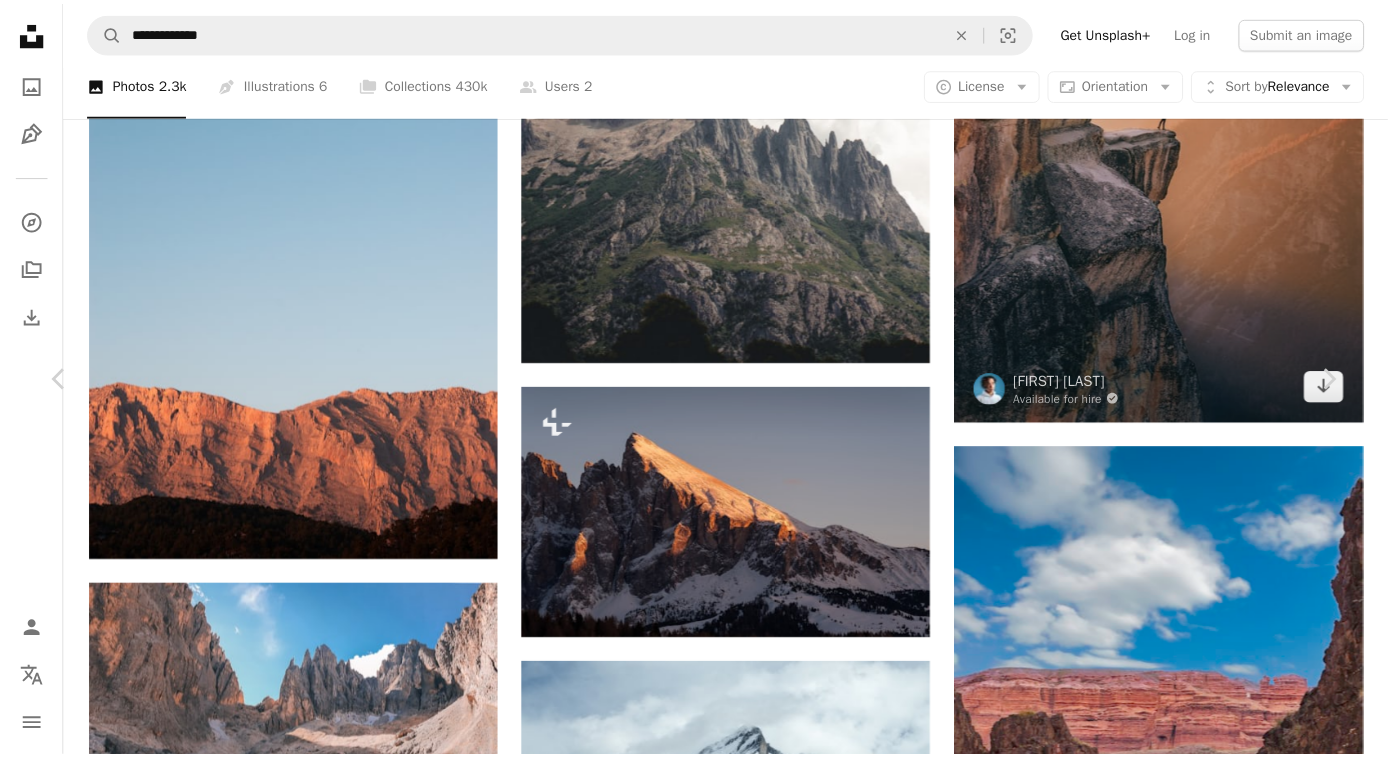 scroll, scrollTop: 0, scrollLeft: 234, axis: horizontal 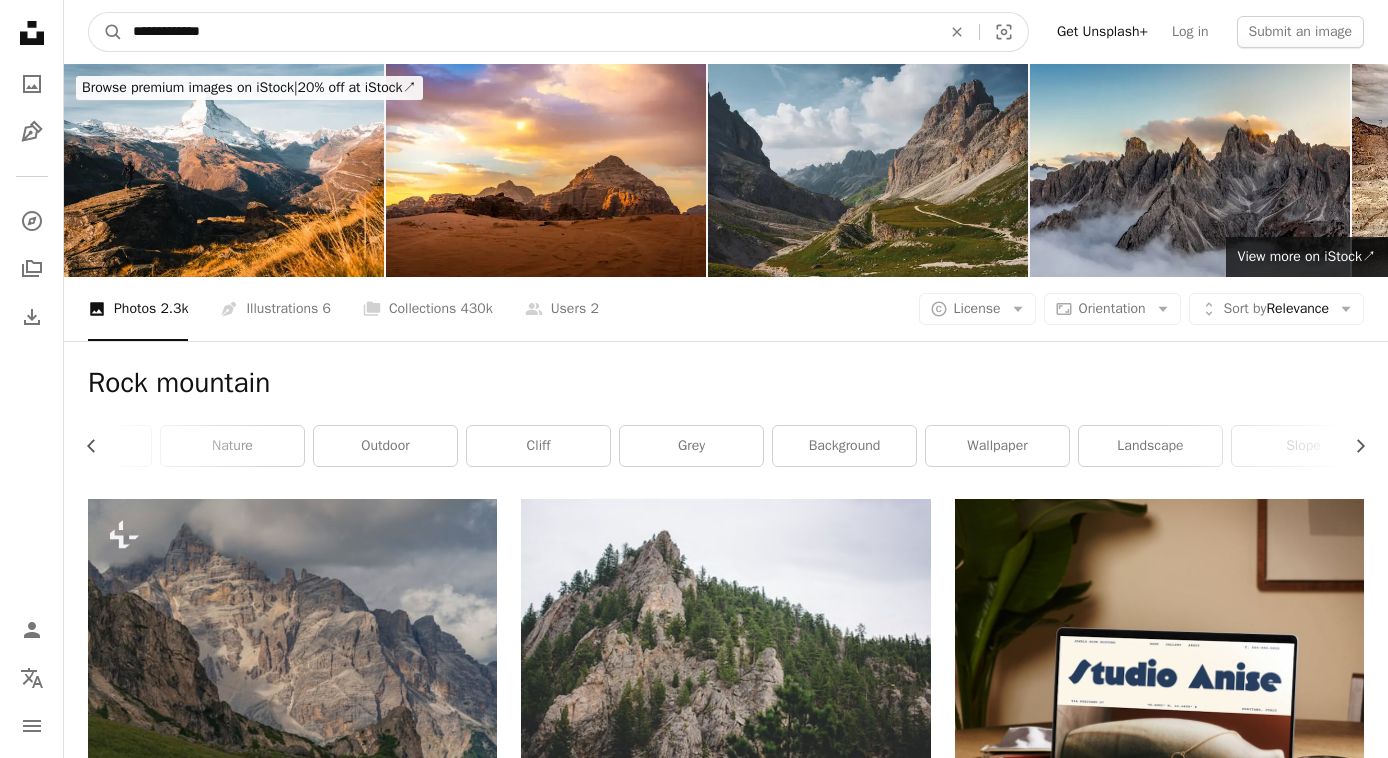 click on "**********" at bounding box center (529, 32) 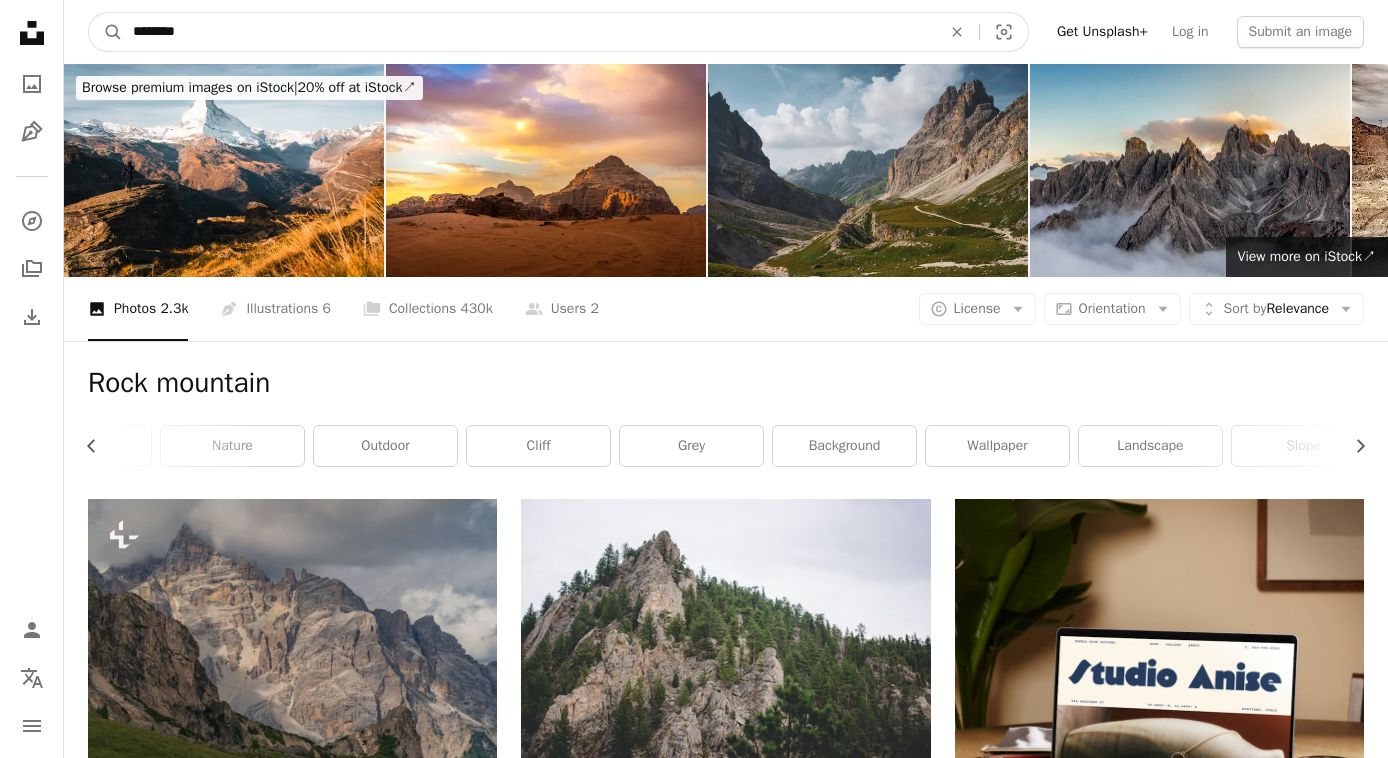 type on "*********" 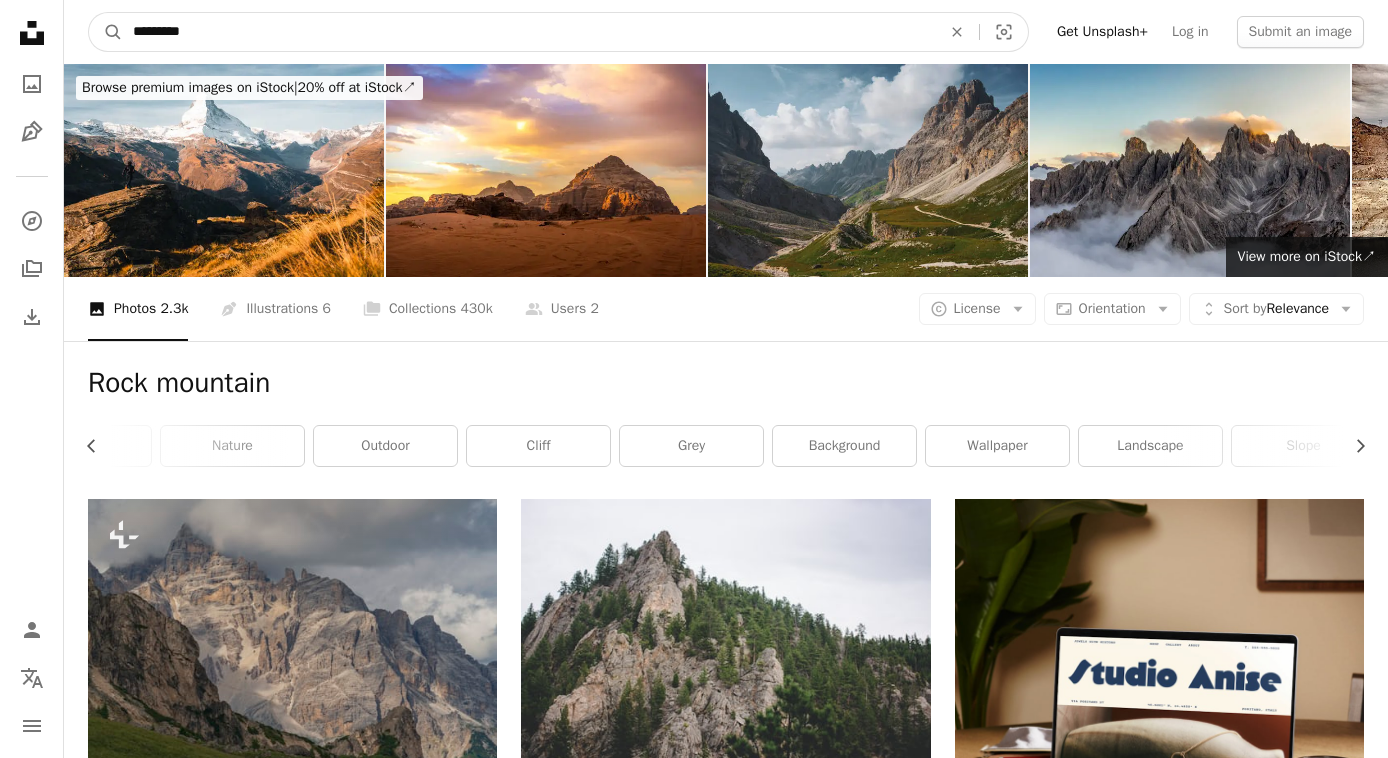 drag, startPoint x: 331, startPoint y: 37, endPoint x: -93, endPoint y: 61, distance: 424.6787 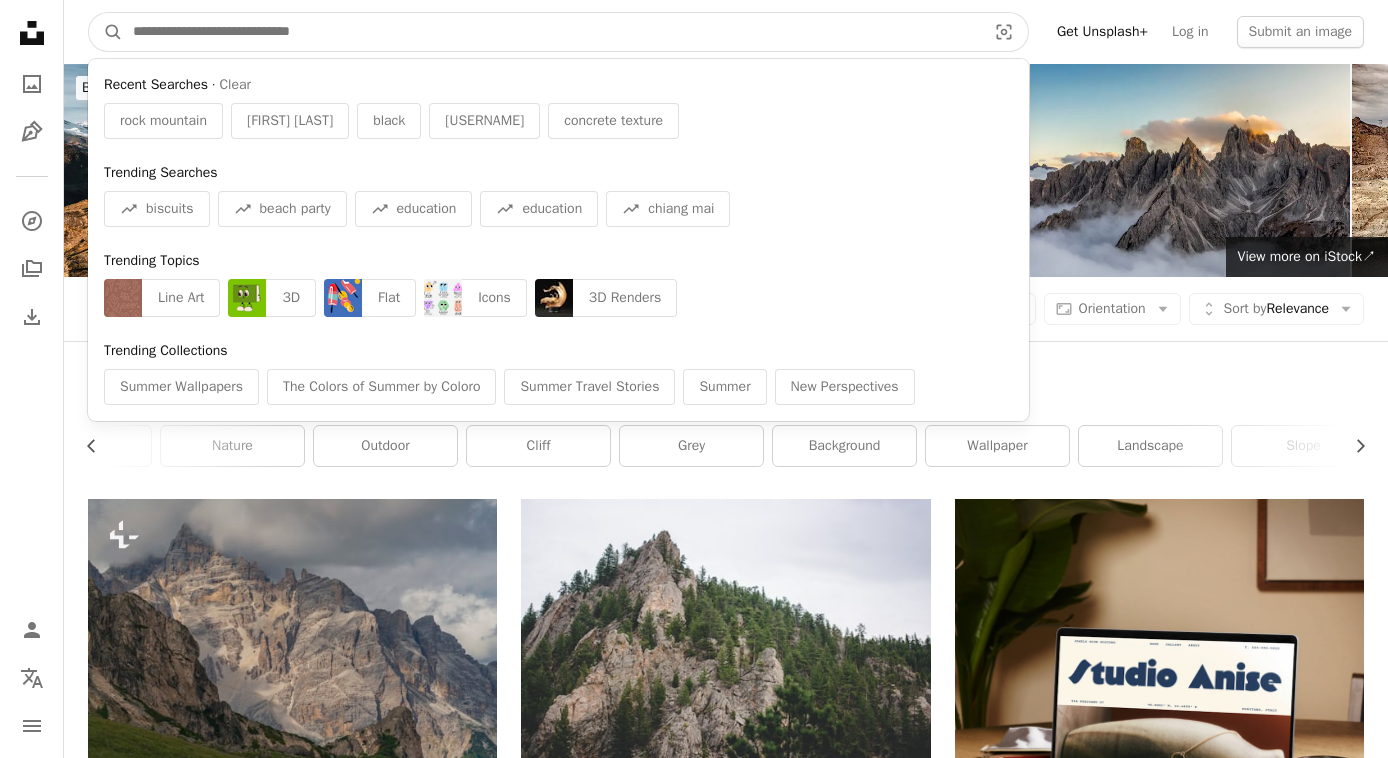 click at bounding box center [551, 32] 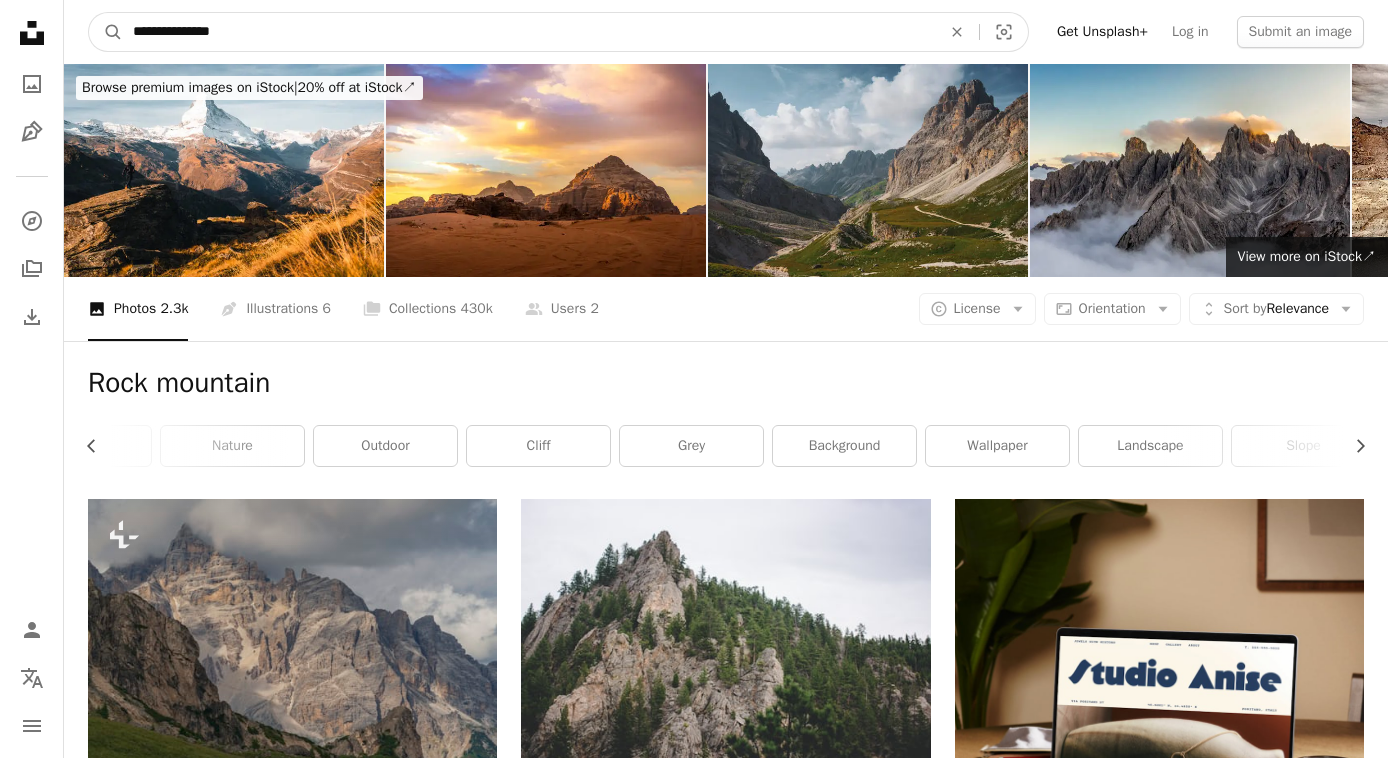 type on "**********" 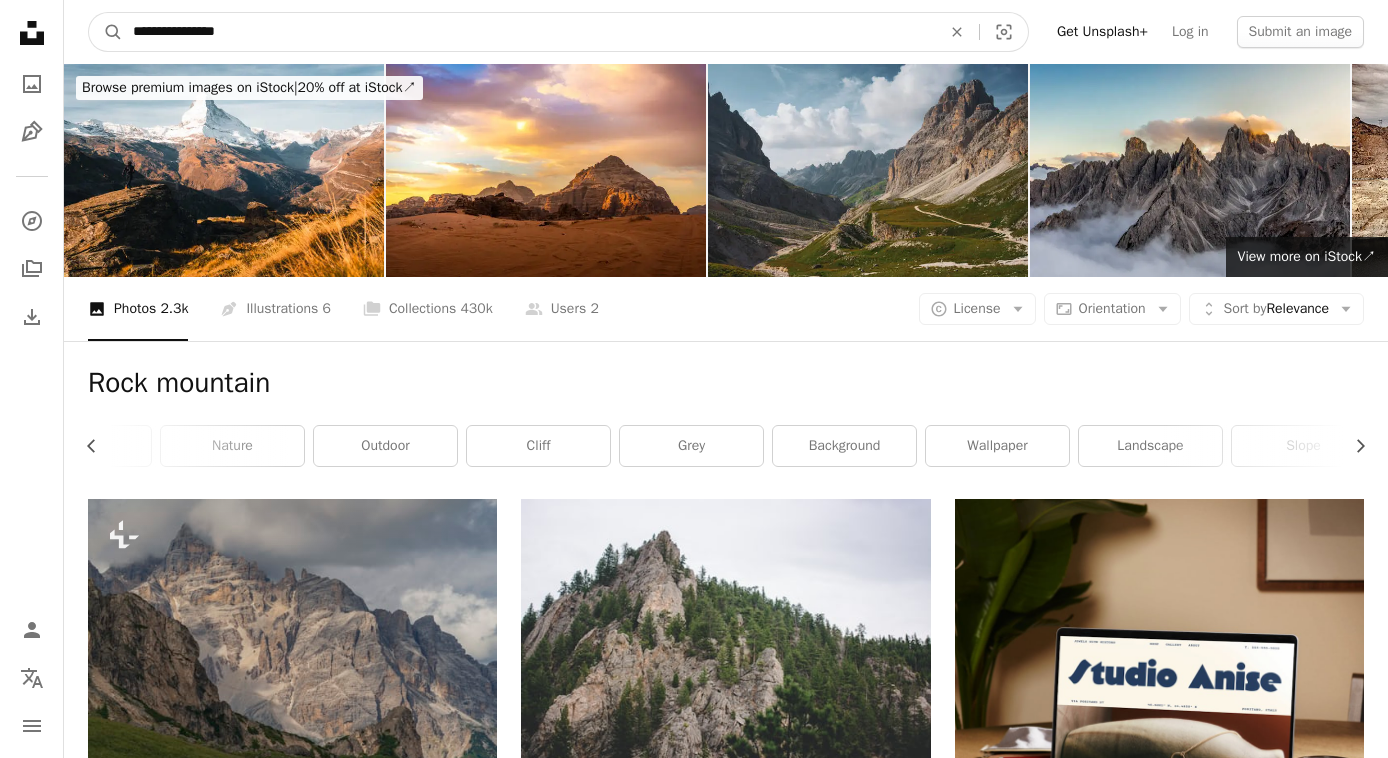 click on "A magnifying glass" at bounding box center [106, 32] 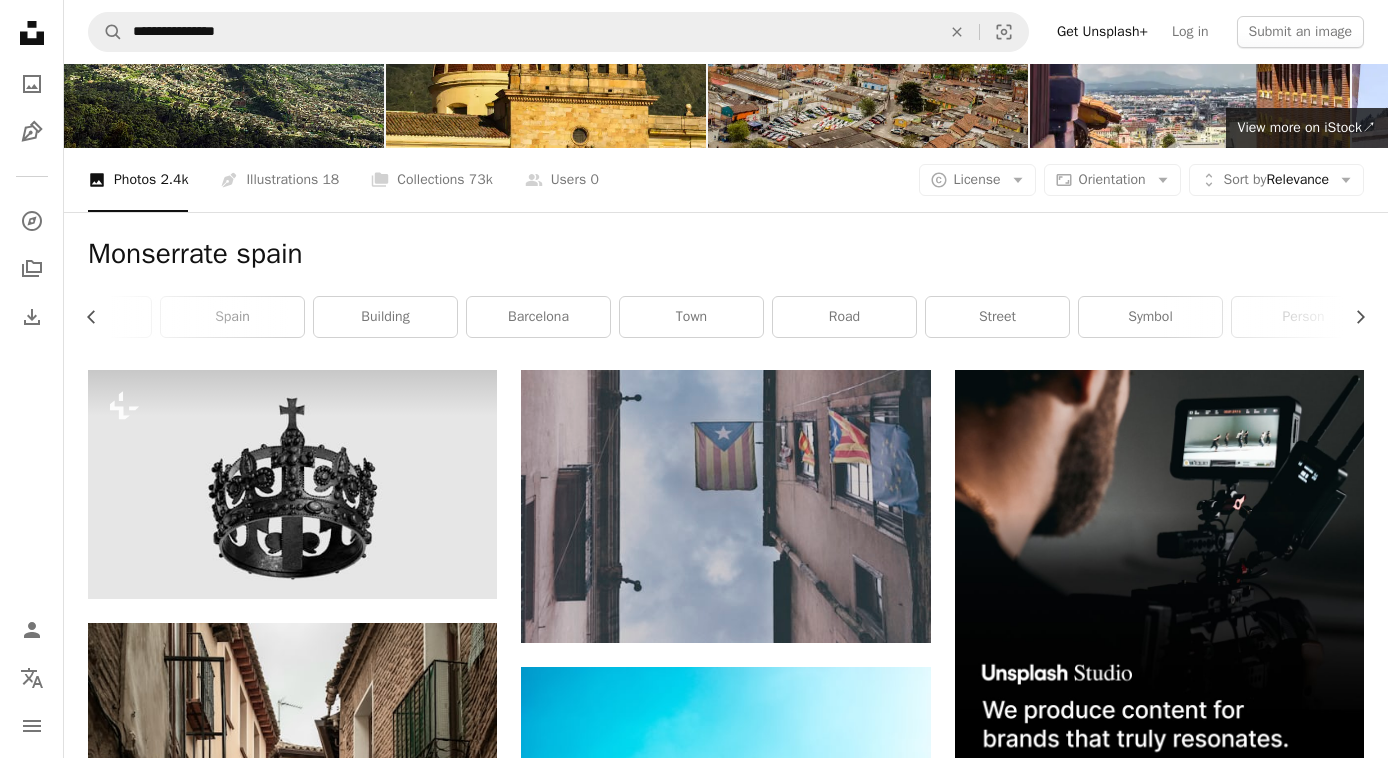 scroll, scrollTop: 0, scrollLeft: 0, axis: both 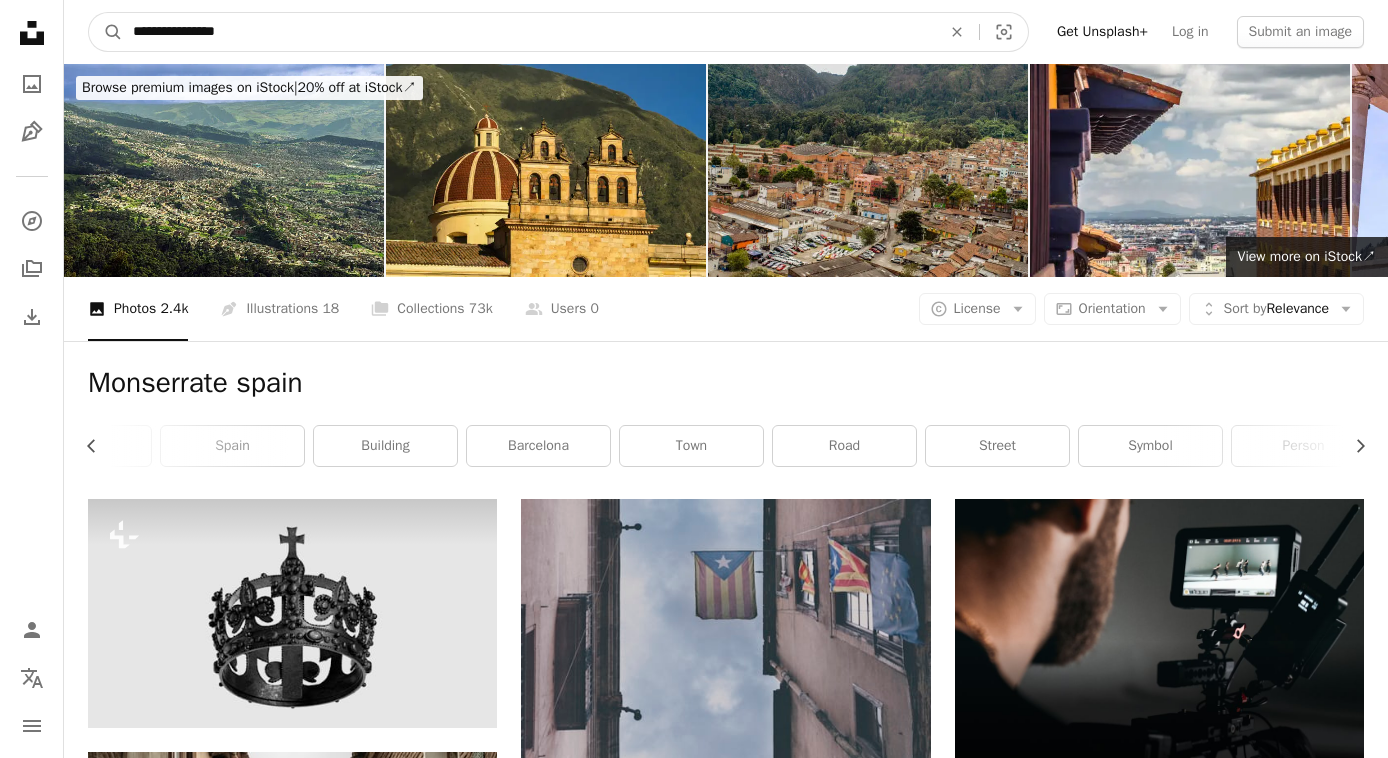 click on "**********" at bounding box center [529, 32] 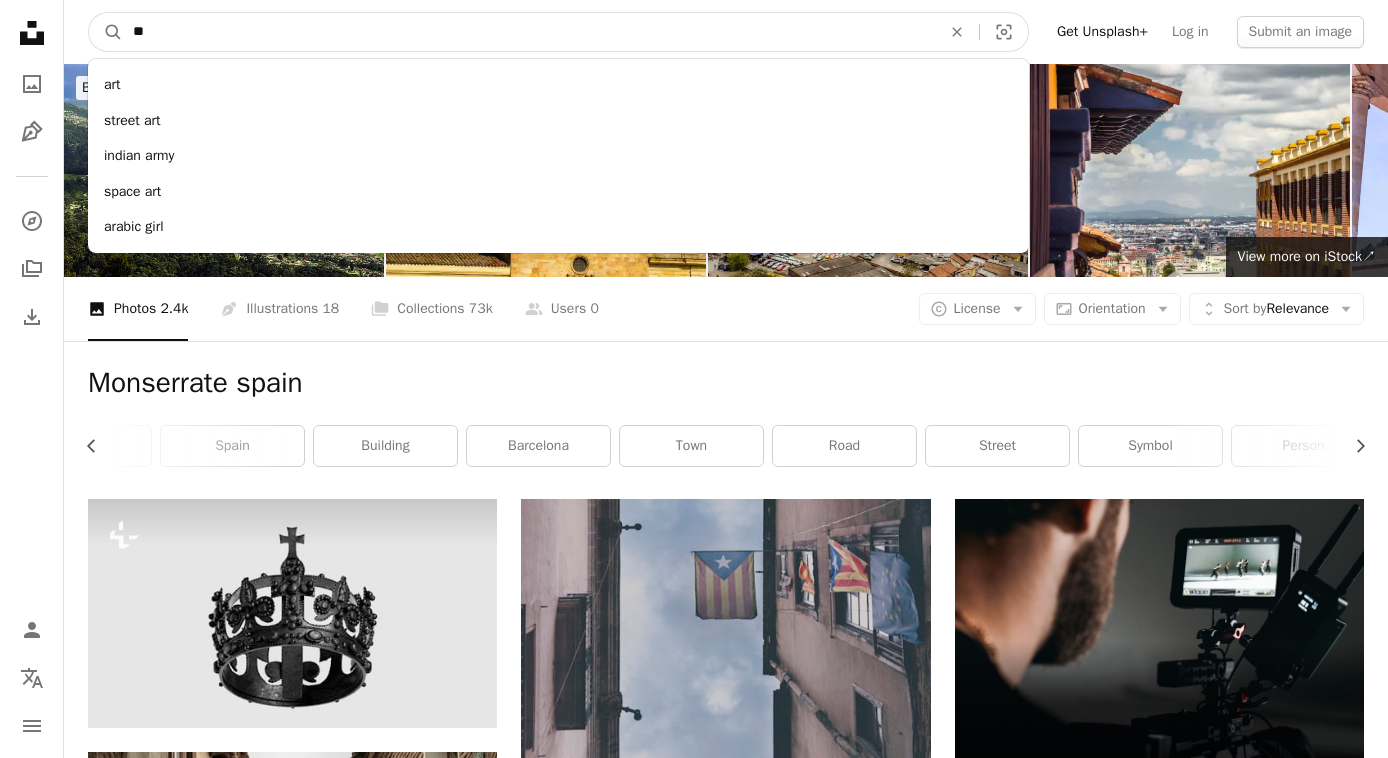 drag, startPoint x: 391, startPoint y: 17, endPoint x: -93, endPoint y: 18, distance: 484.00104 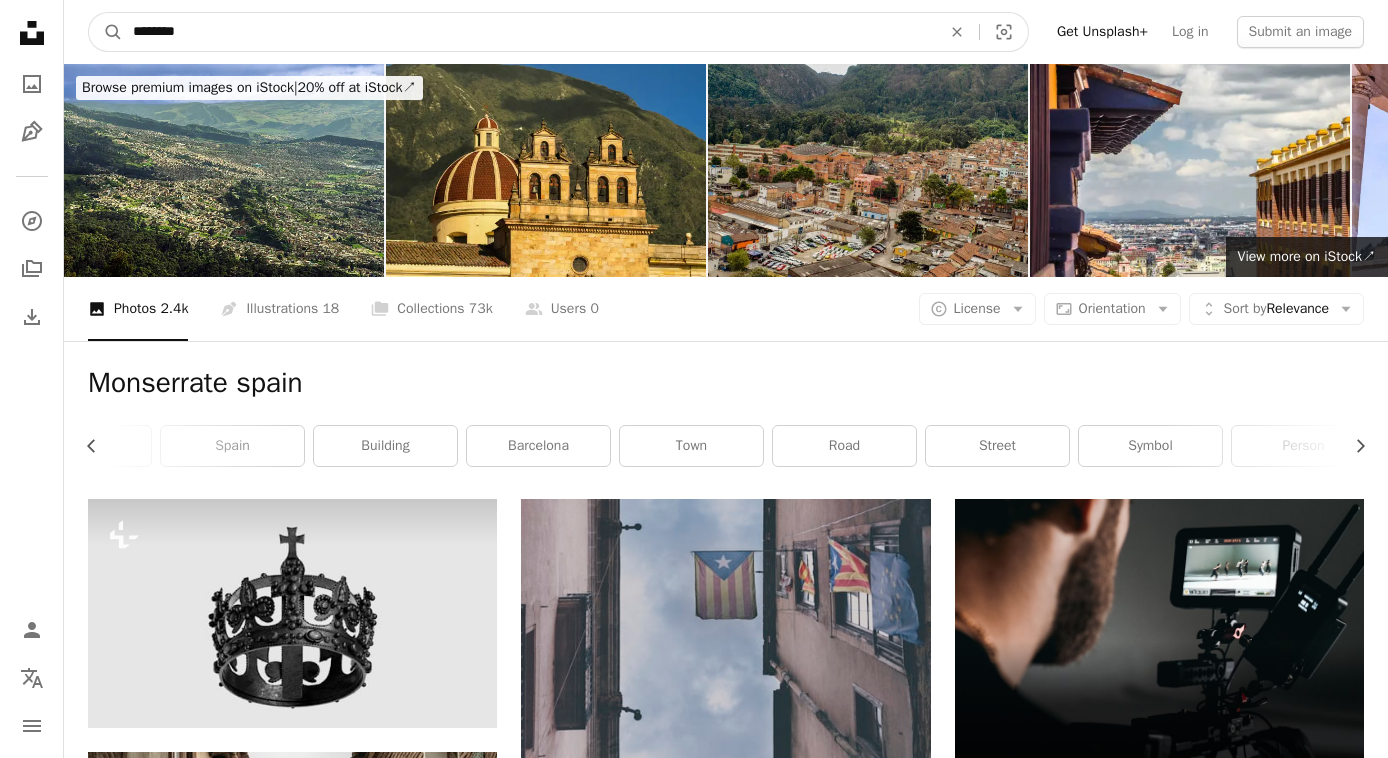 click on "A magnifying glass" at bounding box center (106, 32) 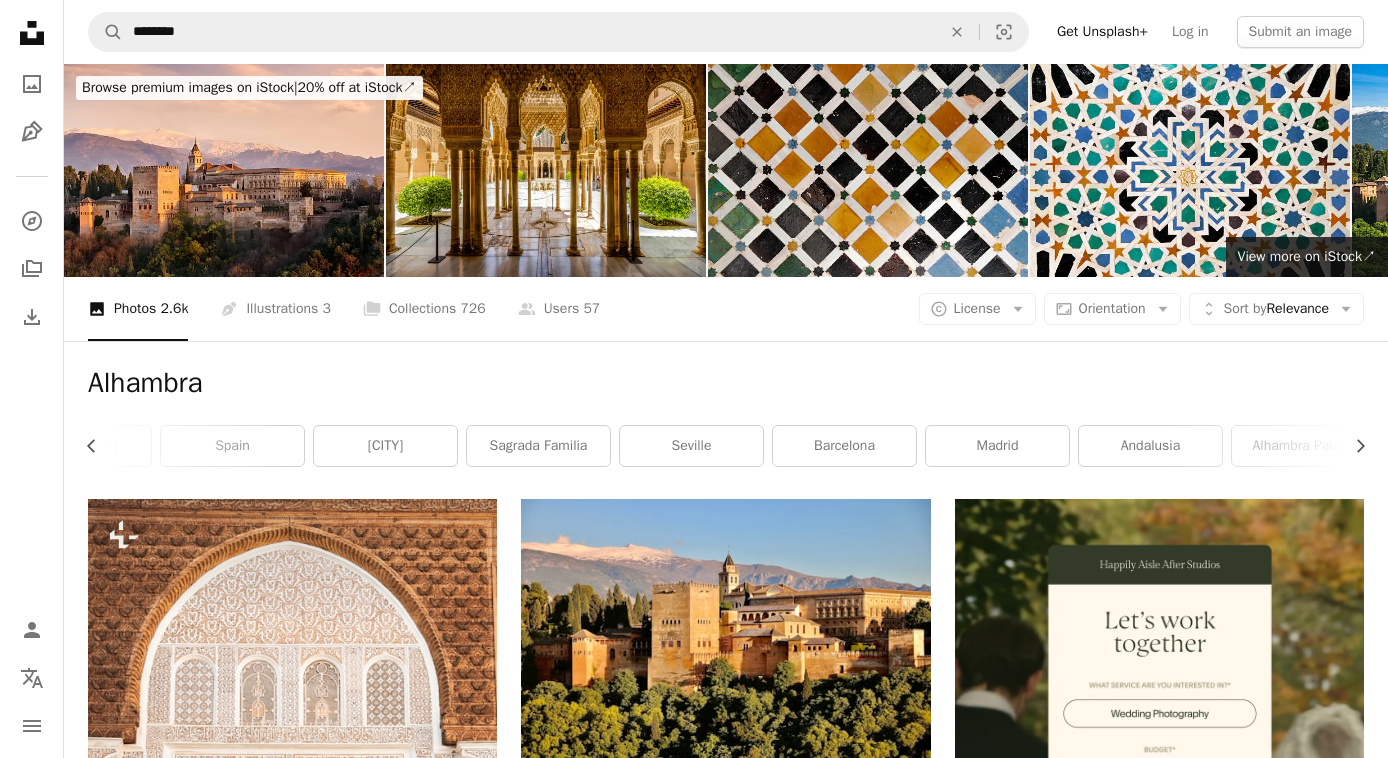 scroll, scrollTop: 300, scrollLeft: 0, axis: vertical 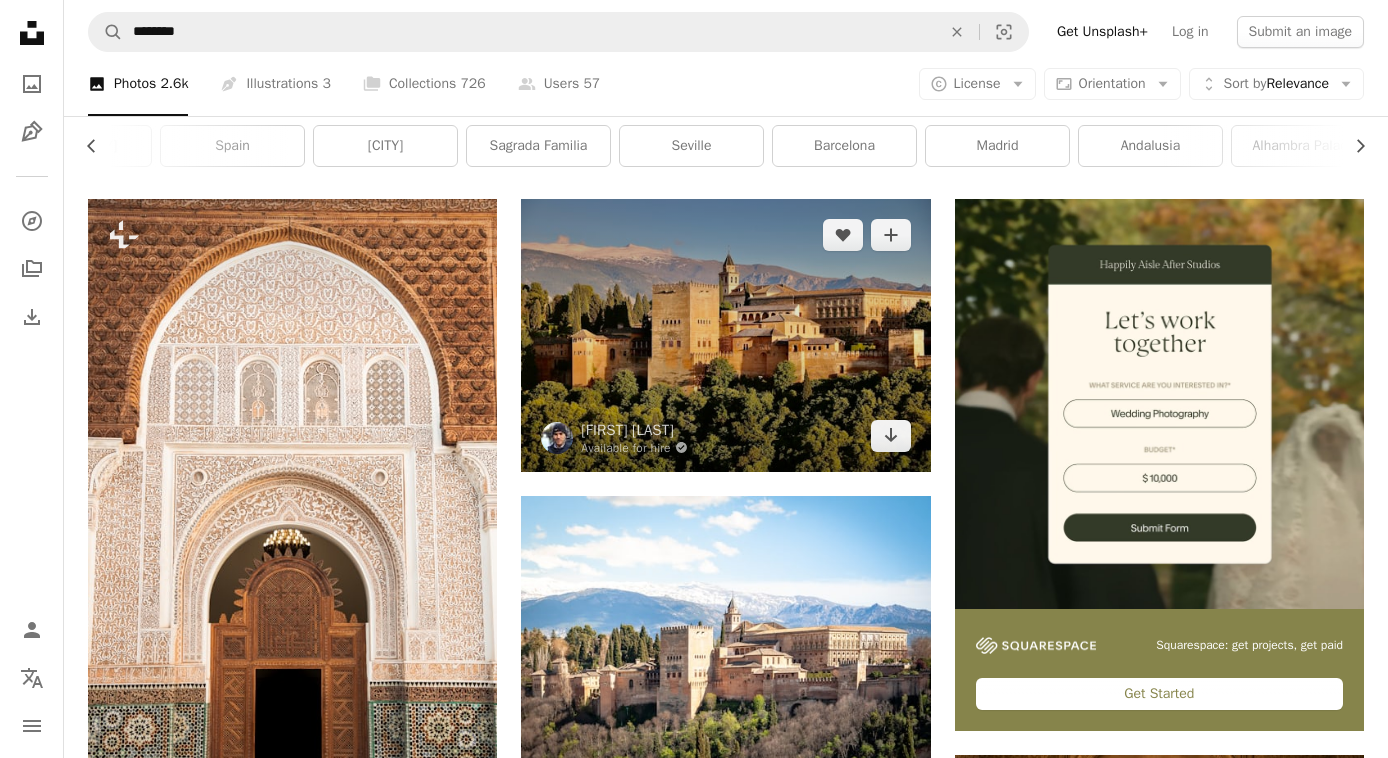 click at bounding box center (725, 335) 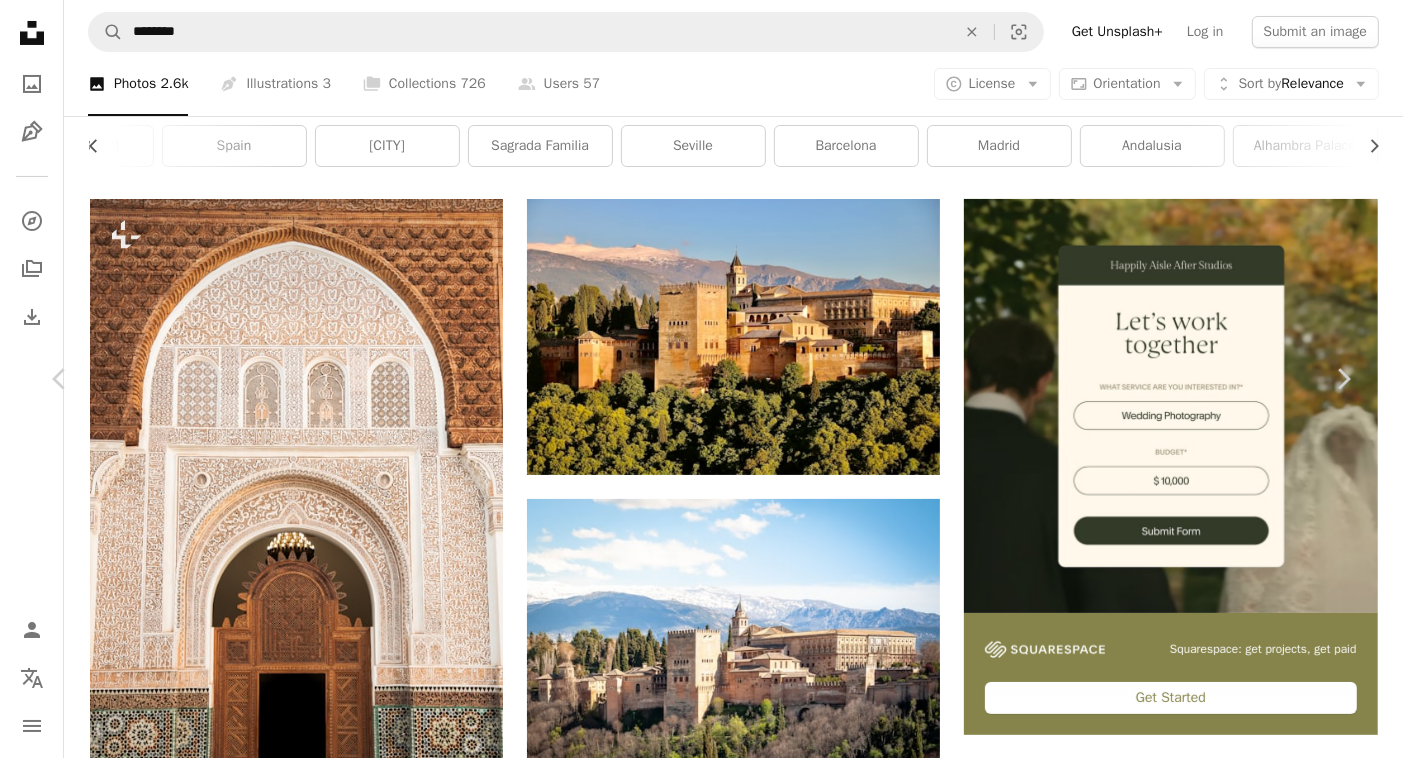 click on "Download free" at bounding box center (1154, 4666) 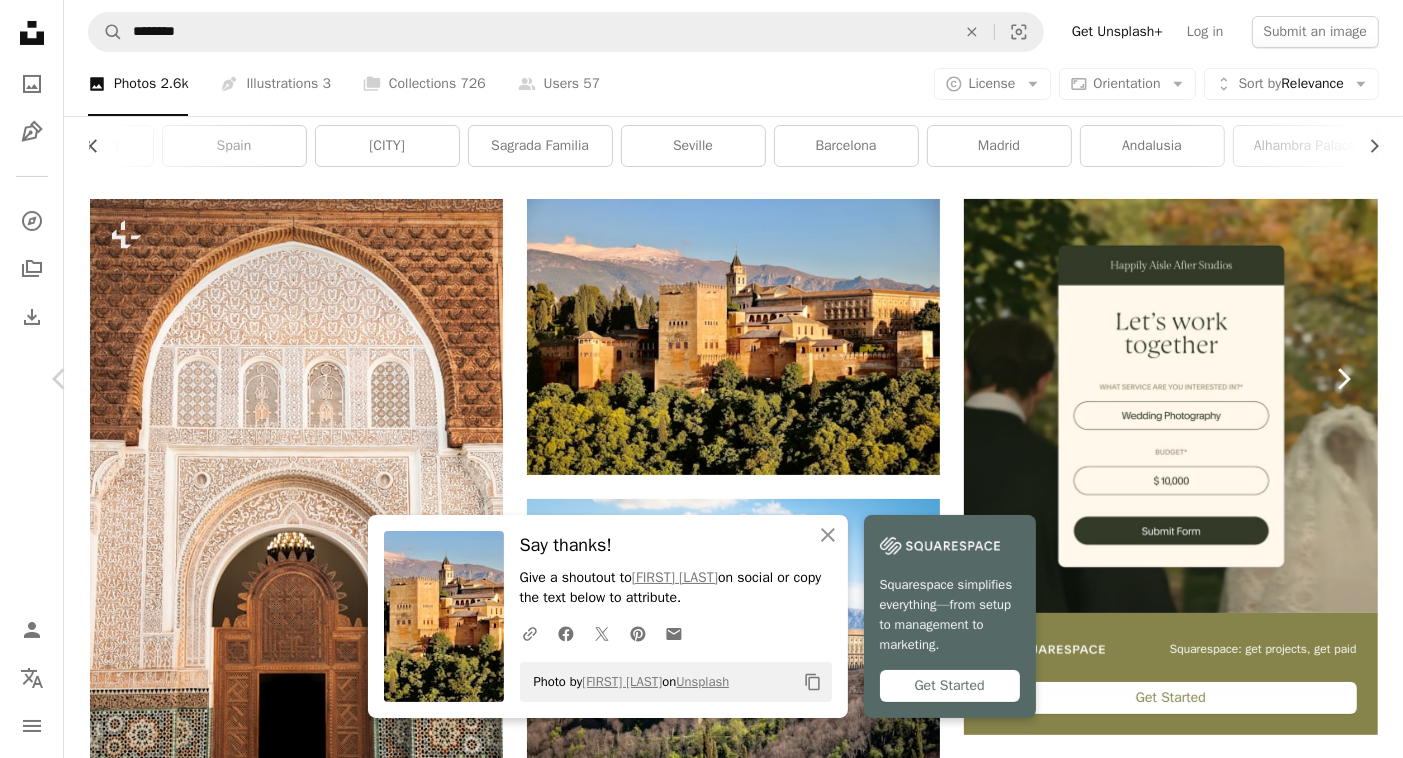 click on "Chevron right" at bounding box center [1343, 379] 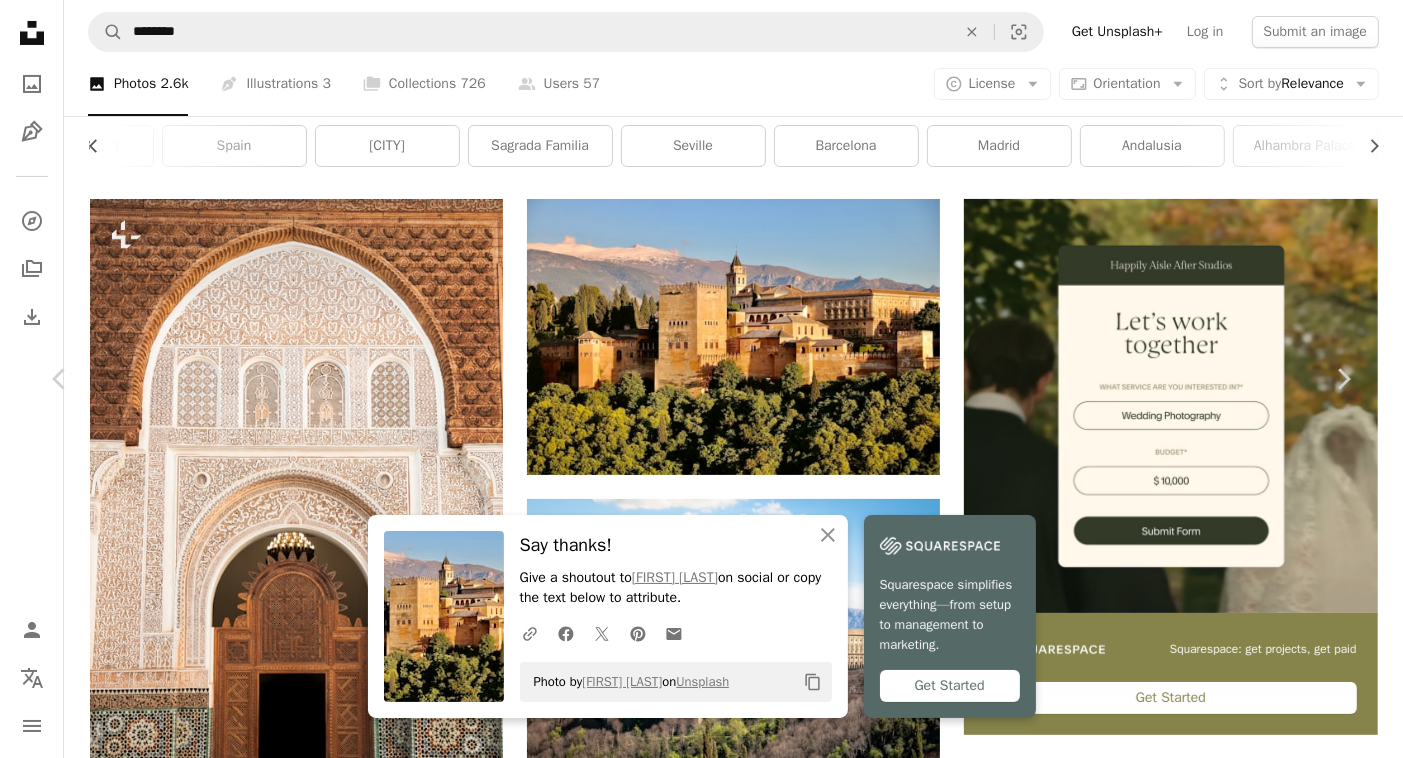 click on "Download free" at bounding box center [1154, 4666] 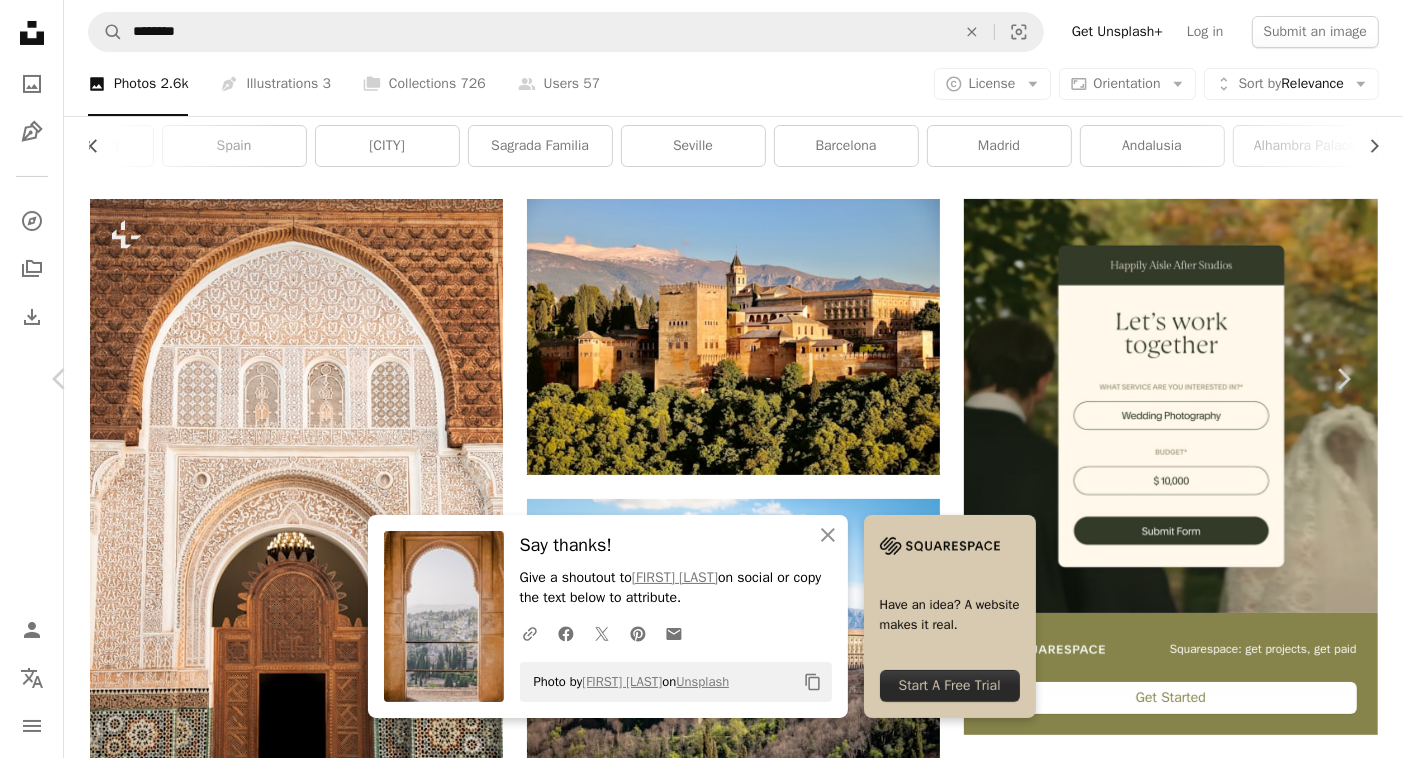 click on "An X shape Chevron left Chevron right An X shape Close Say thanks! Give a shoutout to  Victoriano Izquierdo  on social or copy the text below to attribute. A URL sharing icon (chains) Facebook icon X (formerly Twitter) icon Pinterest icon An envelope Photo by  Victoriano Izquierdo  on  Unsplash
Copy content Have an idea? A website makes it real. Start A Free Trial Victoriano Izquierdo Available for hire A checkmark inside of a circle A heart A plus sign Edit image   Plus sign for Unsplash+ Download free Chevron down Zoom in Views 15,213,136 Downloads 120,242 Featured in Photos ,  Nature A forward-right arrow Share Info icon Info More Actions A map marker Alhambra, Spain Calendar outlined Published on  July 11, 2016 Camera Panasonic, DMC-GX7 Safety Free to use under the  Unsplash License travel building city architecture italy urban window spain door temple view tuscany arch distance long oriental far vast moor background Backgrounds Browse premium related images on iStock  |  View more on iStock  ↗" at bounding box center (701, 4998) 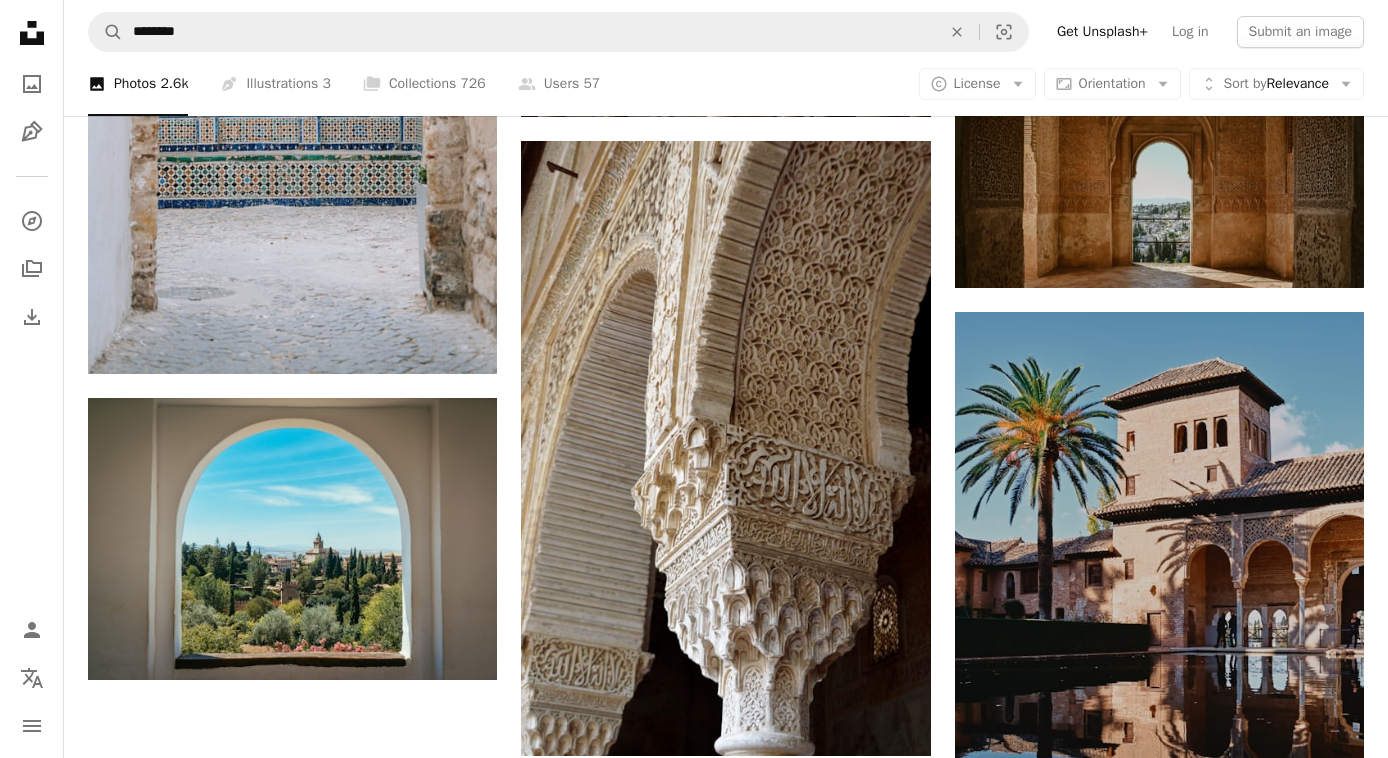 scroll, scrollTop: 3100, scrollLeft: 0, axis: vertical 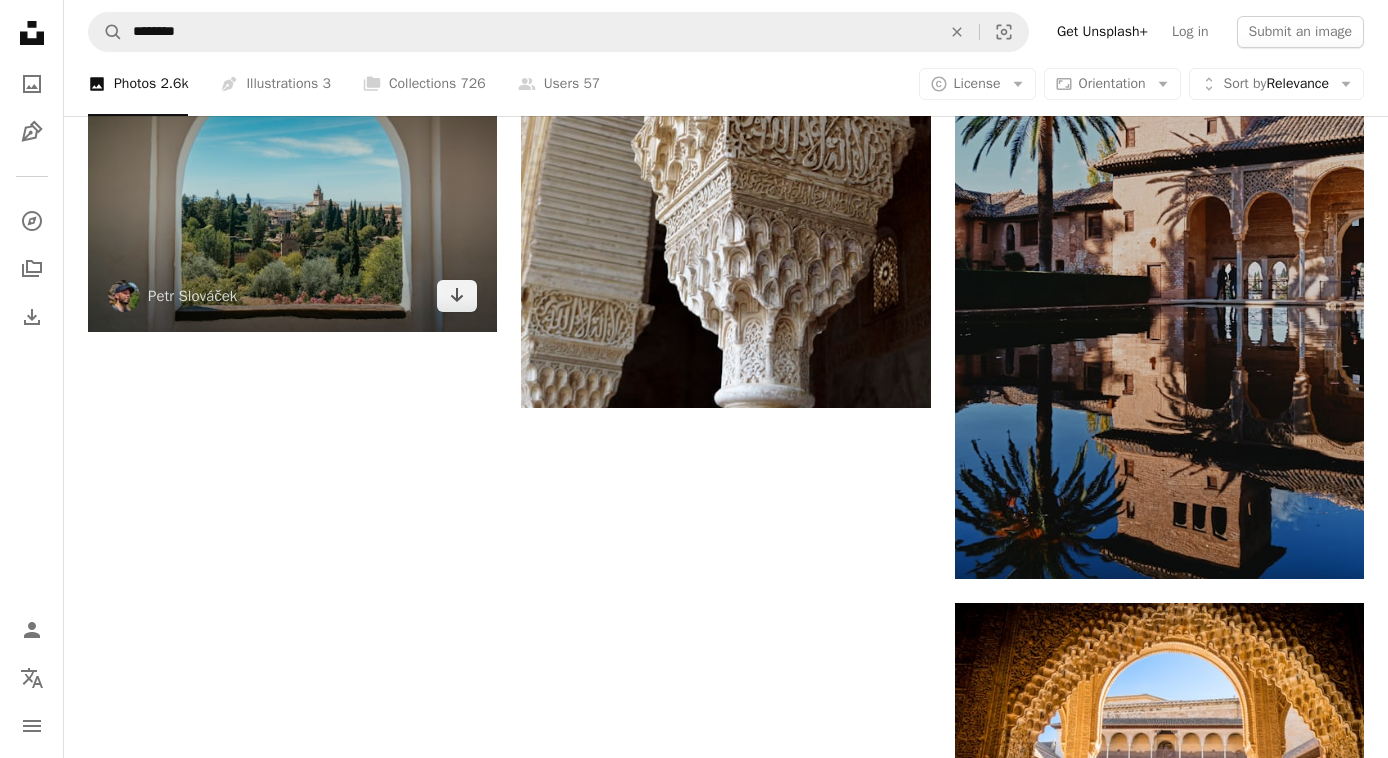click at bounding box center (292, 191) 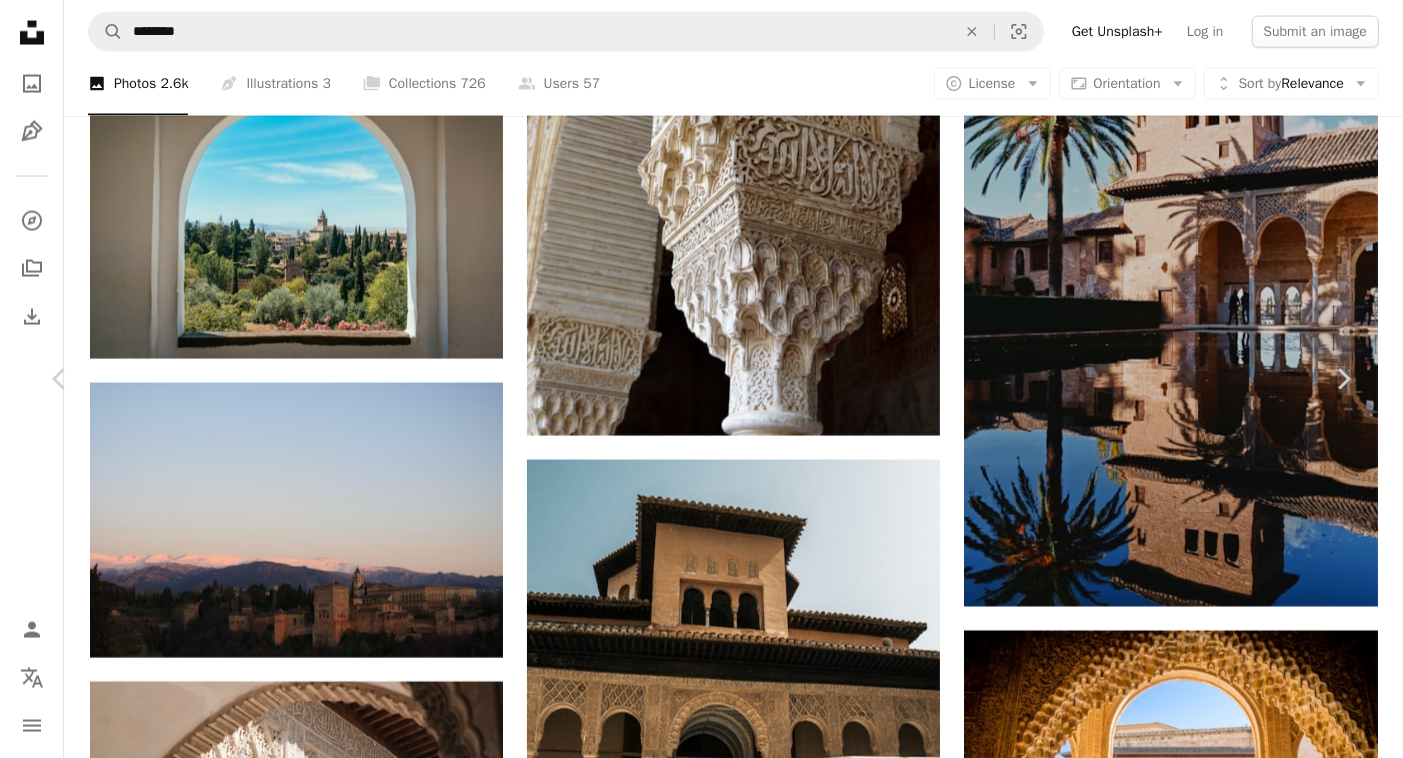 click on "Download free" at bounding box center [1154, 5589] 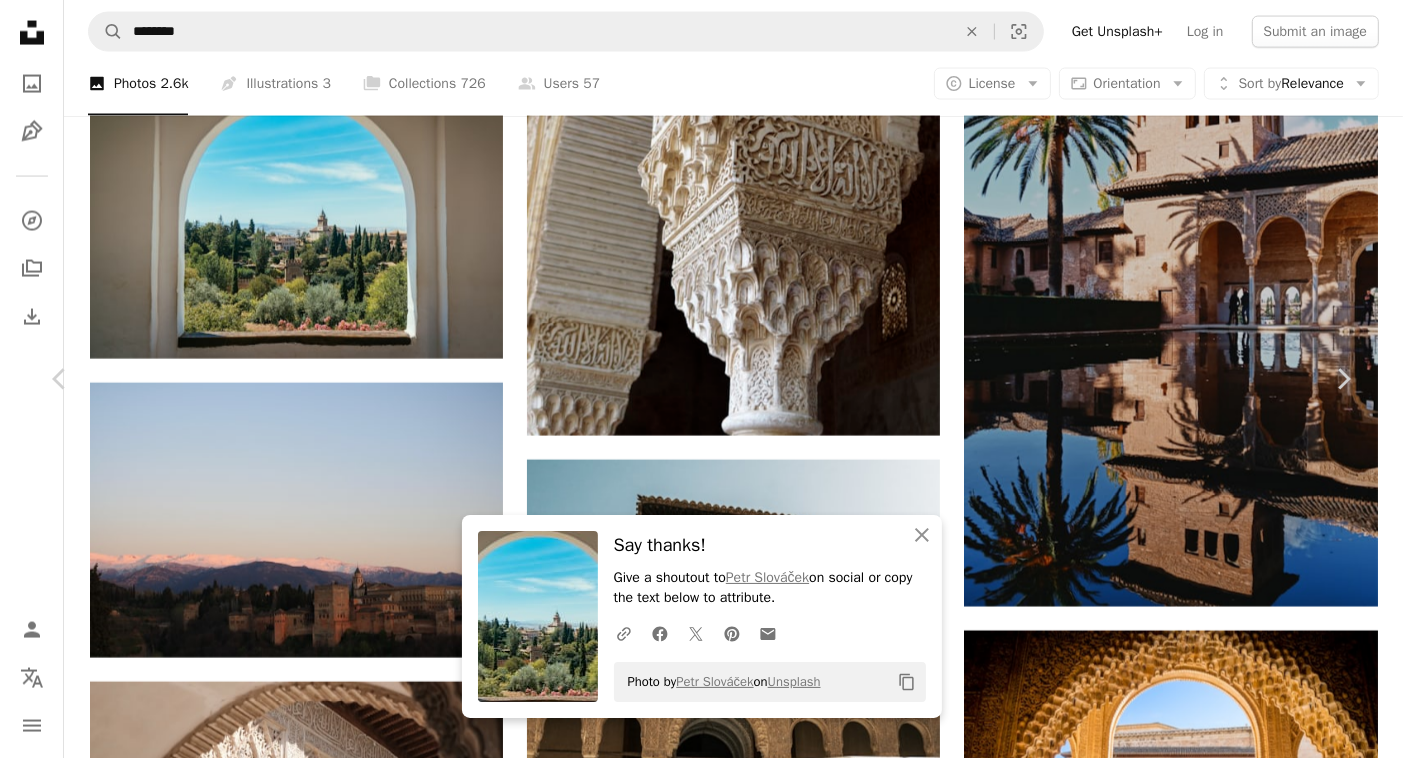 click on "An X shape Chevron left Chevron right An X shape Close Say thanks! Give a shoutout to  Petr Slováček  on social or copy the text below to attribute. A URL sharing icon (chains) Facebook icon X (formerly Twitter) icon Pinterest icon An envelope Photo by  Petr Slováček  on  Unsplash
Copy content Petr Slováček grwood A heart A plus sign Edit image   Plus sign for Unsplash+ Download free Chevron down Zoom in Views 536,964 Downloads 5,271 Featured in Photos A forward-right arrow Share Info icon Info More Actions A map marker Alhambra, Spain Calendar outlined Published on  January 15, 2020 Camera SONY, ILCE-6000 Safety Free to use under the  Unsplash License garden palace look through blue plant window spain alhambra fir conifer abies Free images Browse premium related images on iStock  |  Save 20% with code UNSPLASH20 View more on iStock  ↗ Related images A heart A plus sign Doctor Tinieblas Arrow pointing down A heart A plus sign Yuliia Medvedieva Arrow pointing down A heart A plus sign A heart" at bounding box center [701, 5921] 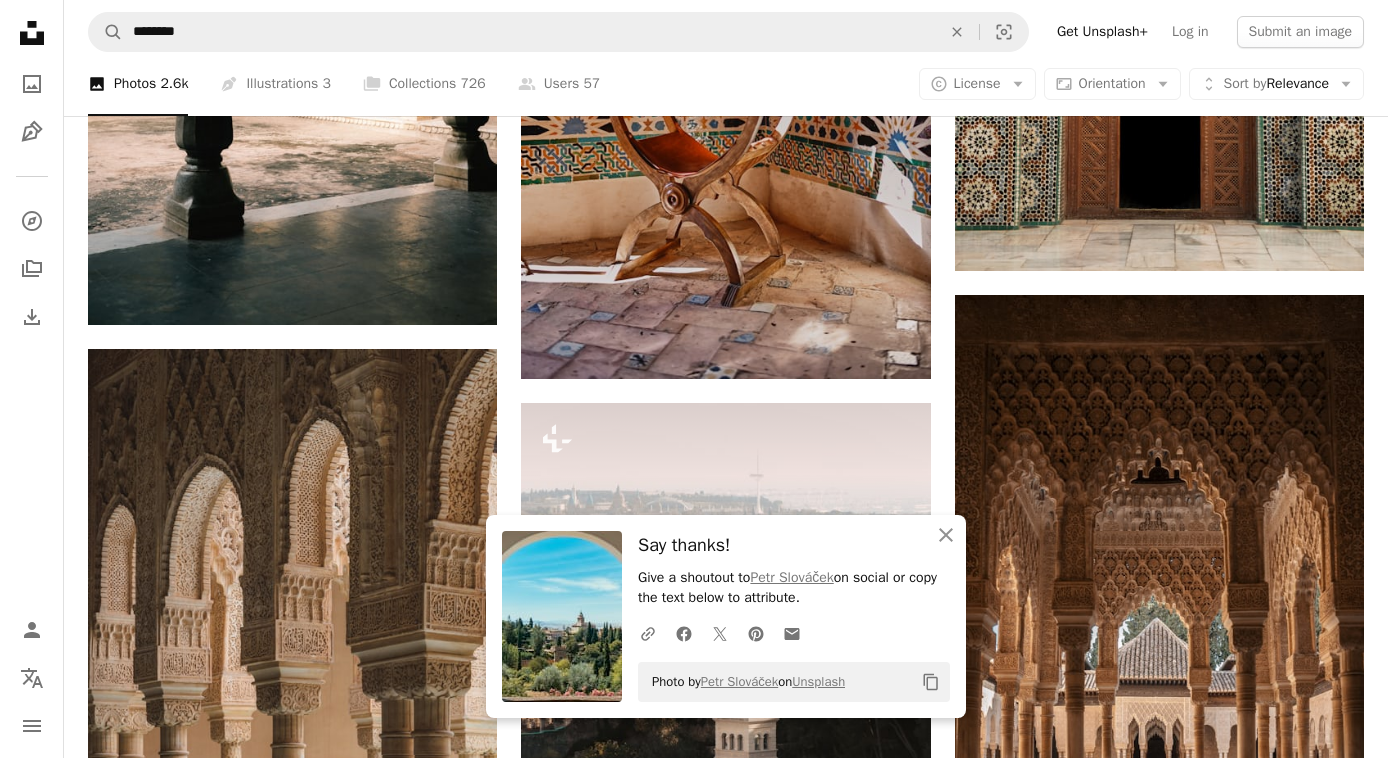 scroll, scrollTop: 5000, scrollLeft: 0, axis: vertical 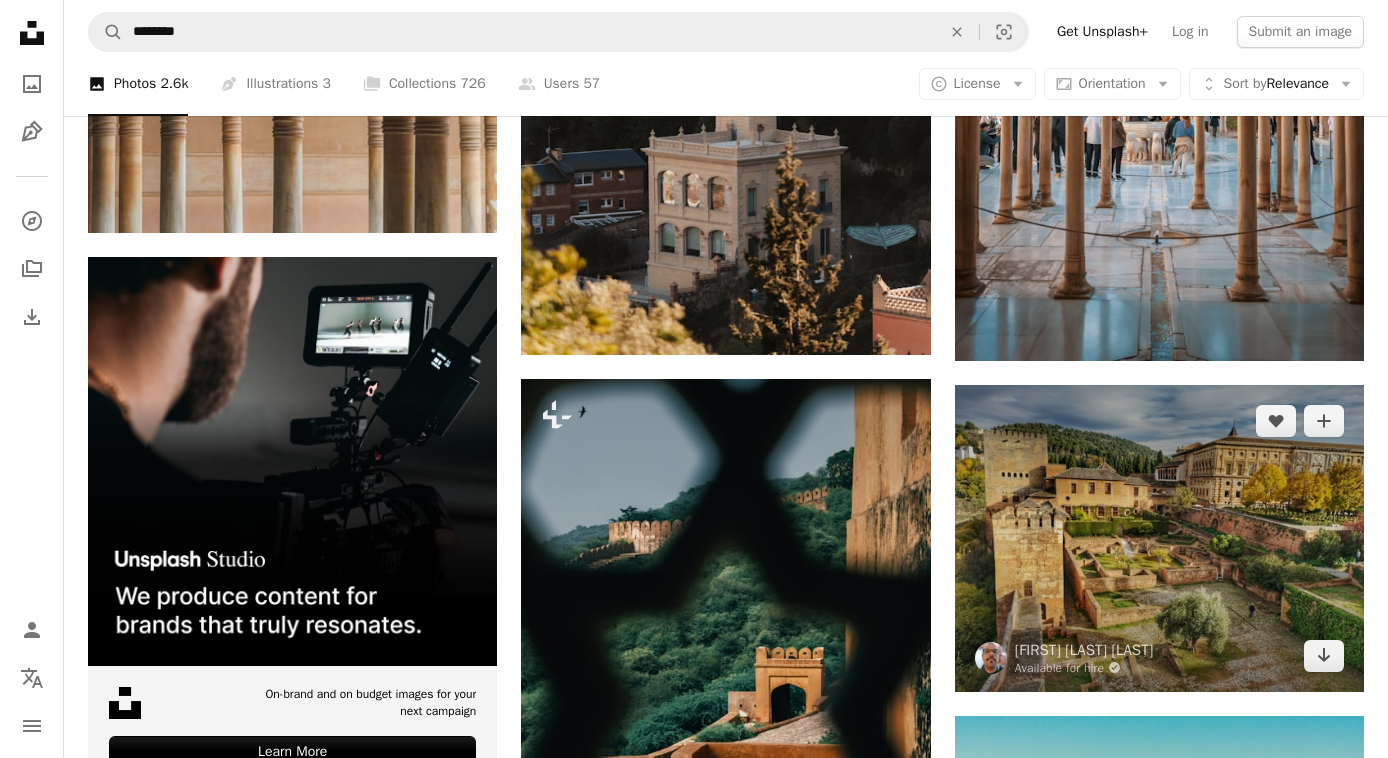 click at bounding box center [1159, 538] 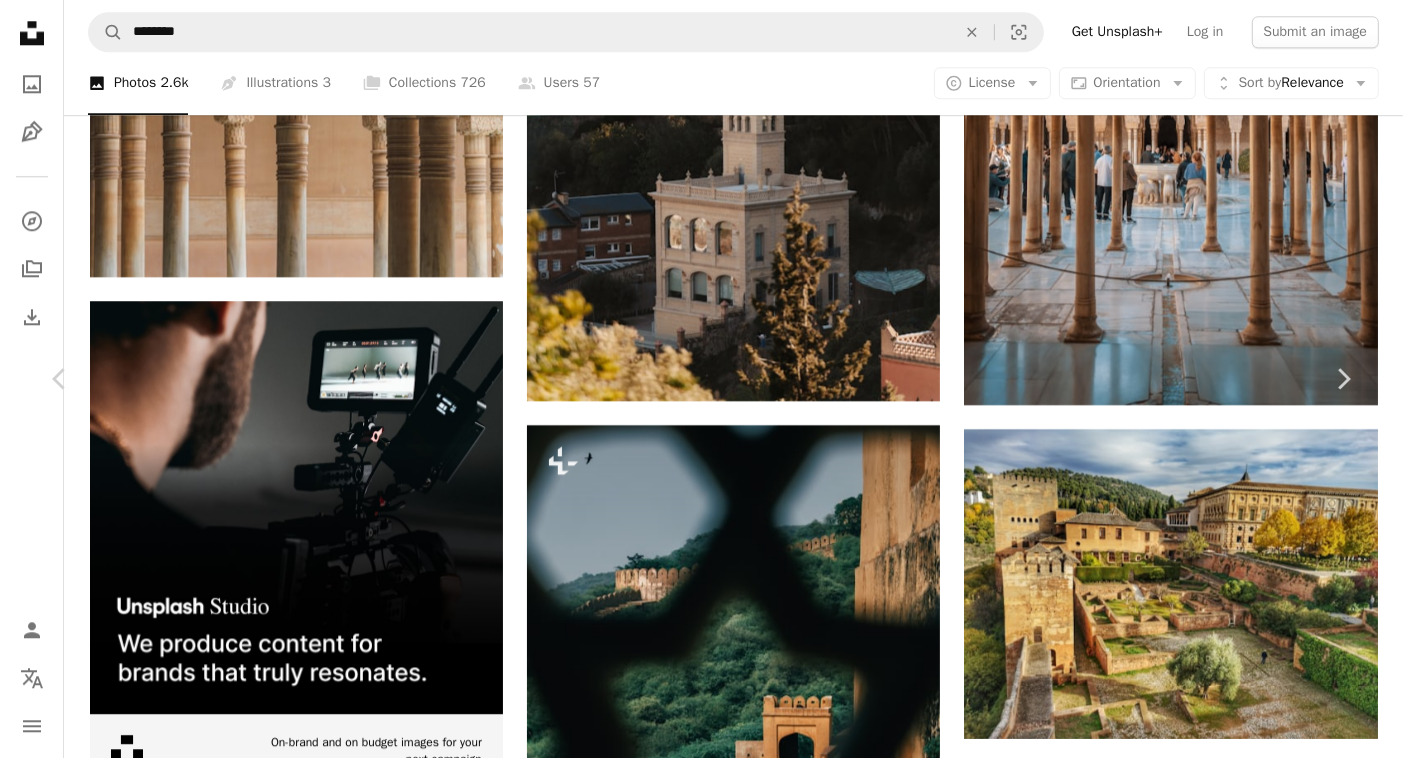 click on "Download free" at bounding box center (1154, 3690) 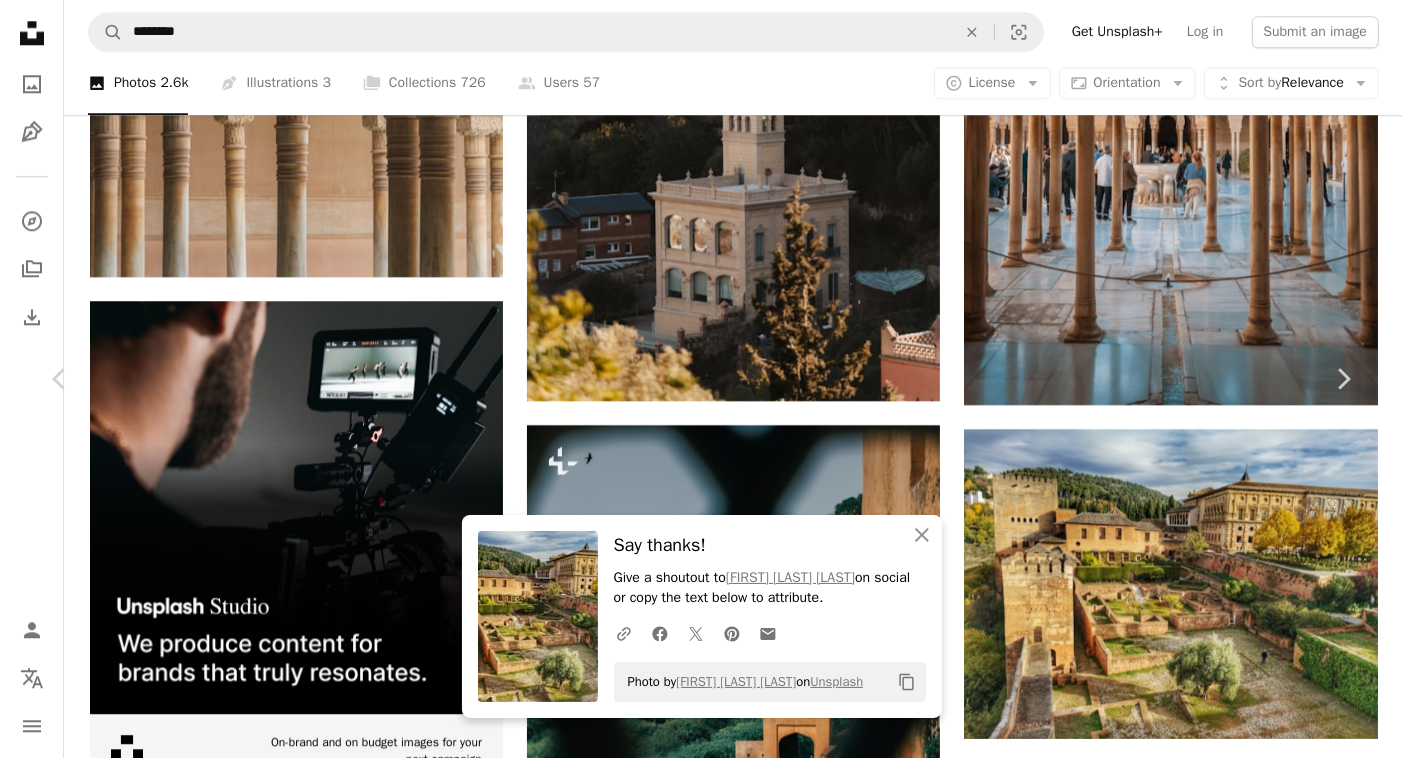 click on "An X shape Chevron left Chevron right An X shape Close Say thanks! Give a shoutout to  Marco Montero Pisani  on social or copy the text below to attribute. A URL sharing icon (chains) Facebook icon X (formerly Twitter) icon Pinterest icon An envelope Photo by  Marco Montero Pisani  on  Unsplash
Copy content Marco Montero Pisani Available for hire A checkmark inside of a circle A heart A plus sign Edit image   Plus sign for Unsplash+ Download free Chevron down Zoom in Views 277,157 Downloads 3,732 A forward-right arrow Share Info icon Info More Actions Alhambra, Granada. Andalusia, Spain. A map marker Alhambra, Granada, Spain Calendar outlined Published on  December 12, 2019 Camera HUAWEI, CLT-L09 Safety Free to use under the  Unsplash License building city human architecture scenery urban spain castle path outdoors town housing downtown fort granada alhambra walkway HD Wallpapers Browse premium related images on iStock  |  Save 20% with code UNSPLASH20 View more on iStock  ↗ Related images A heart" at bounding box center [701, 4022] 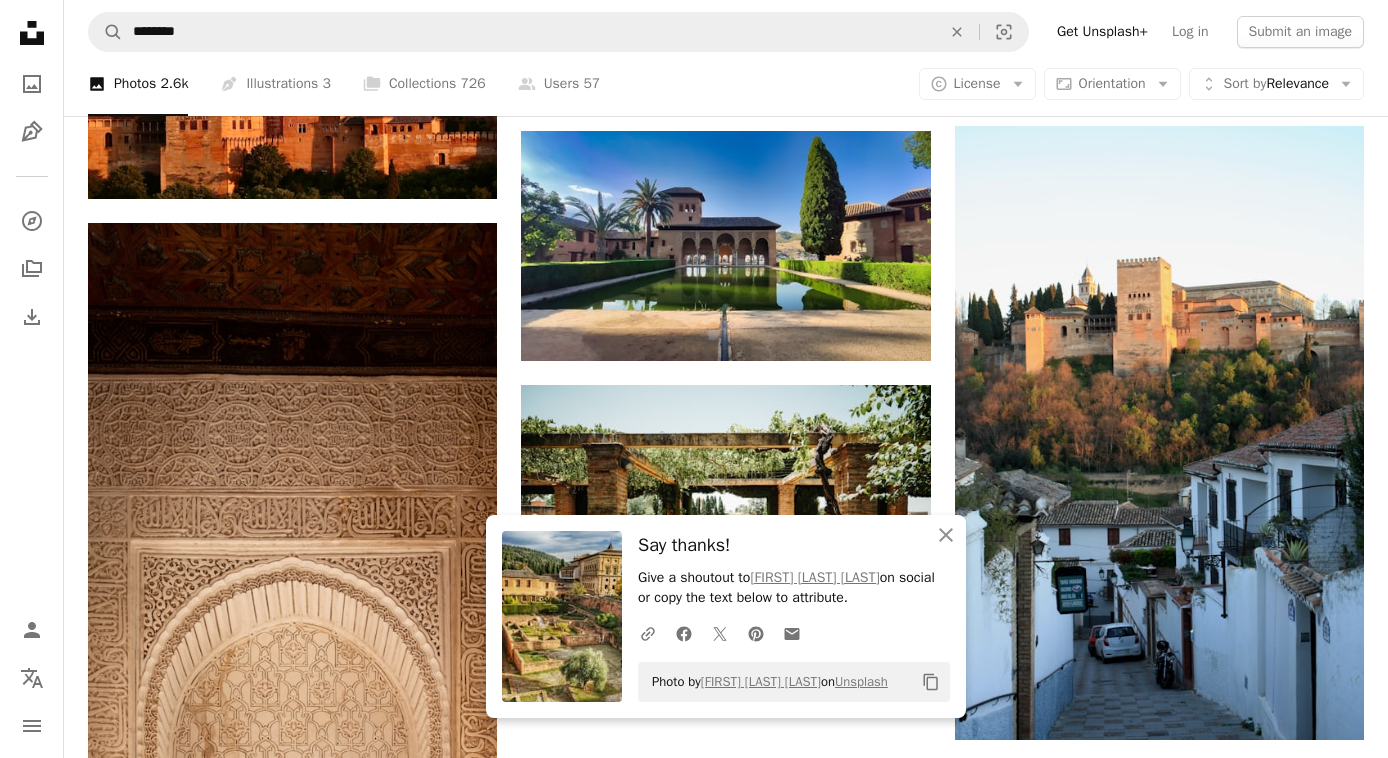 scroll, scrollTop: 5900, scrollLeft: 0, axis: vertical 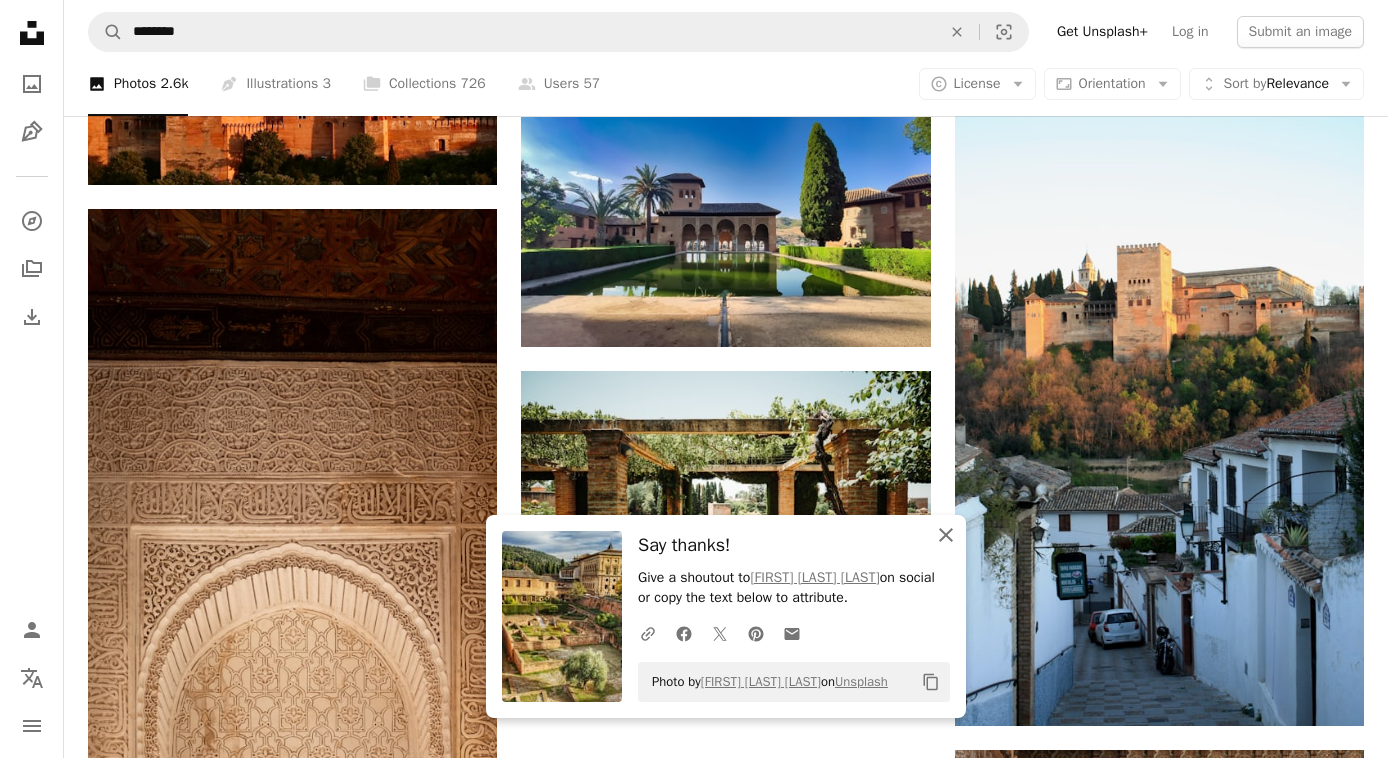 click on "An X shape" 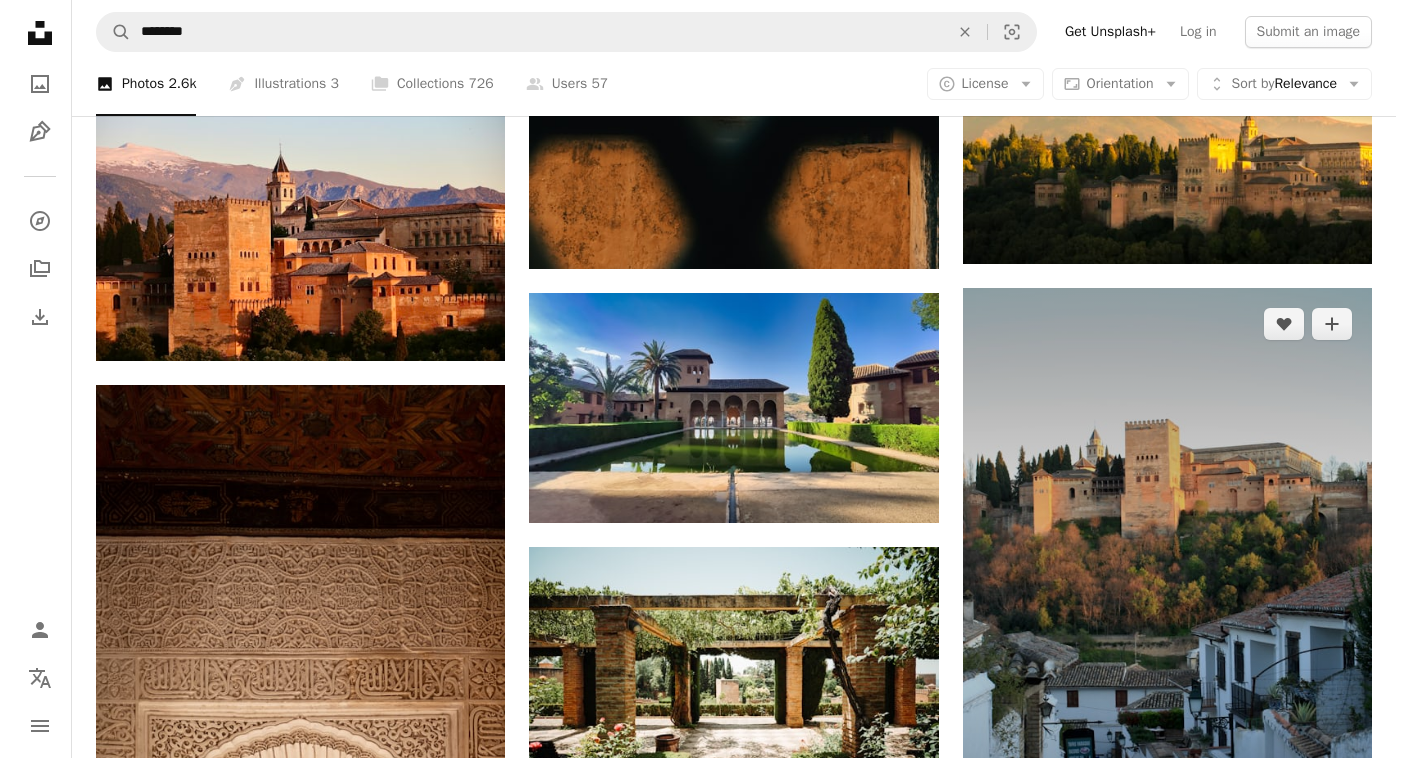 scroll, scrollTop: 5700, scrollLeft: 0, axis: vertical 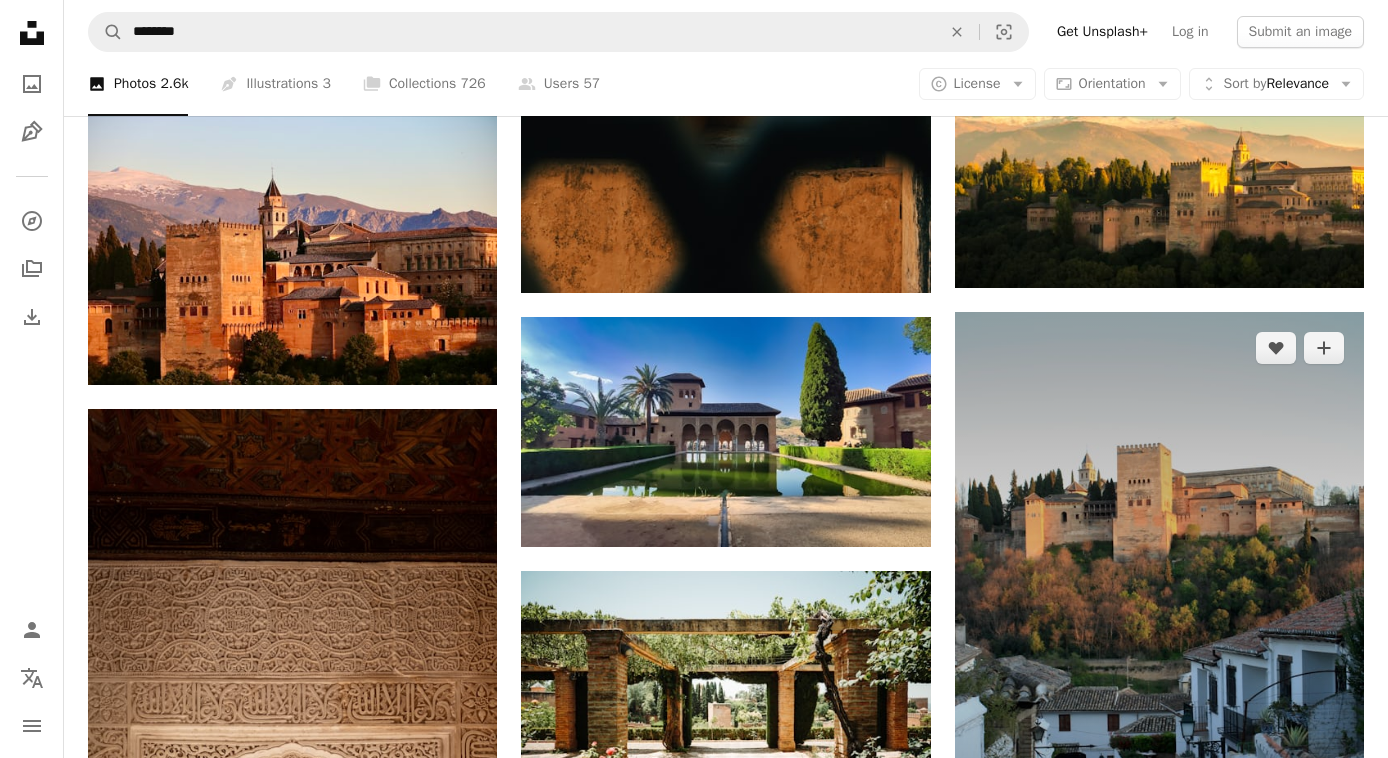 click at bounding box center [1159, 619] 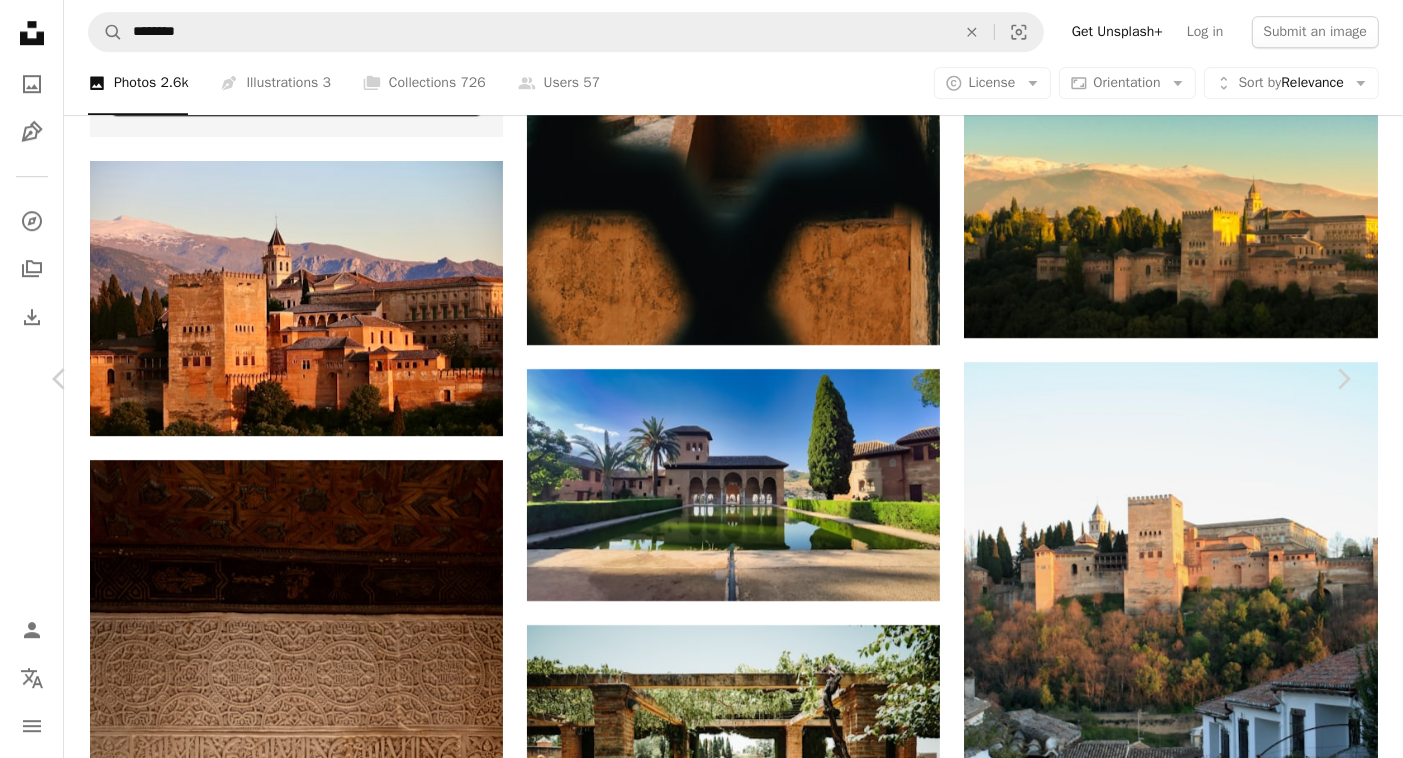 click on "Download free" at bounding box center [1154, 6973] 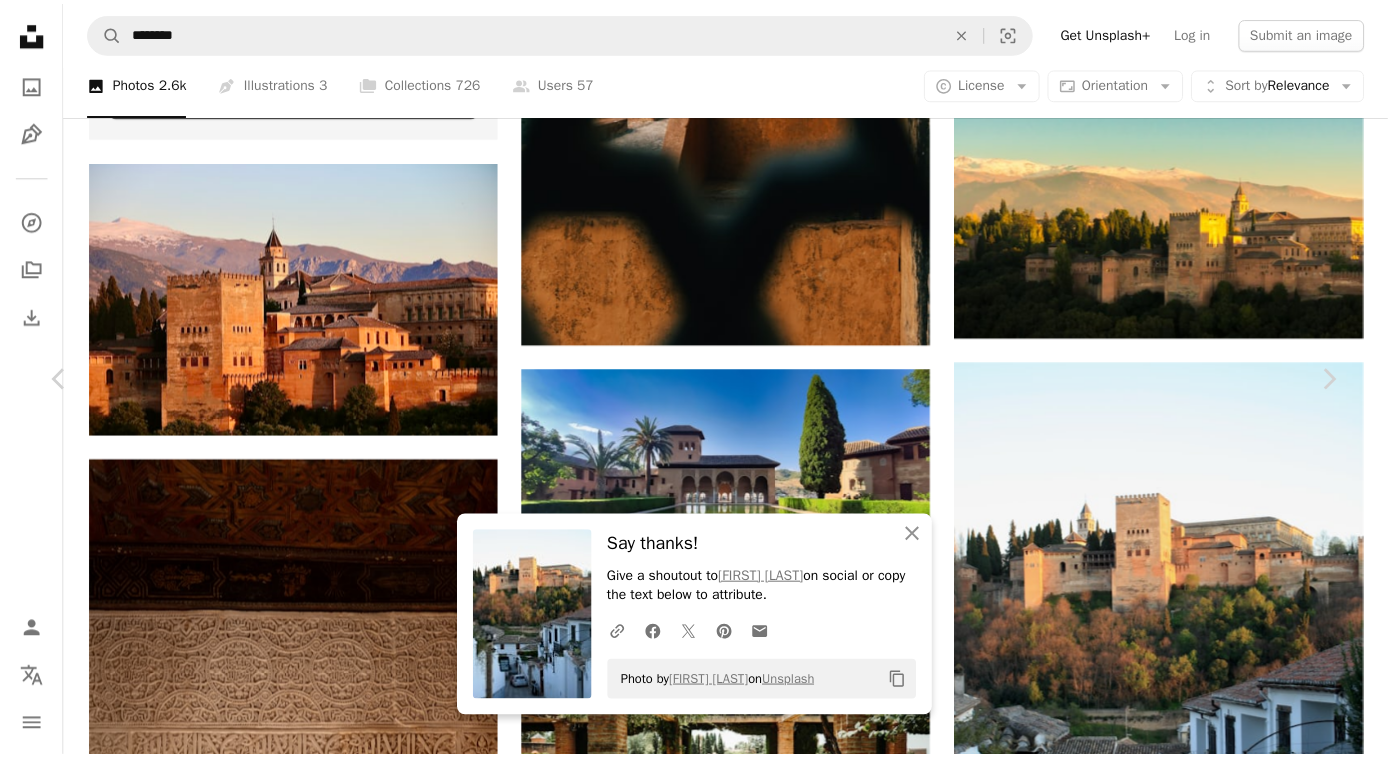 scroll, scrollTop: 1063, scrollLeft: 0, axis: vertical 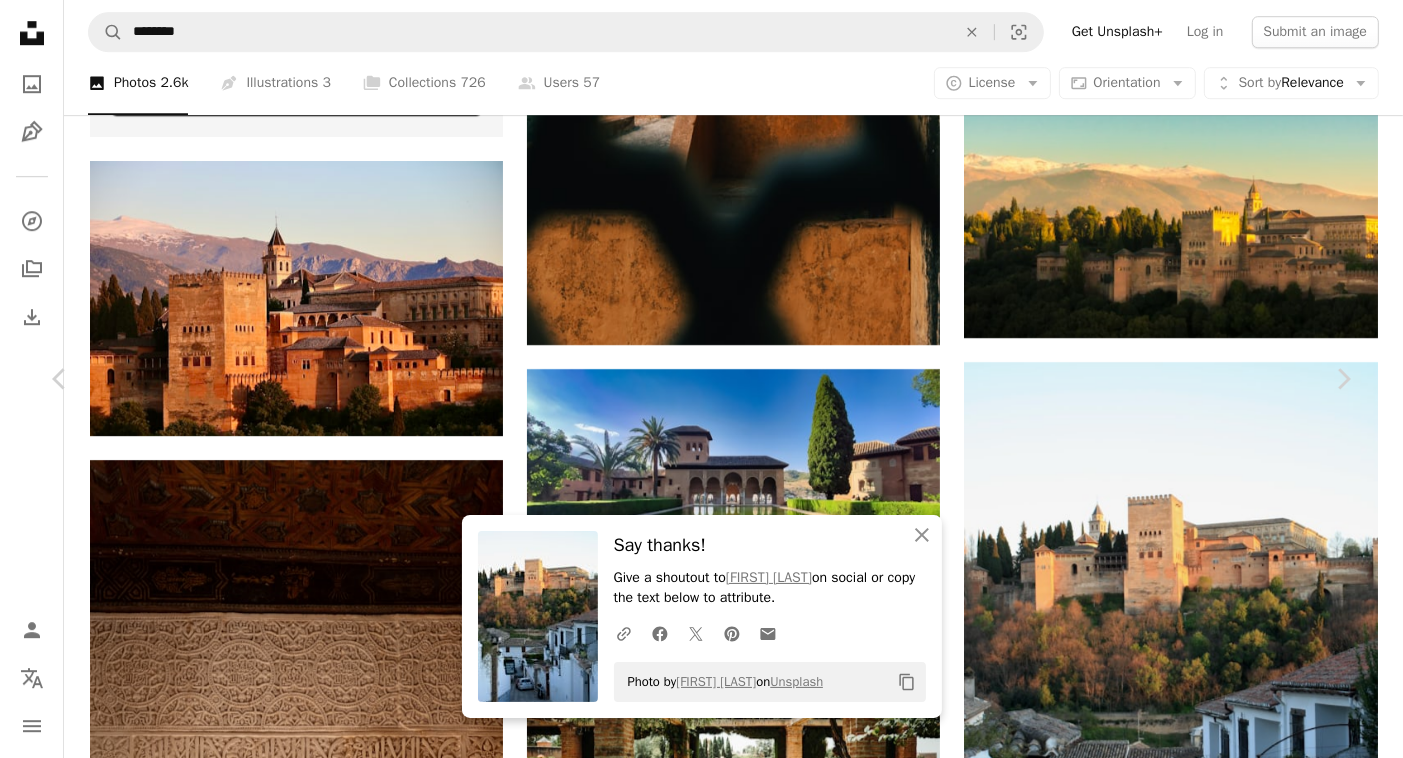click on "An X shape Chevron left Chevron right An X shape Close Say thanks! Give a shoutout to  Callum Parker  on social or copy the text below to attribute. A URL sharing icon (chains) Facebook icon X (formerly Twitter) icon Pinterest icon An envelope Photo by  Callum Parker  on  Unsplash
Copy content Callum Parker callump1975 A heart A plus sign Edit image   Plus sign for Unsplash+ Download free Chevron down Zoom in Views 101,632 Downloads 1,497 A forward-right arrow Share Info icon Info More Actions A map marker Alhambra, Spain Calendar outlined Published on  November 1, 2020 Camera Canon, EOS 1000D Safety Free to use under the  Unsplash License car sunset pink street spain village town view granada alhambra building architecture plant urban vehicle castle transportation outdoors automobile roof Free images Browse premium related images on iStock  |  Save 20% with code UNSPLASH20 View more on iStock  ↗ Related images A heart A plus sign Michael Martinelli Available for hire A checkmark inside of a circle" at bounding box center (701, 7305) 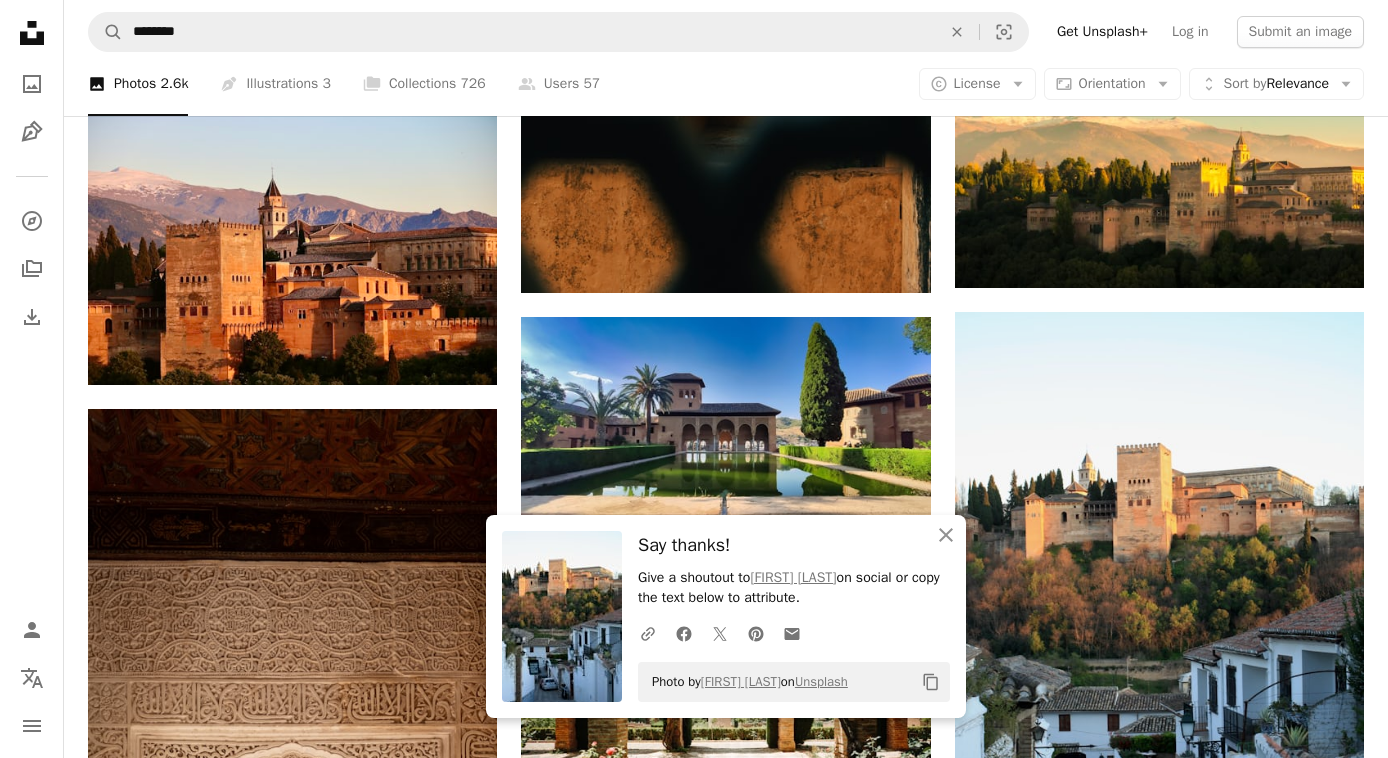 scroll, scrollTop: 6100, scrollLeft: 0, axis: vertical 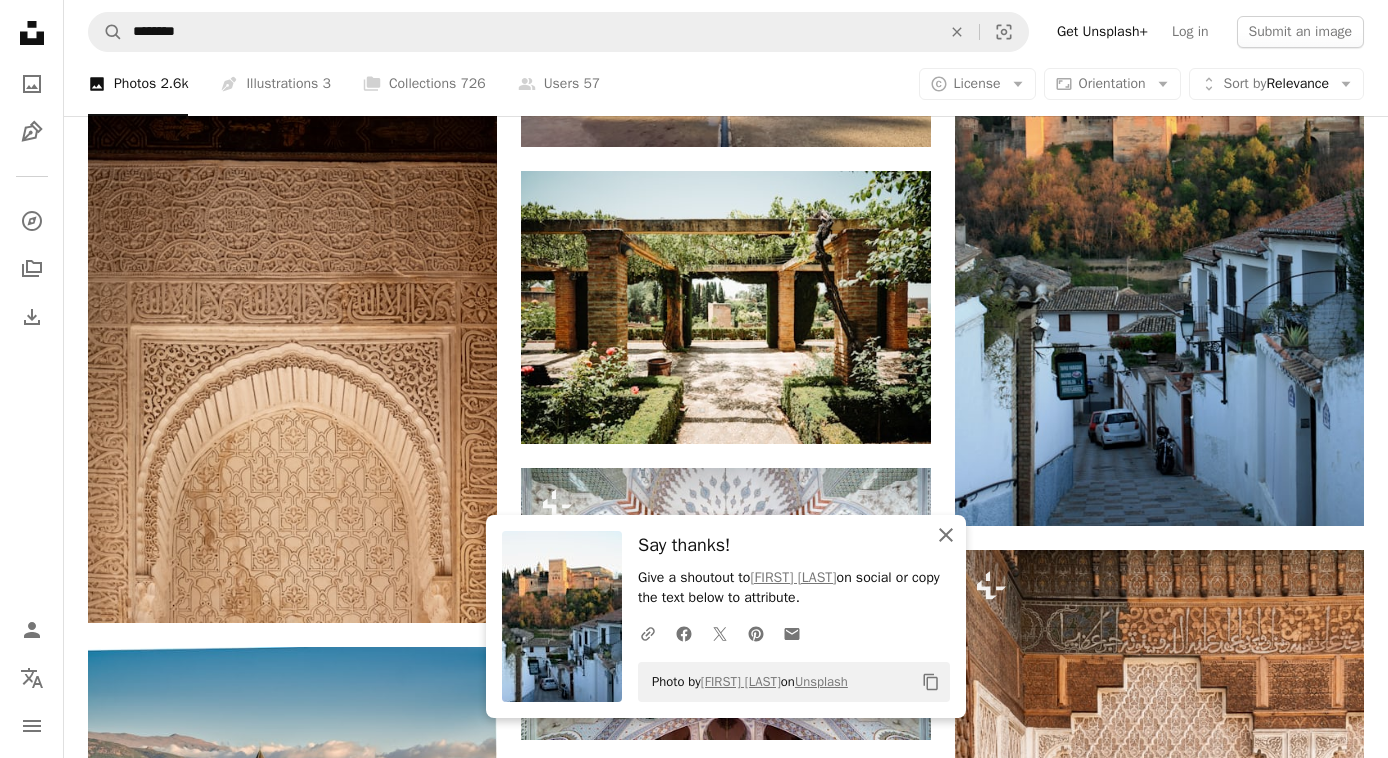 click on "An X shape" 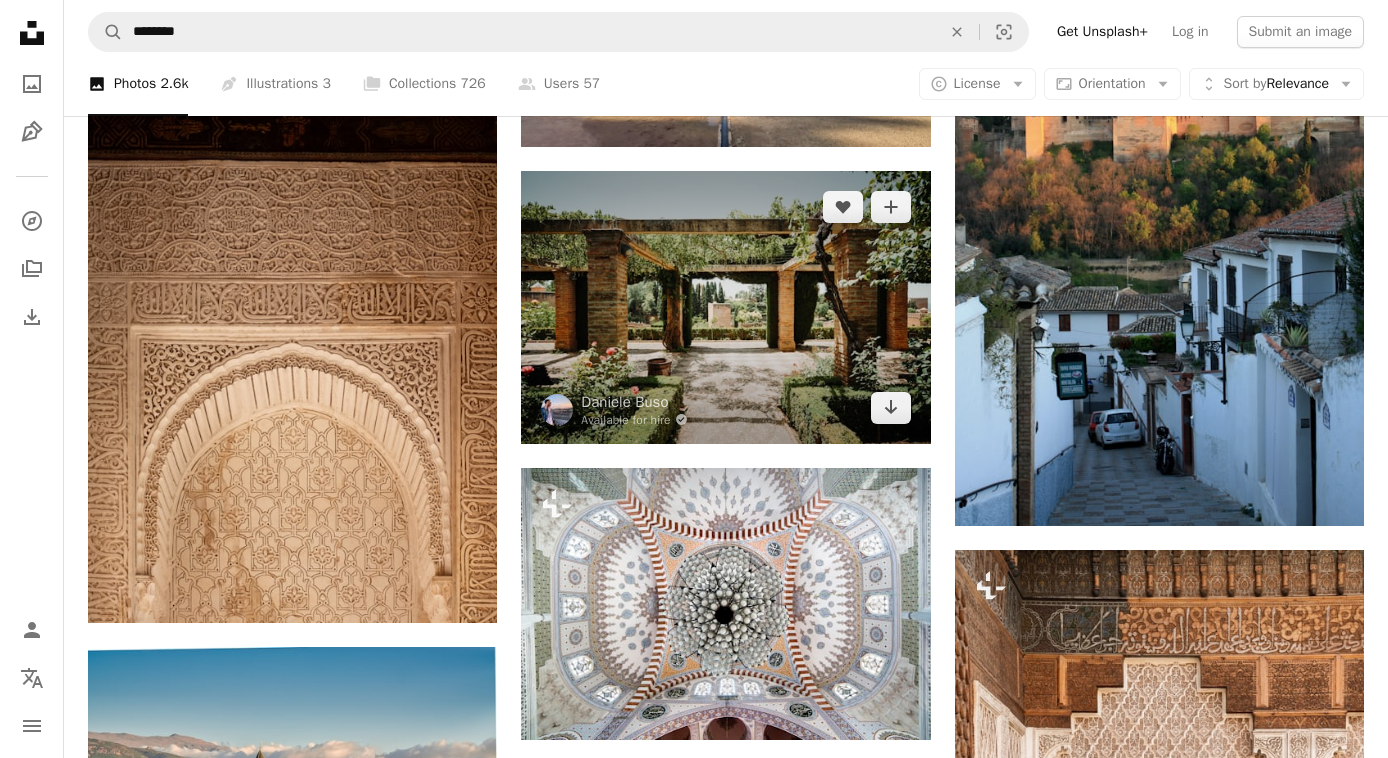 scroll, scrollTop: 6500, scrollLeft: 0, axis: vertical 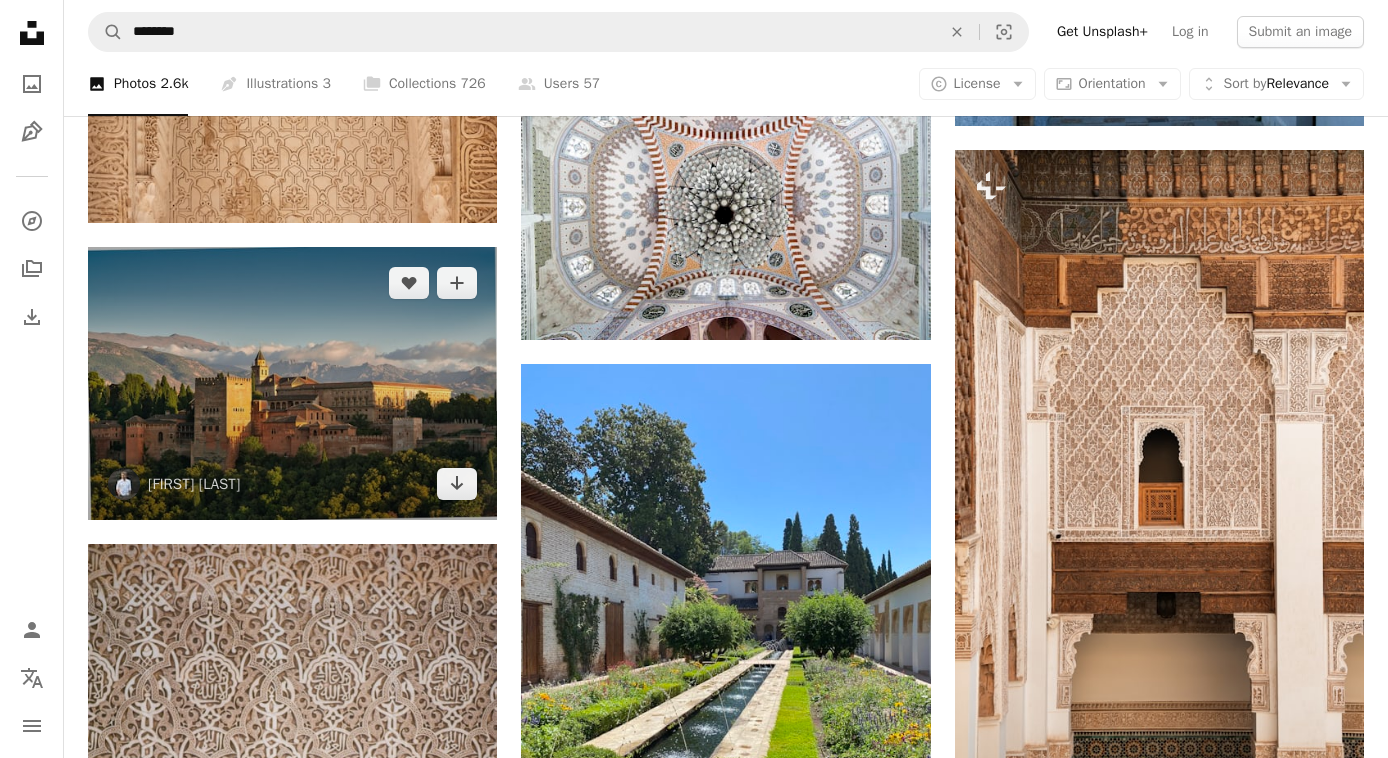 click at bounding box center [292, 383] 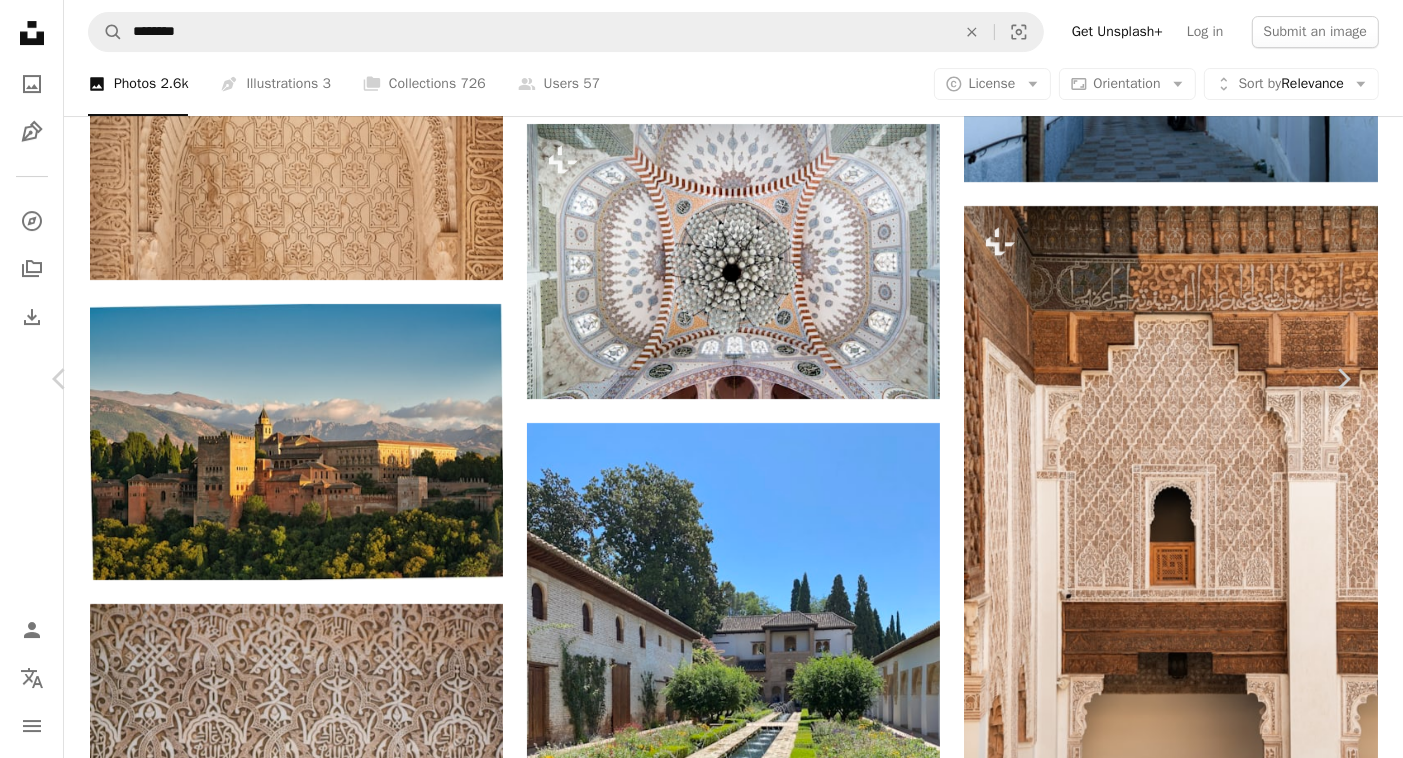 click on "Download free" at bounding box center (1154, 6173) 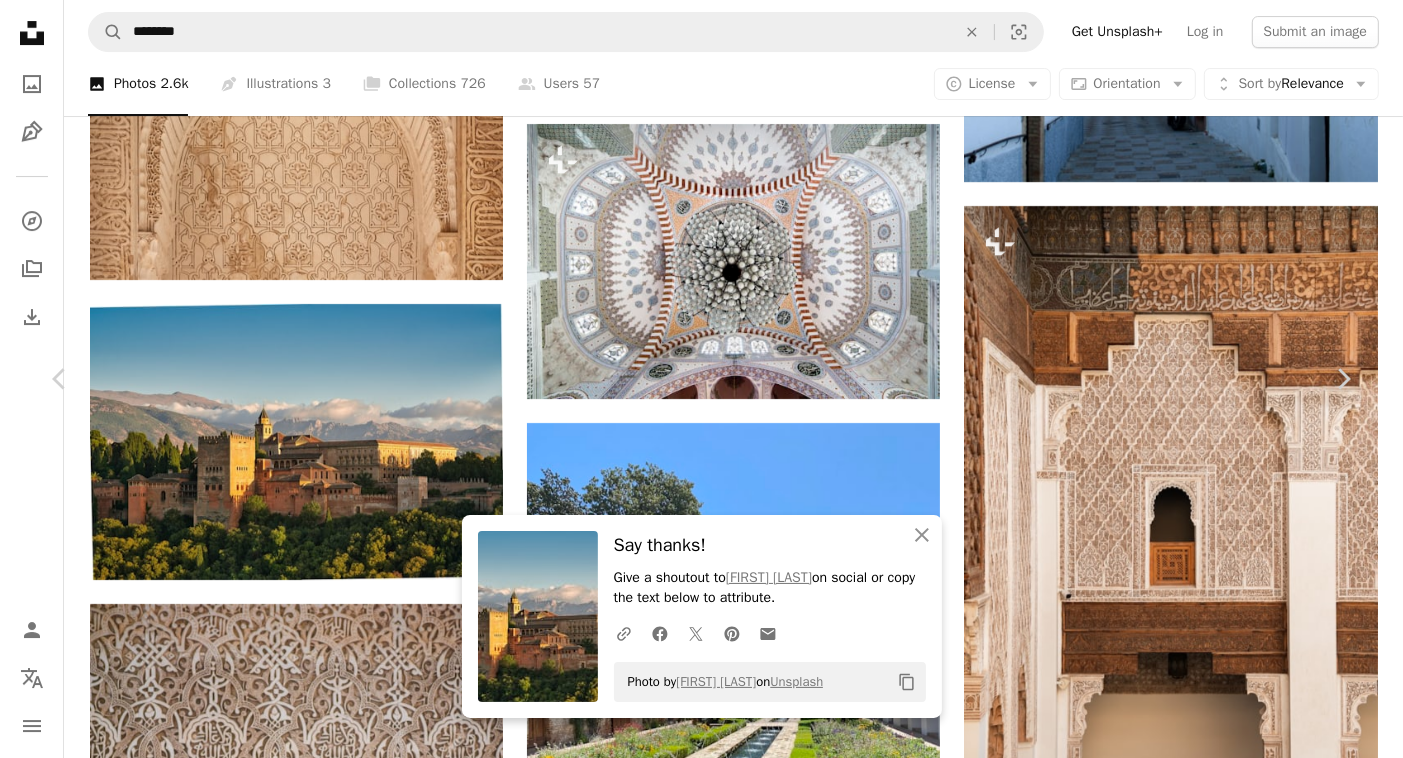 click on "An X shape Chevron left Chevron right An X shape Close Say thanks! Give a shoutout to  Alexander Psiuk  on social or copy the text below to attribute. A URL sharing icon (chains) Facebook icon X (formerly Twitter) icon Pinterest icon An envelope Photo by  Alexander Psiuk  on  Unsplash
Copy content Alexander Psiuk alexdeloy A heart A plus sign Edit image   Plus sign for Unsplash+ Download free Chevron down Zoom in Views 64,409 Downloads 858 Featured in Travel A forward-right arrow Share Info icon Info More Actions A map marker Granada, Spanien Calendar outlined Published on  February 4, 2024 Camera SONY, ILCE-6000 Safety Free to use under the  Unsplash License sunset alhambra alhambra granada building house castle outdoors housing granada fortress spanien HD Wallpapers Browse premium related images on iStock  |  Save 20% with code UNSPLASH20 View more on iStock  ↗ Related images A heart A plus sign Willian Justen de Vasconcellos Arrow pointing down A heart A plus sign Artists Eyes Available for hire" at bounding box center [701, 6505] 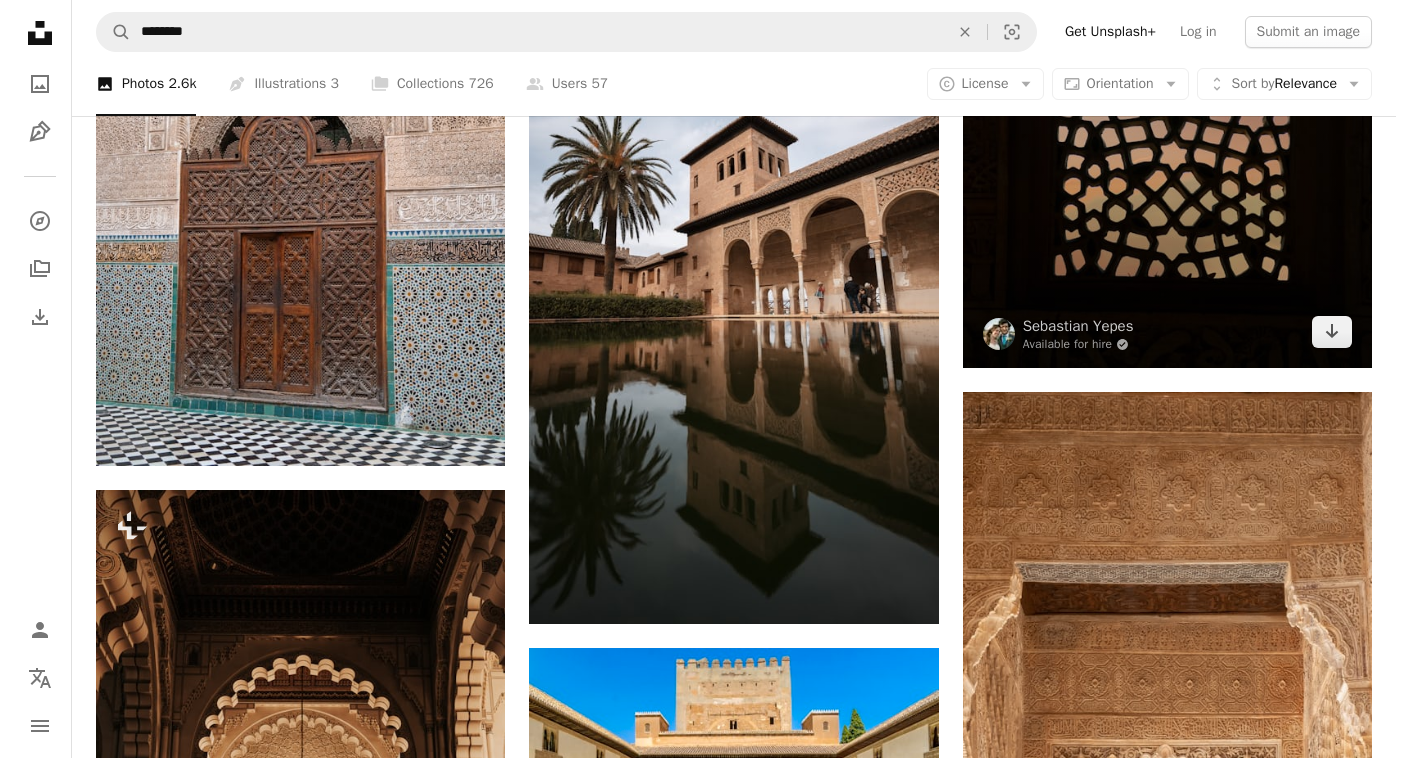 scroll, scrollTop: 7600, scrollLeft: 0, axis: vertical 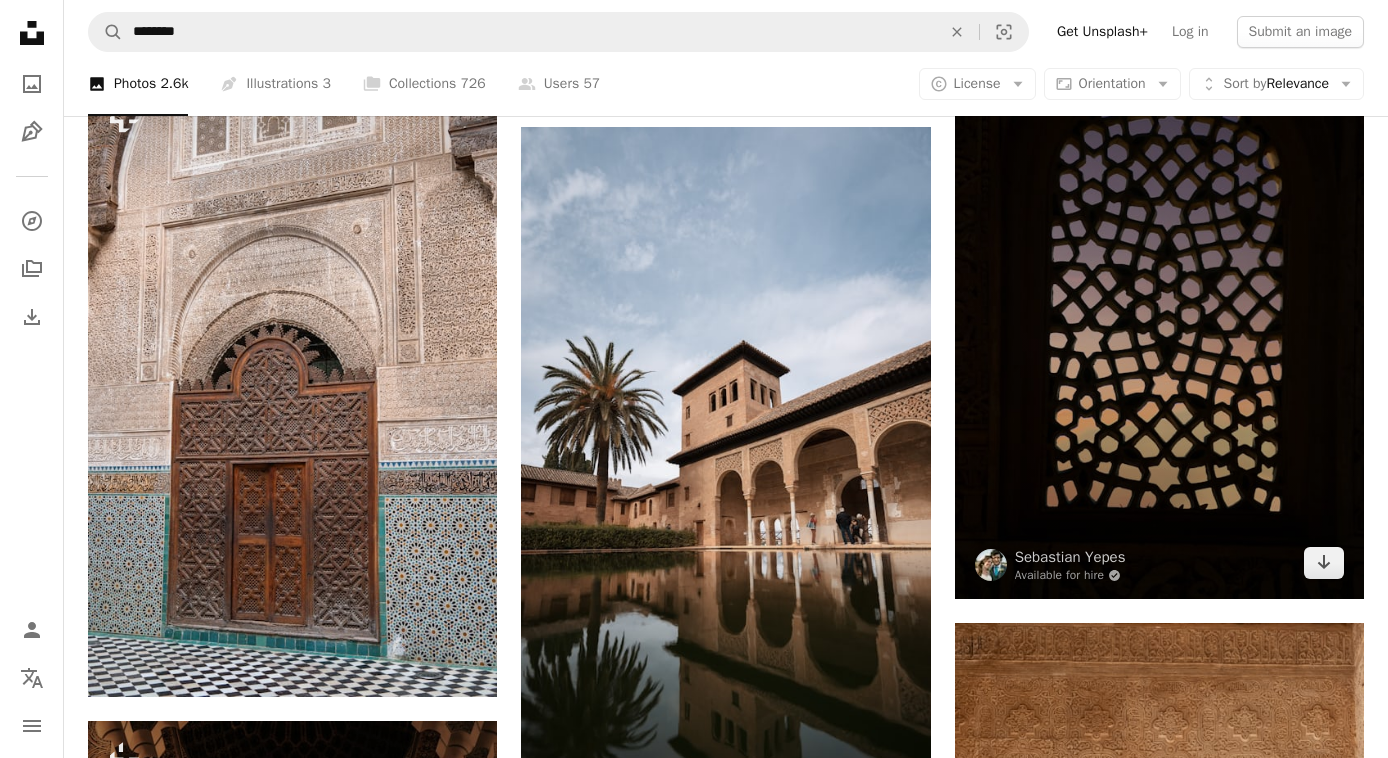 click at bounding box center (1159, 292) 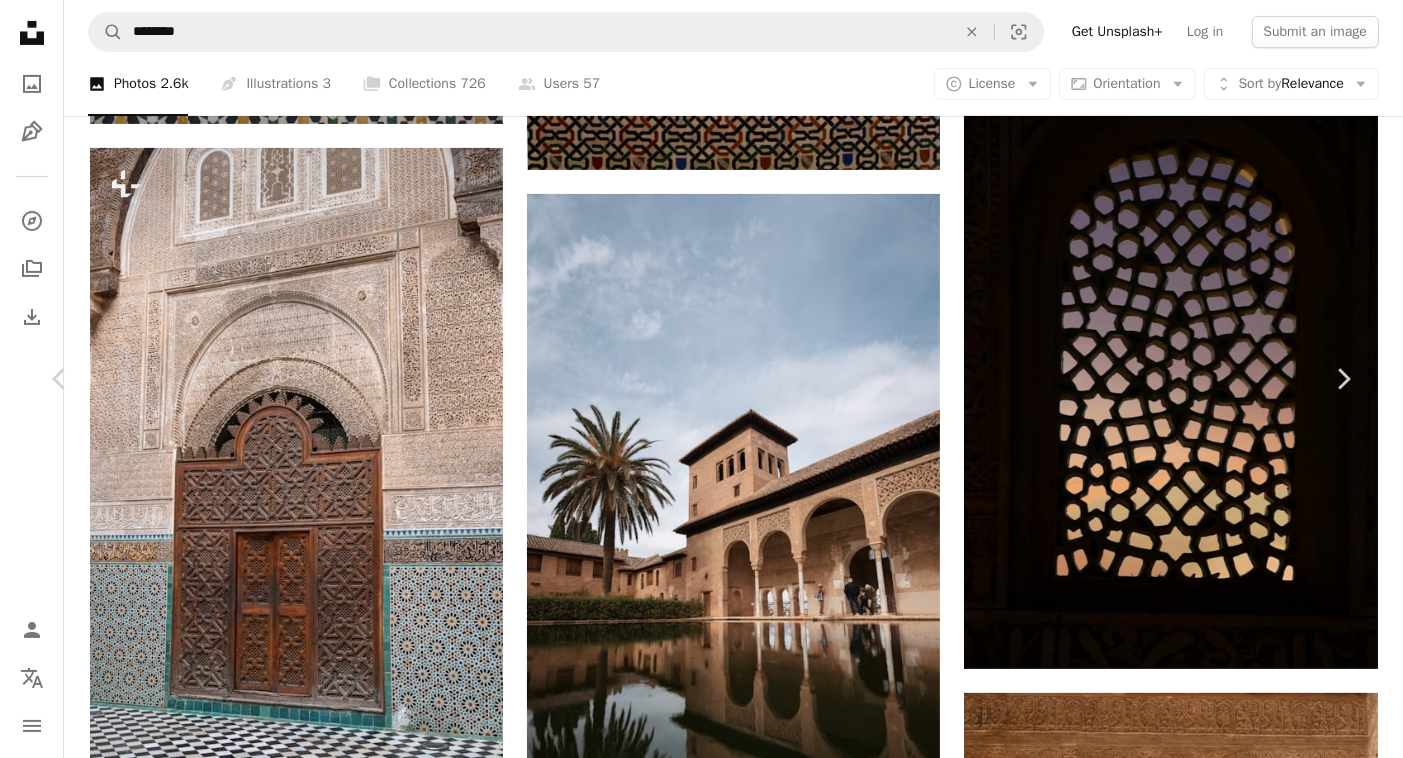click on "An X shape Chevron left Chevron right Sebastian Yepes Available for hire A checkmark inside of a circle A heart A plus sign Edit image   Plus sign for Unsplash+ Download free Chevron down Zoom in Views 1,861,957 Downloads 16,394 A forward-right arrow Share Info icon Info More Actions A map marker Alhambra, Granada, spain Calendar outlined Published on  February 23, 2019 Camera Nikon, D5200 Safety Free to use under the  Unsplash License islamic architecture pattern spain palace geometry granada alhambra fortress andalucia sunset window alcazar moorish texture art building window lighting machine stained glass Public domain images Browse premium related images on iStock  |  Save 20% with code UNSPLASH20 View more on iStock  ↗ Related images A heart A plus sign Rajiv Bajaj Arrow pointing down A heart A plus sign Aashay Wase Arrow pointing down A heart A plus sign Youssef Mohammed Arrow pointing down A heart A plus sign AmirHadi Manavi Arrow pointing down A heart A plus sign Samuele Vigano Available for hire" at bounding box center [701, 5405] 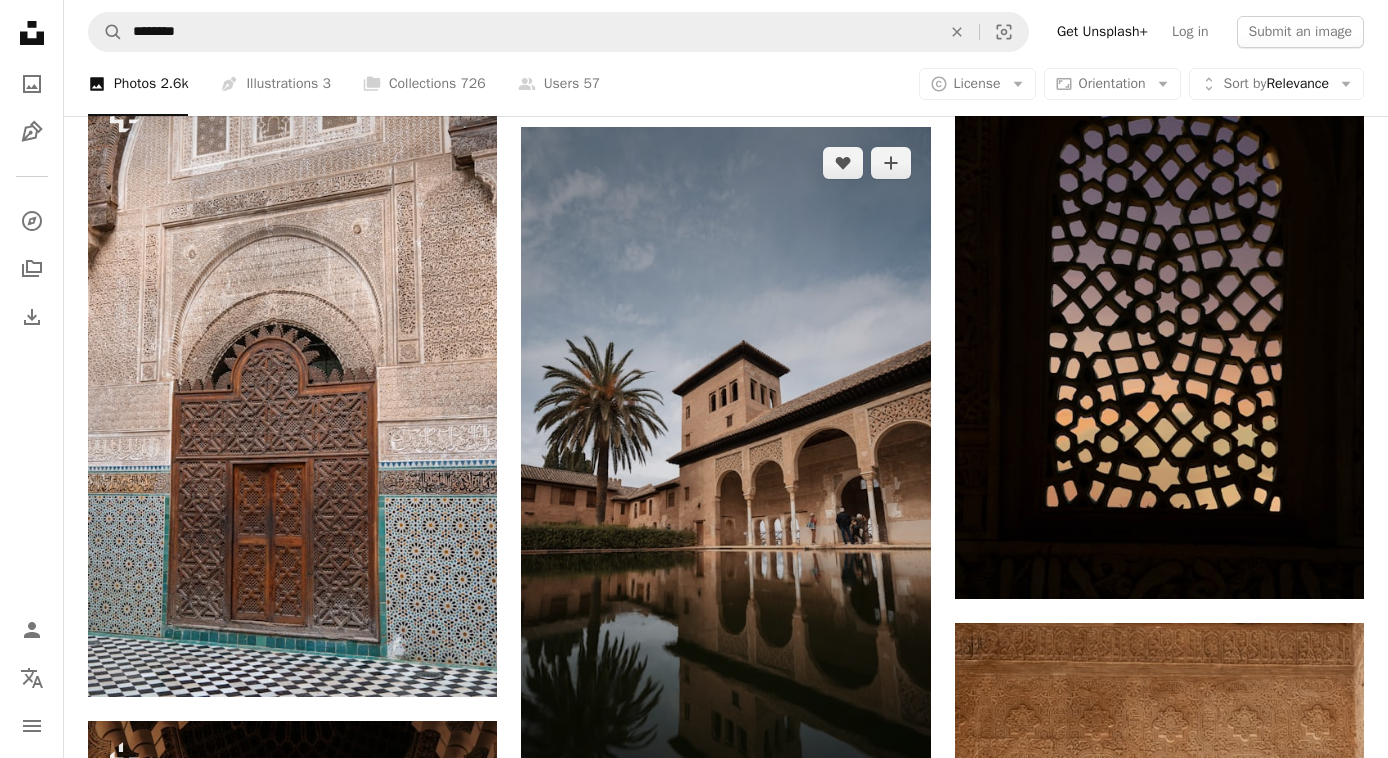 click at bounding box center (725, 491) 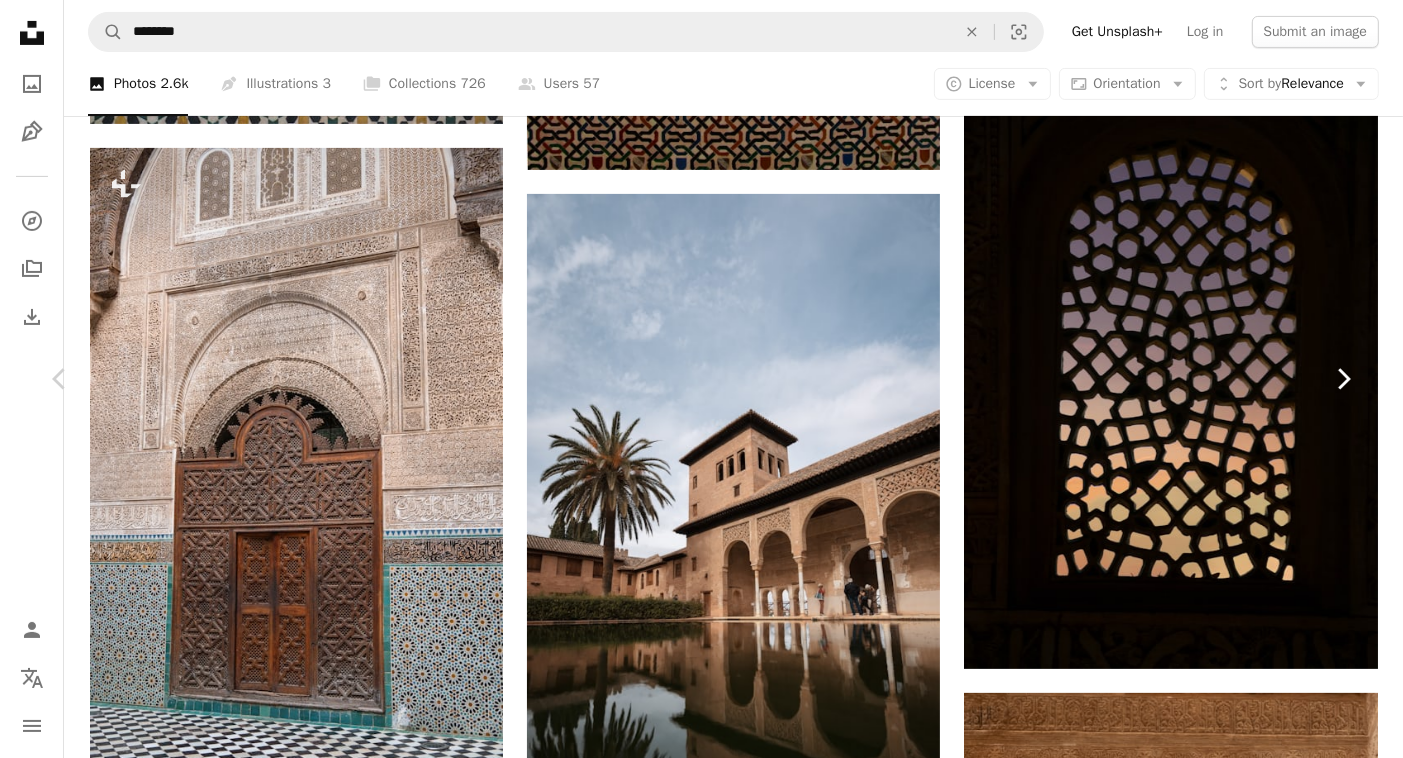 scroll, scrollTop: 663, scrollLeft: 0, axis: vertical 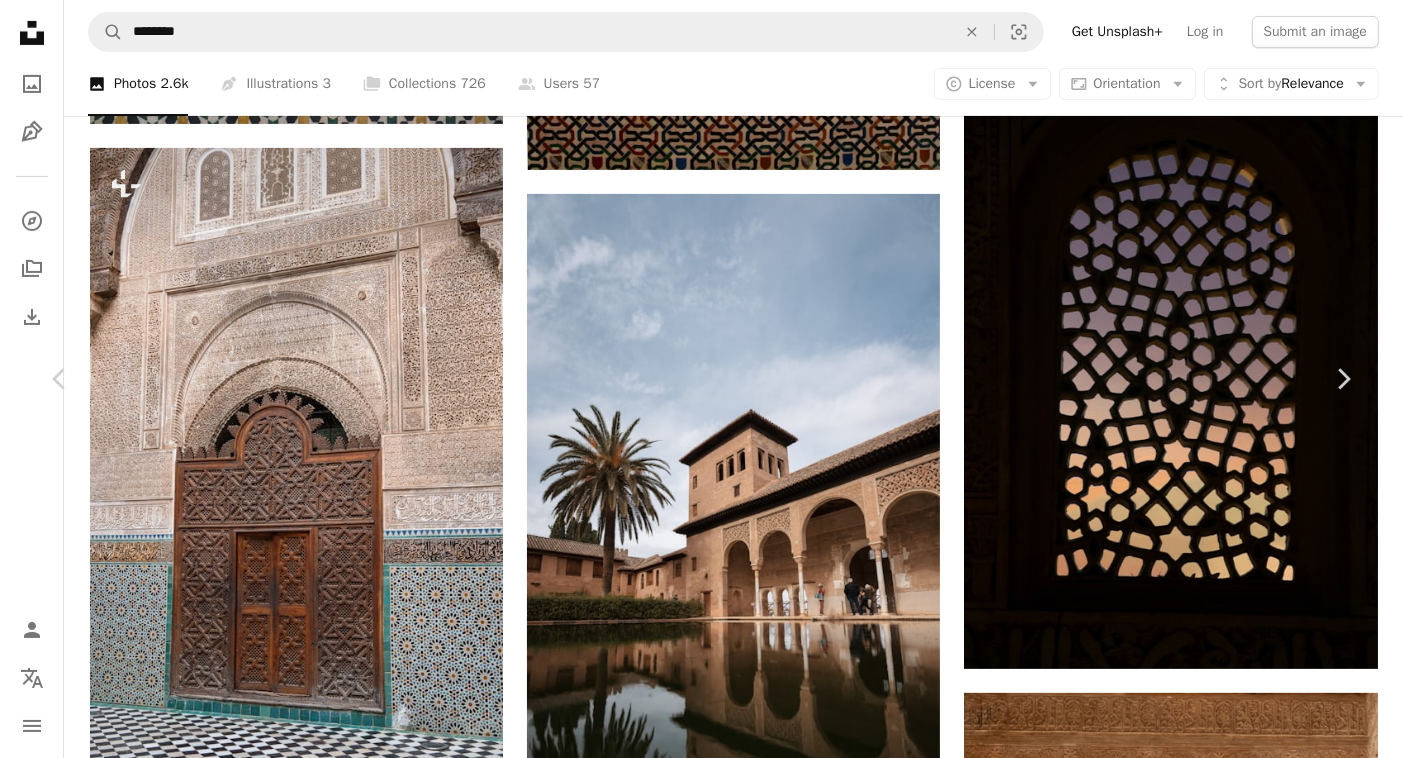 click on "An X shape Chevron left Chevron right Ahmed For  Unsplash+ A heart A plus sign Edit image   Plus sign for Unsplash+ A lock   Download Zoom in A forward-right arrow Share More Actions Calendar outlined Published on  November 10, 2023 Camera SONY, ILCE-7M4 Safety Licensed under the  Unsplash+ License building architecture interior spirituality colourful tiles mosaic arch light and dark Public domain images From this series Chevron right Plus sign for Unsplash+ Plus sign for Unsplash+ Plus sign for Unsplash+ Plus sign for Unsplash+ Plus sign for Unsplash+ Plus sign for Unsplash+ Plus sign for Unsplash+ Plus sign for Unsplash+ Plus sign for Unsplash+ Plus sign for Unsplash+ Related images Plus sign for Unsplash+ A heart A plus sign Ahmed For  Unsplash+ A lock   Download Plus sign for Unsplash+ A heart A plus sign Ahmed For  Unsplash+ A lock   Download Plus sign for Unsplash+ A heart A plus sign Yunus Tuğ For  Unsplash+ A lock   Download Plus sign for Unsplash+ A heart A plus sign Ahmed For  Unsplash+ A lock" at bounding box center [701, 5405] 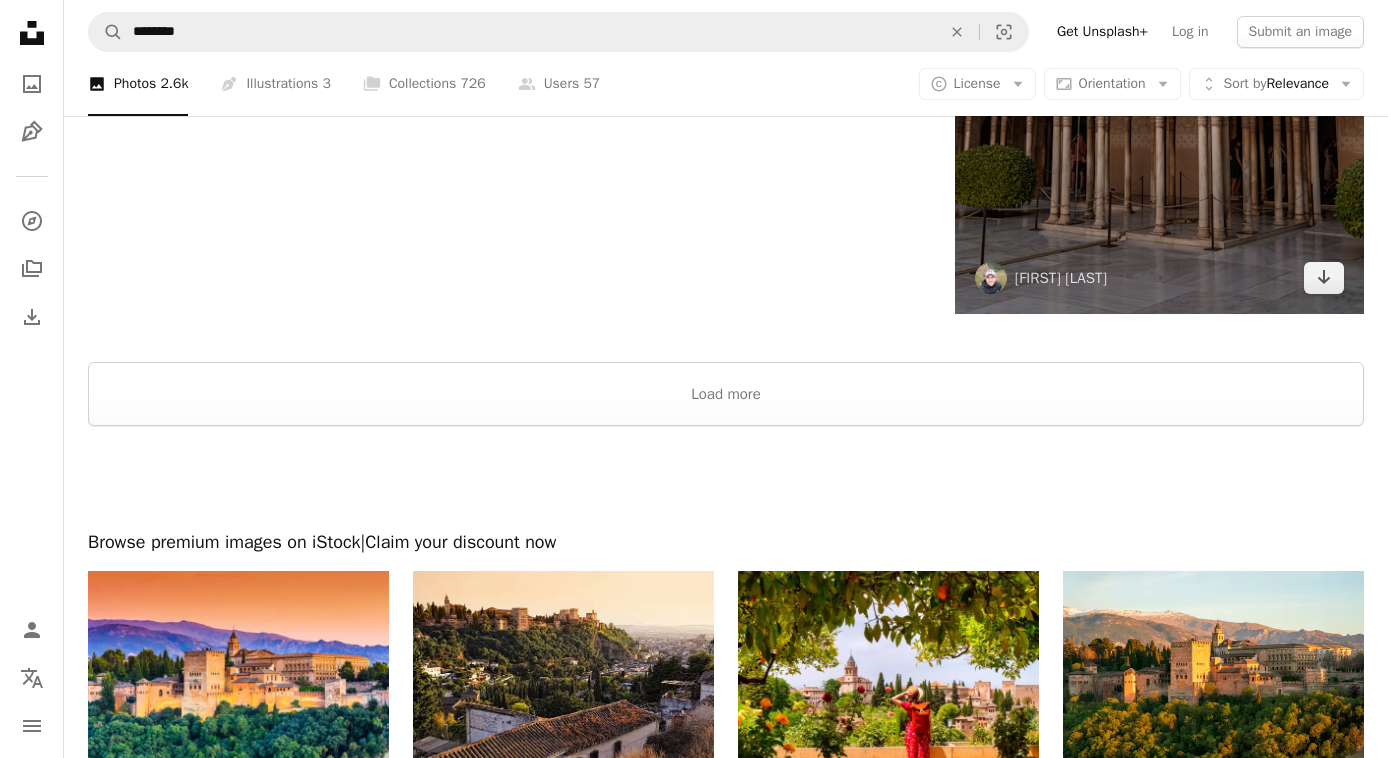 scroll, scrollTop: 11300, scrollLeft: 0, axis: vertical 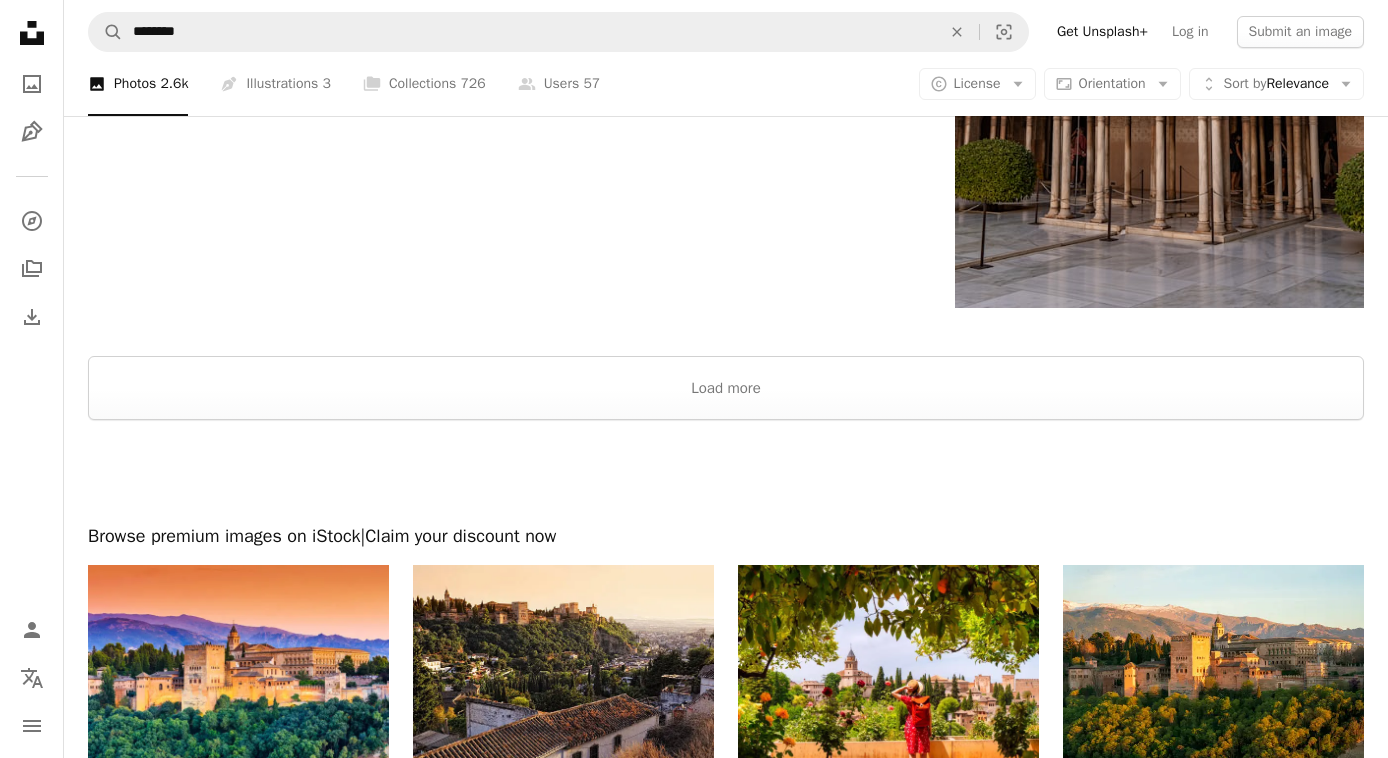 click 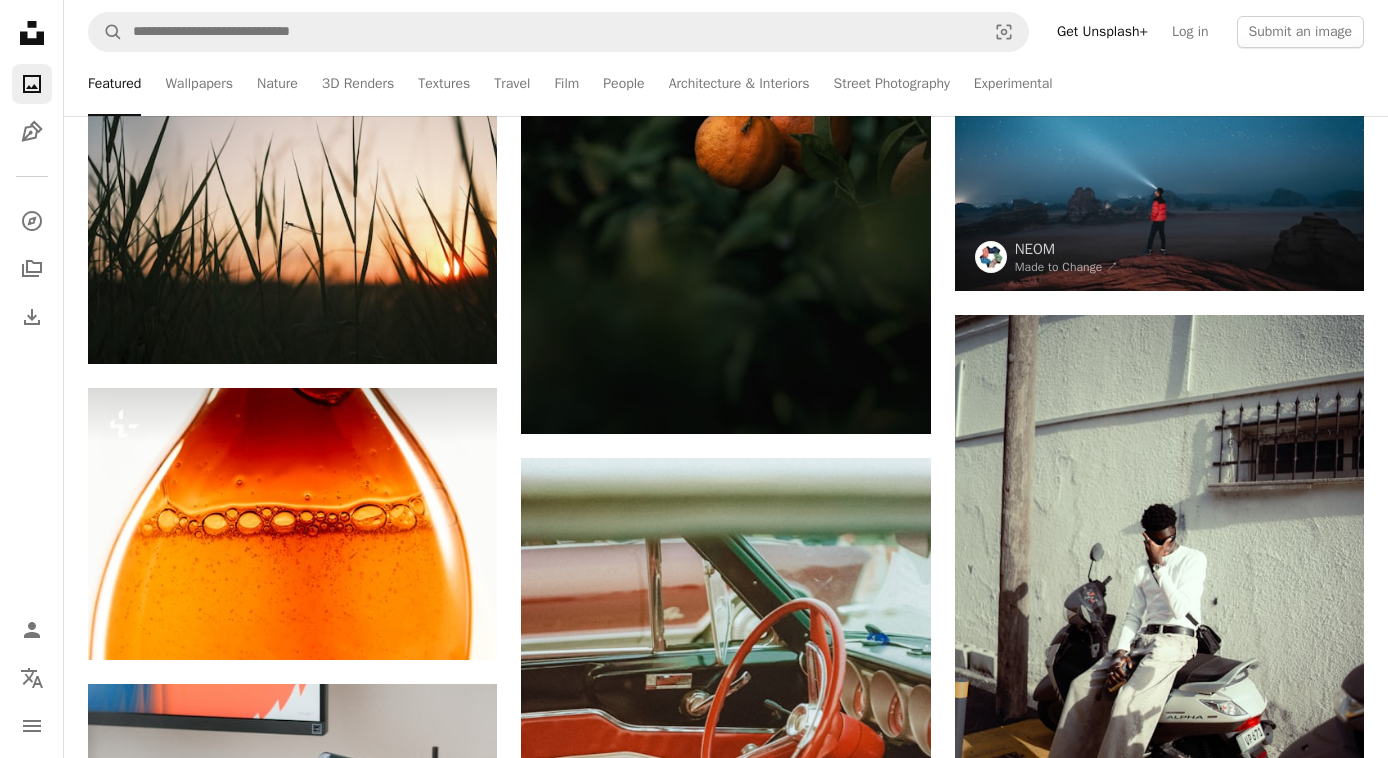 scroll, scrollTop: 3400, scrollLeft: 0, axis: vertical 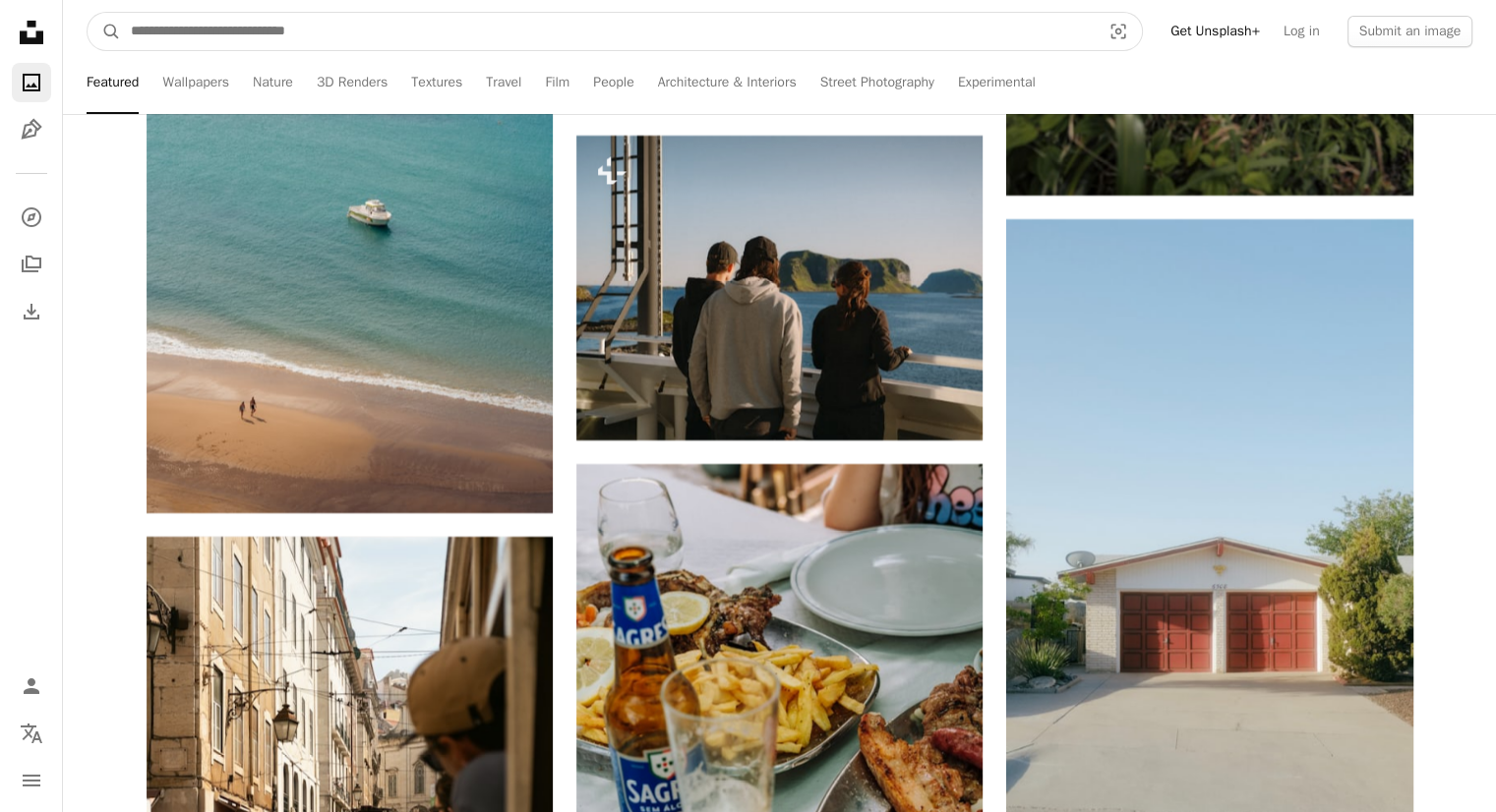 click at bounding box center [608, 31] 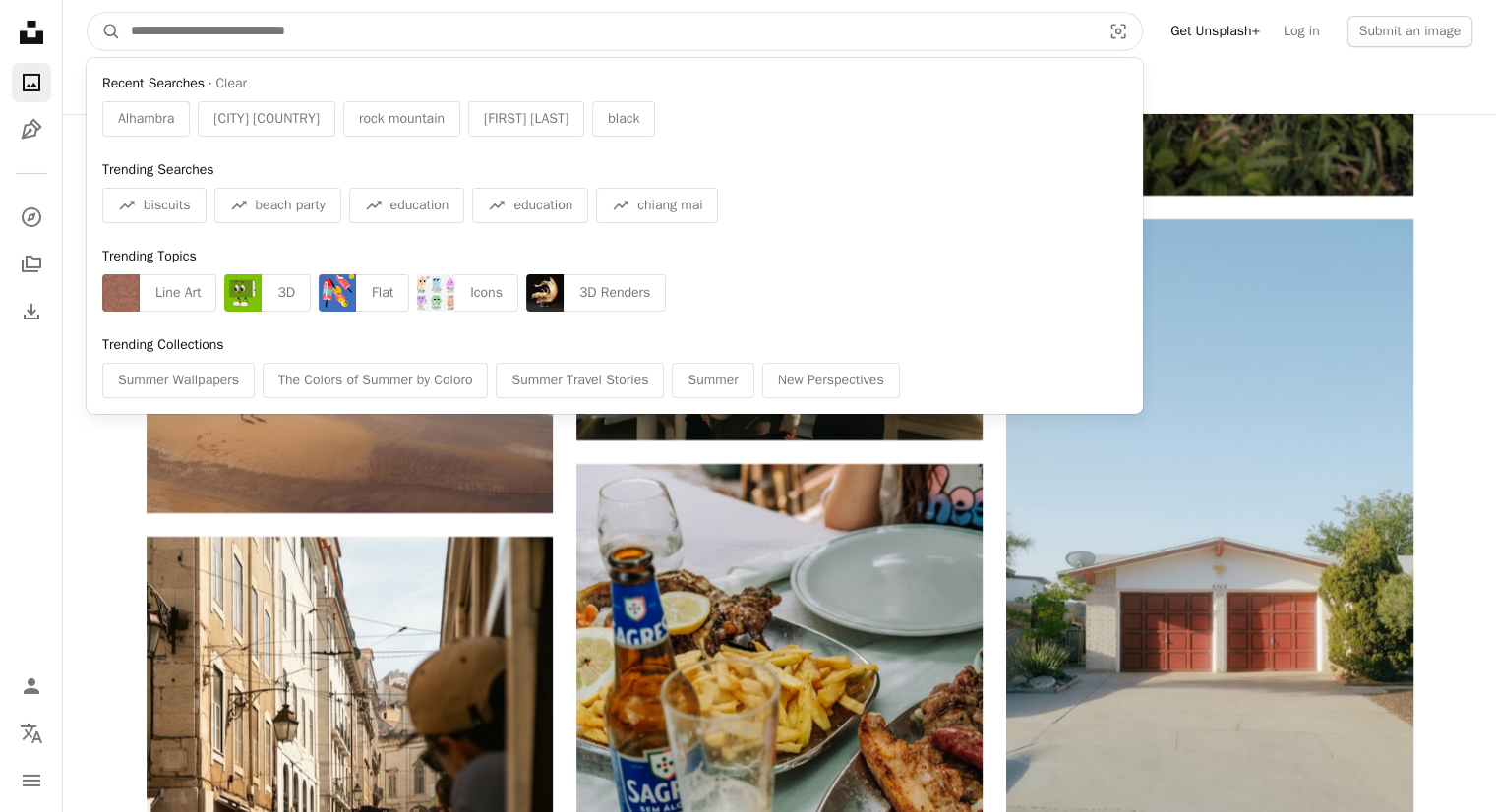 type on "*" 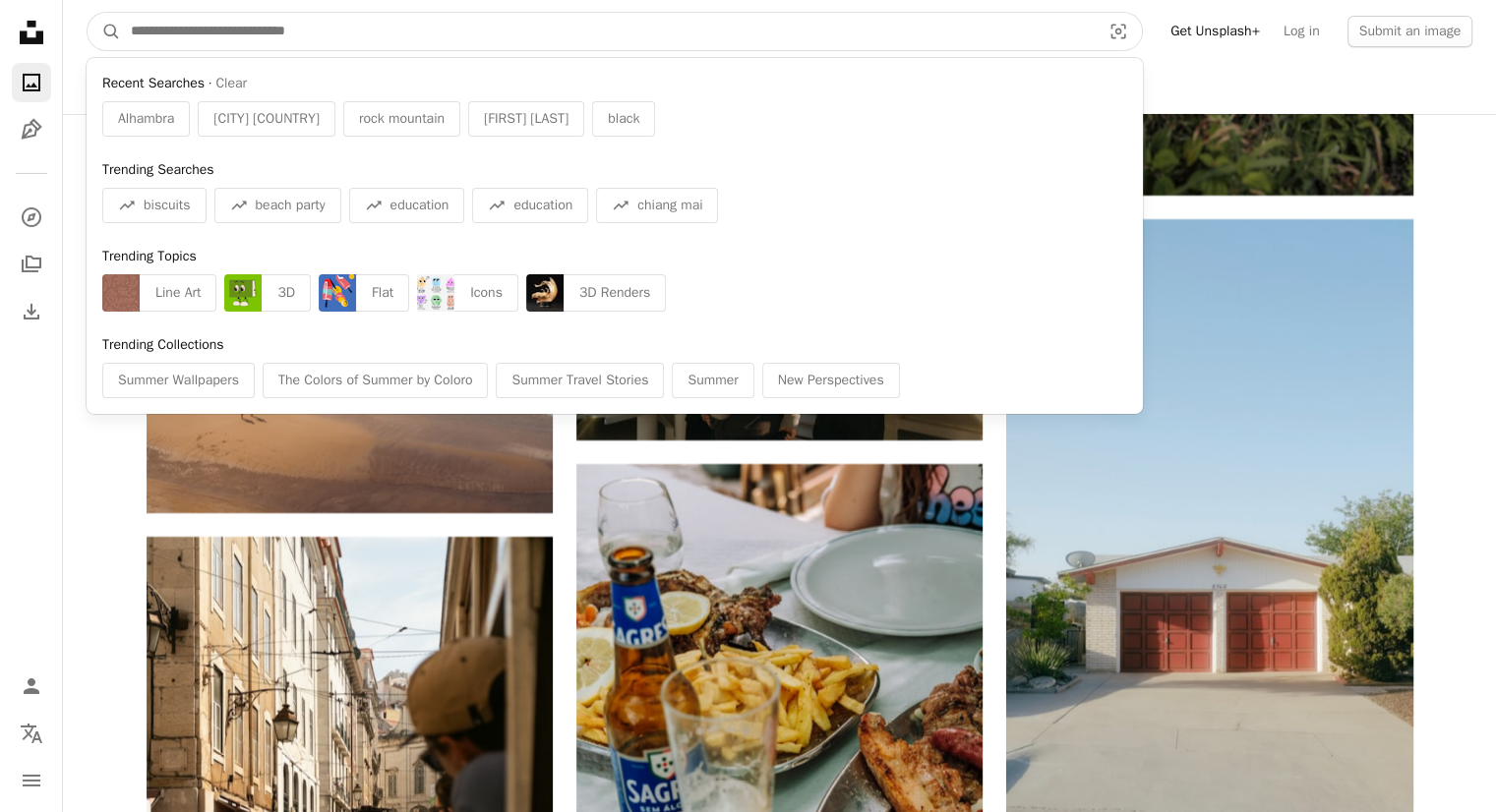 type on "*" 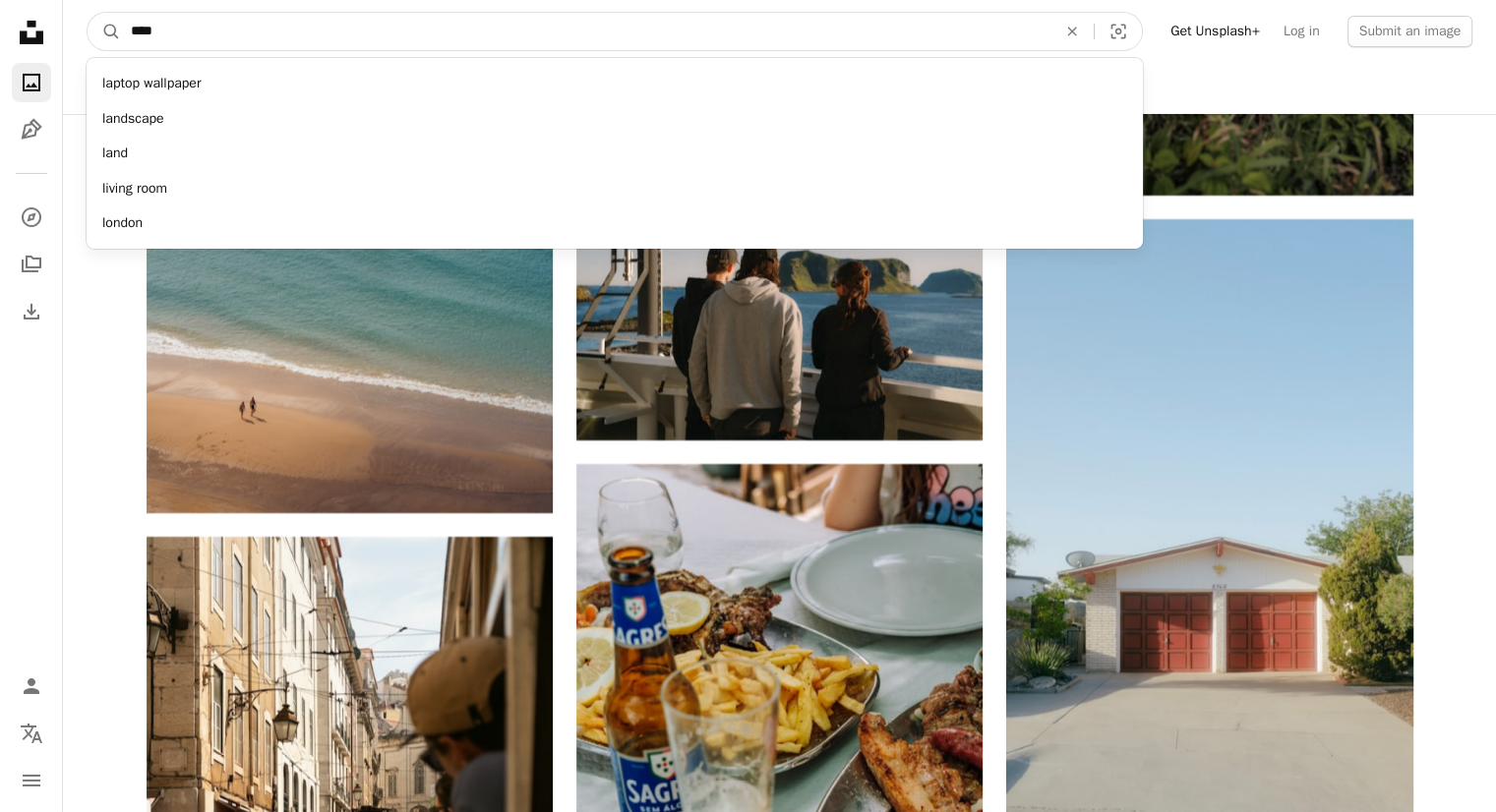 type on "****" 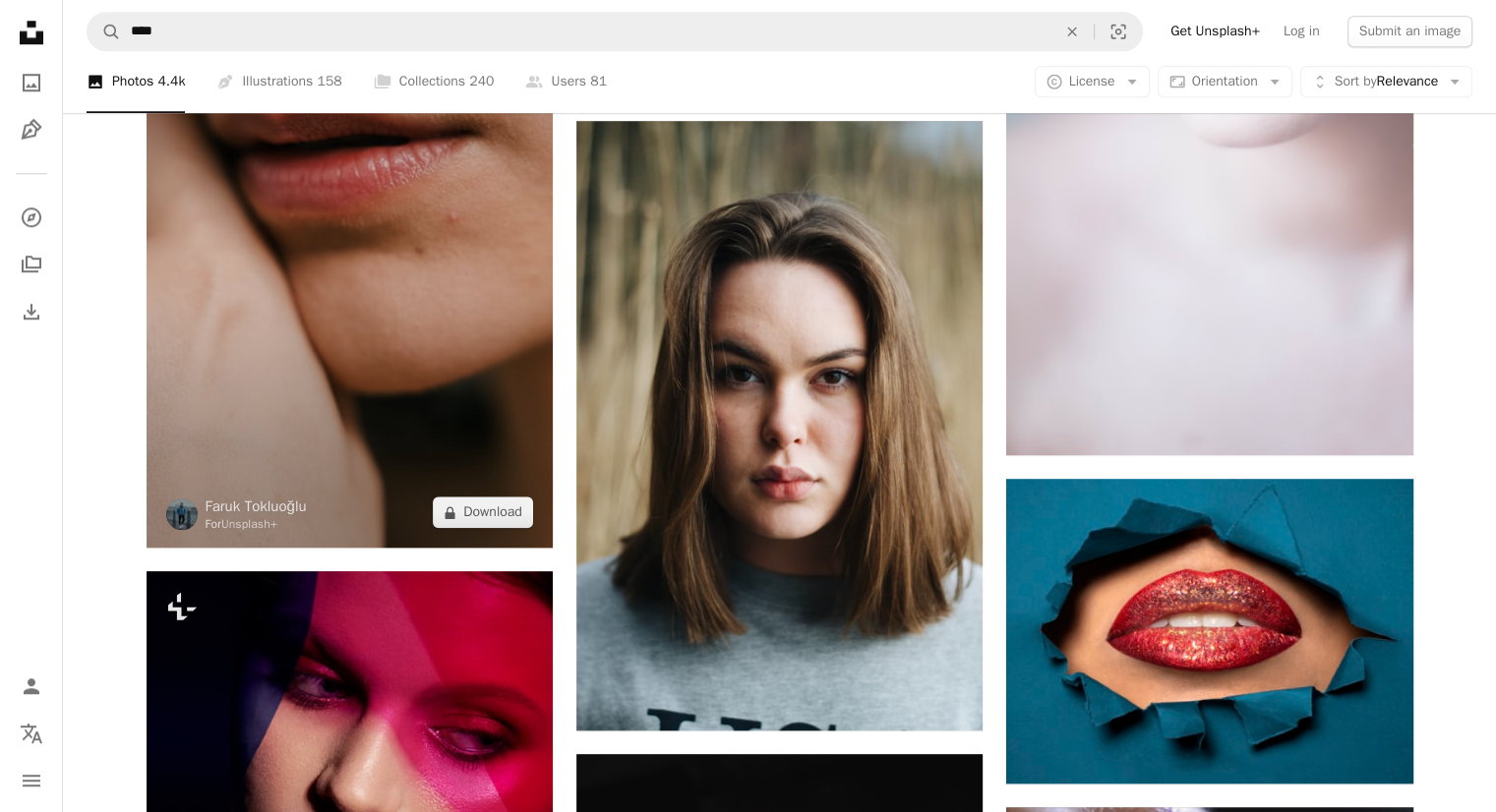 scroll, scrollTop: 2163, scrollLeft: 0, axis: vertical 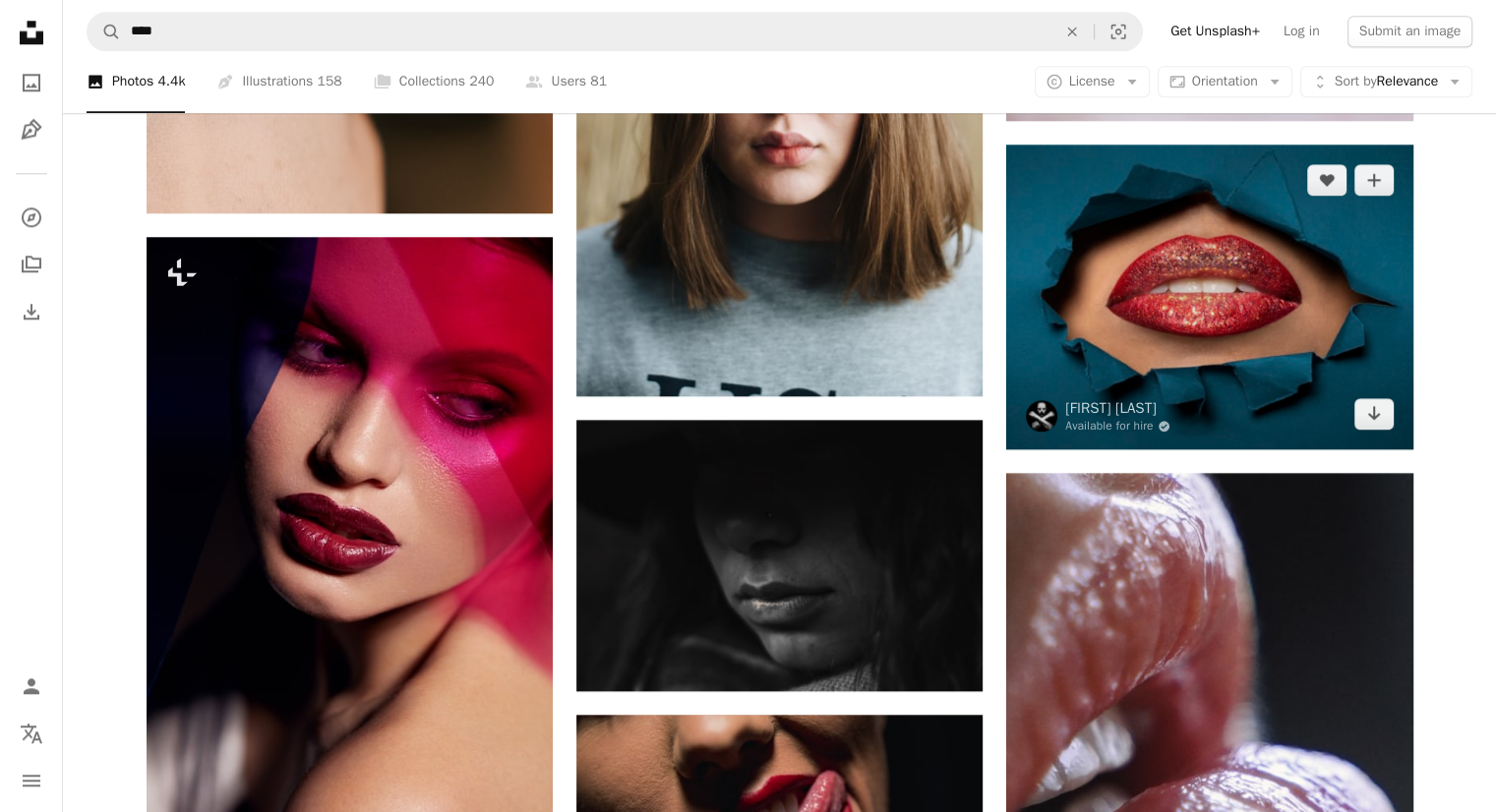 click at bounding box center [1209, 297] 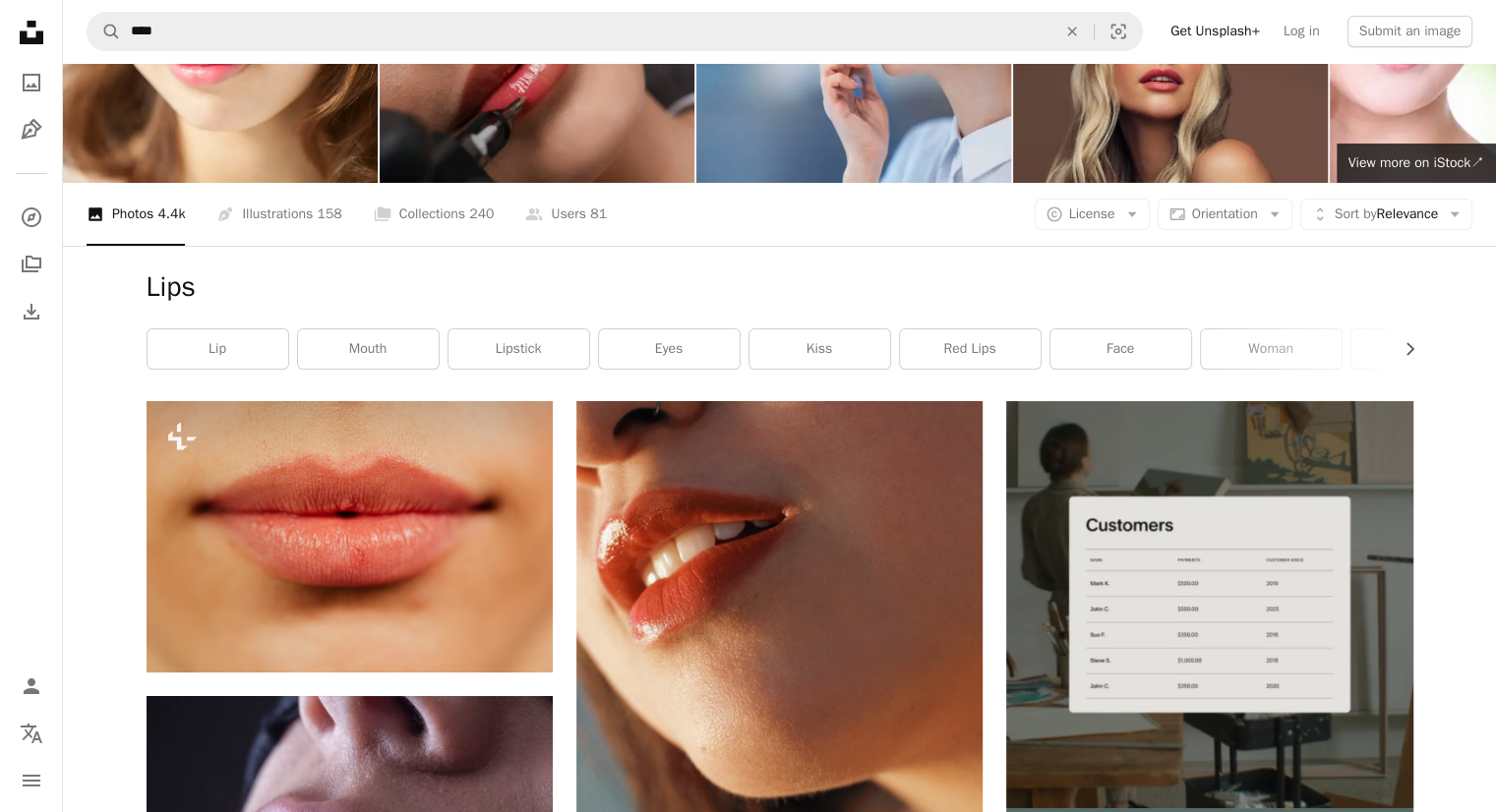 scroll, scrollTop: 197, scrollLeft: 0, axis: vertical 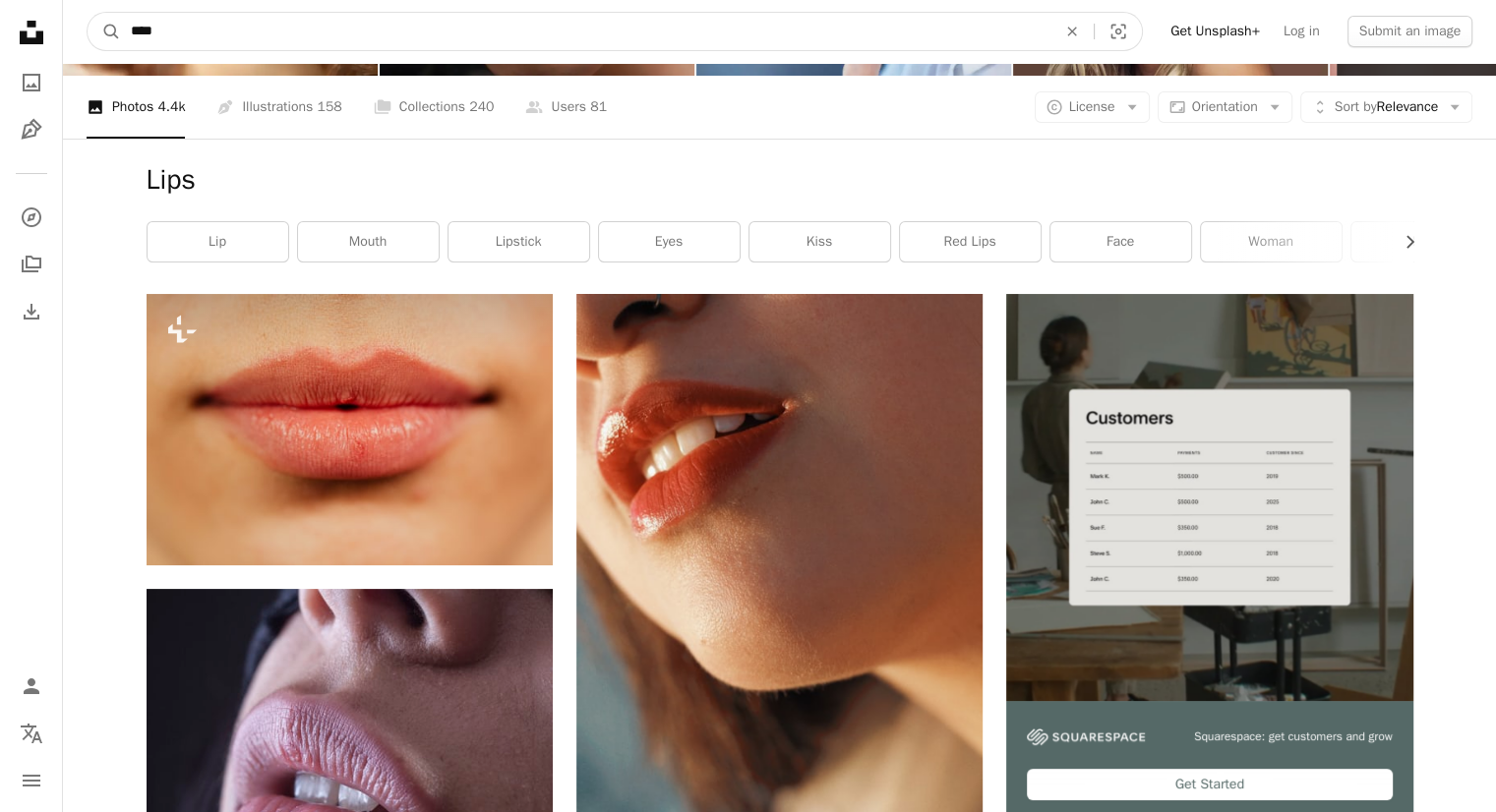 click on "****" at bounding box center [585, 31] 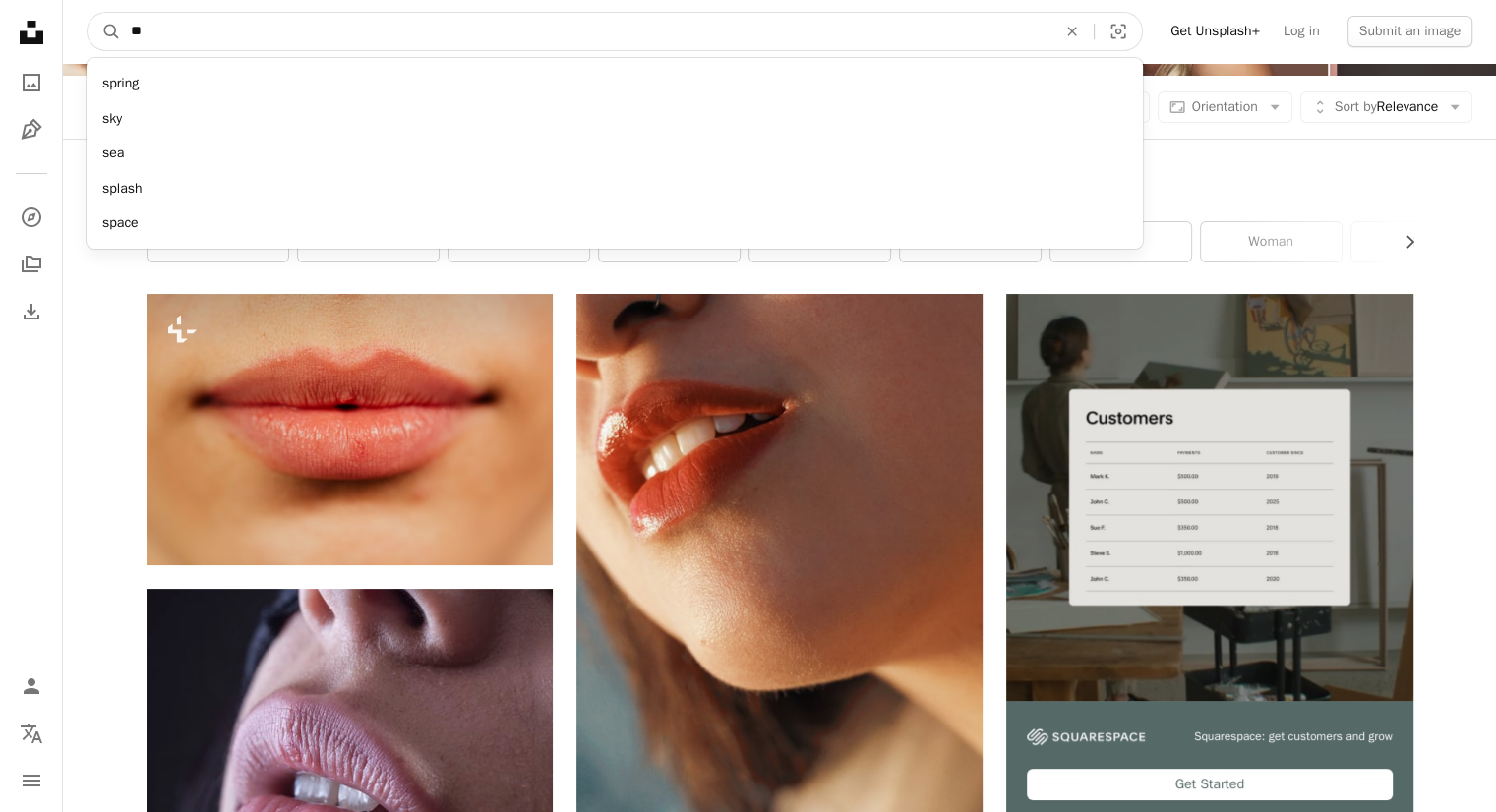 type on "*" 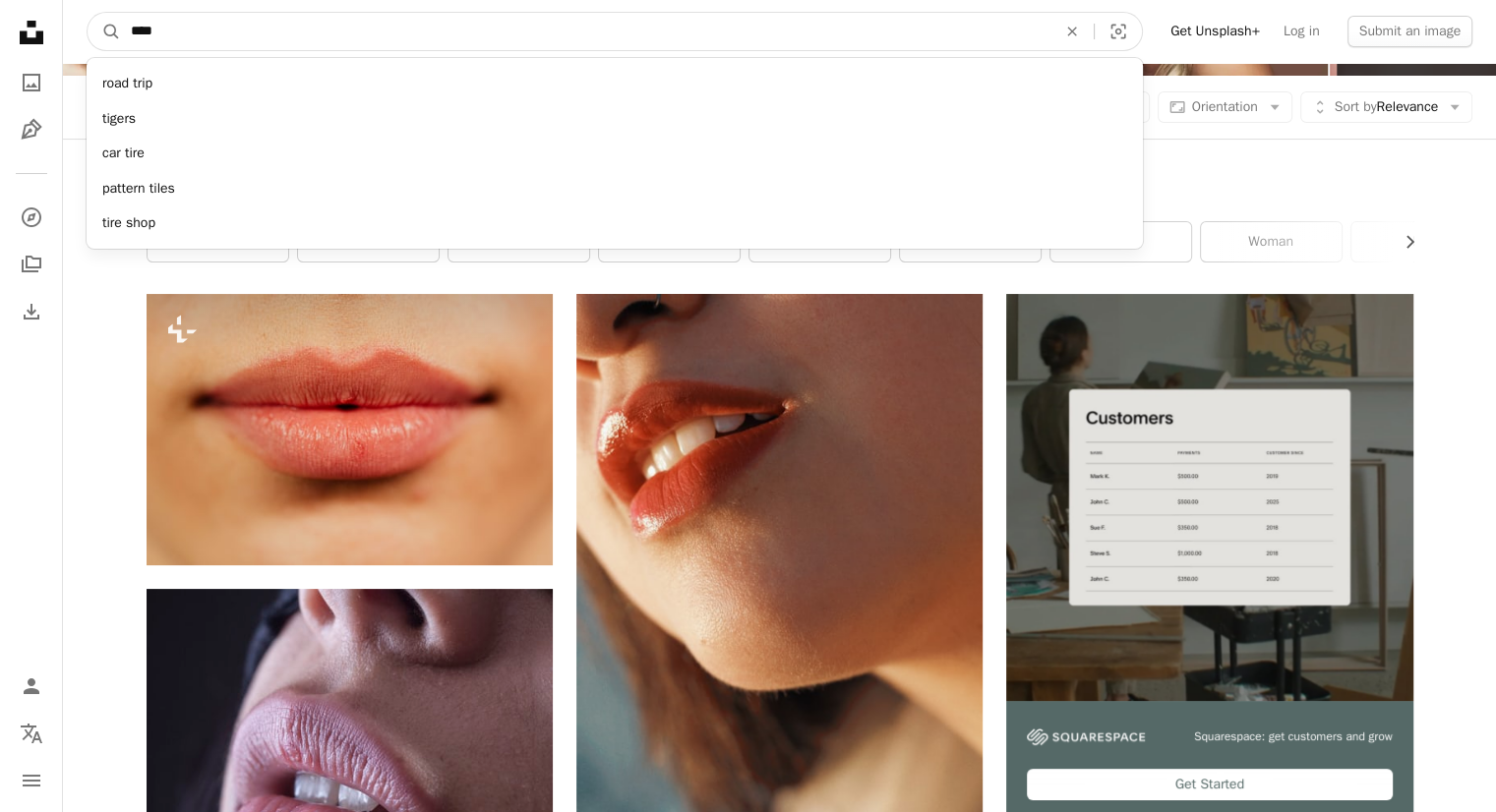 type on "*****" 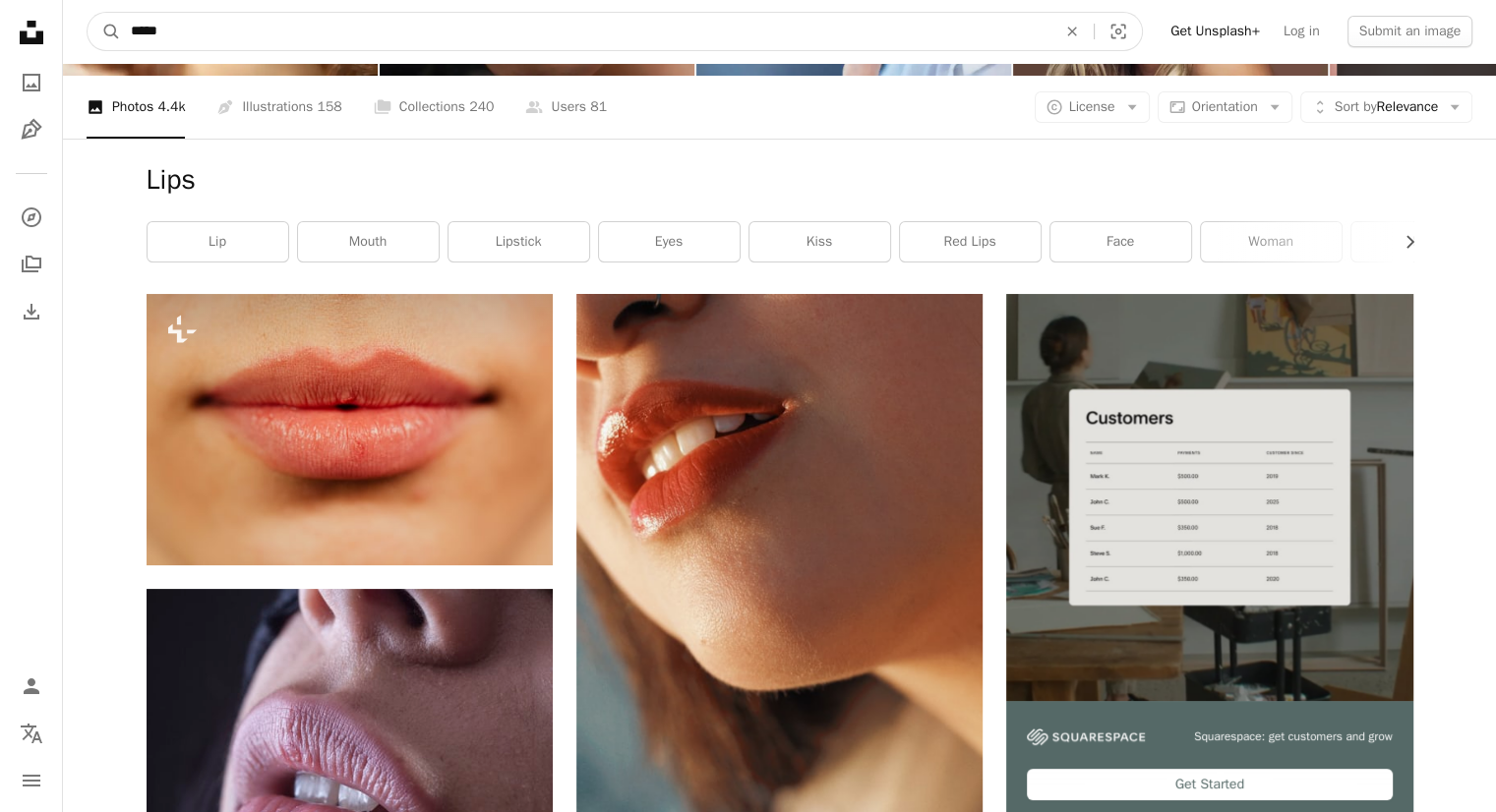 click on "A magnifying glass" at bounding box center (104, 31) 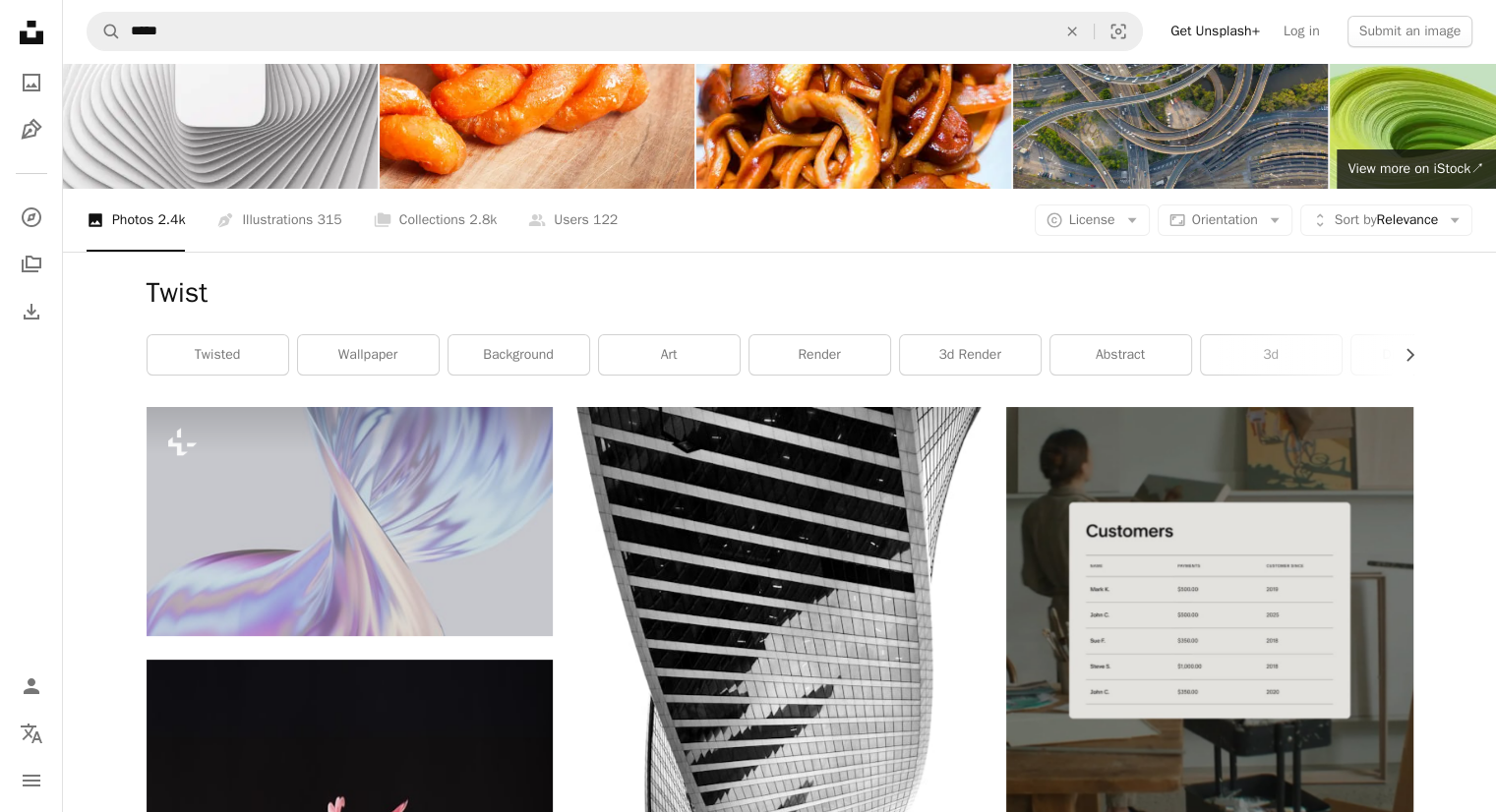 scroll, scrollTop: 0, scrollLeft: 0, axis: both 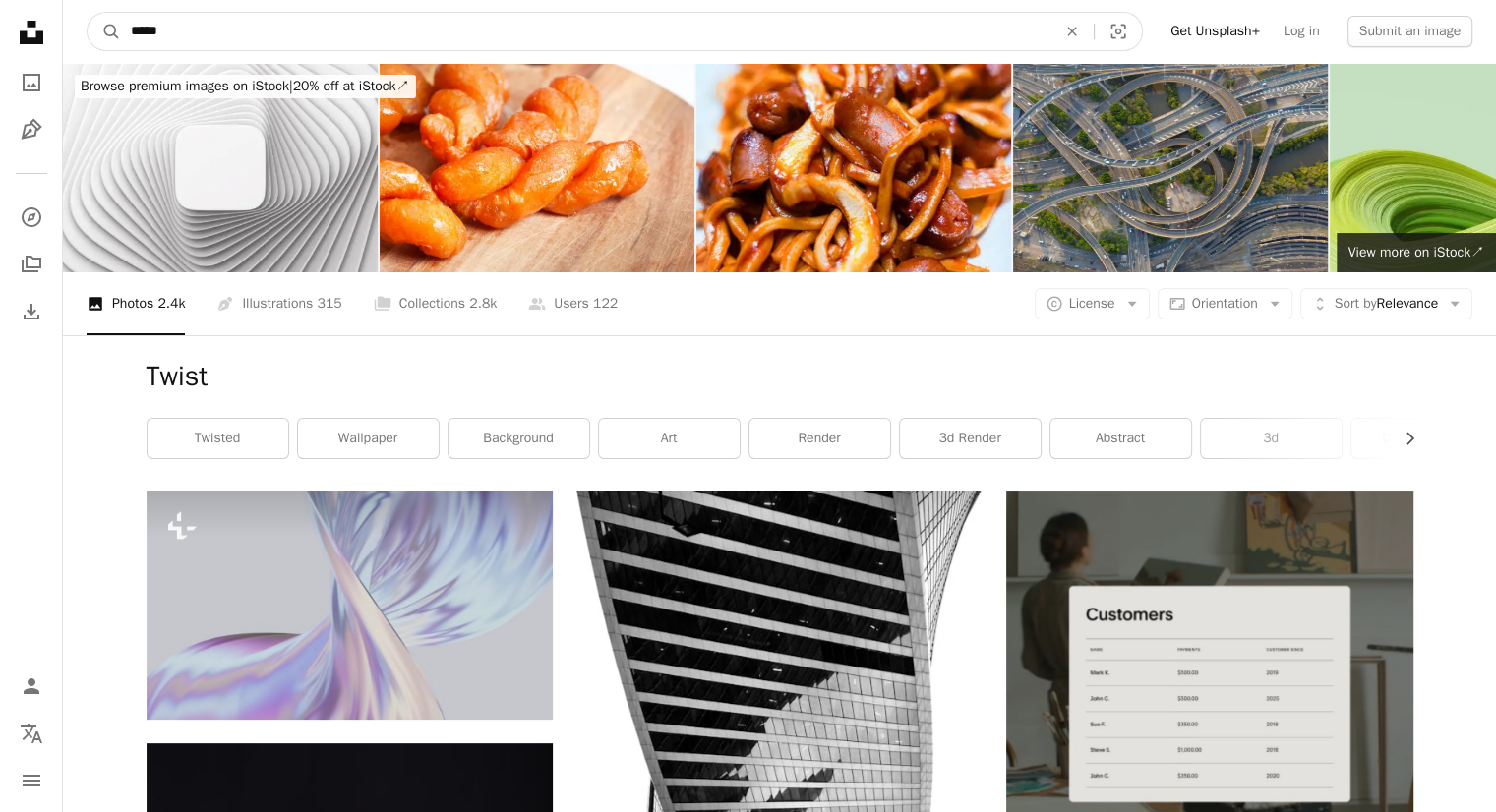 click on "*****" at bounding box center [585, 31] 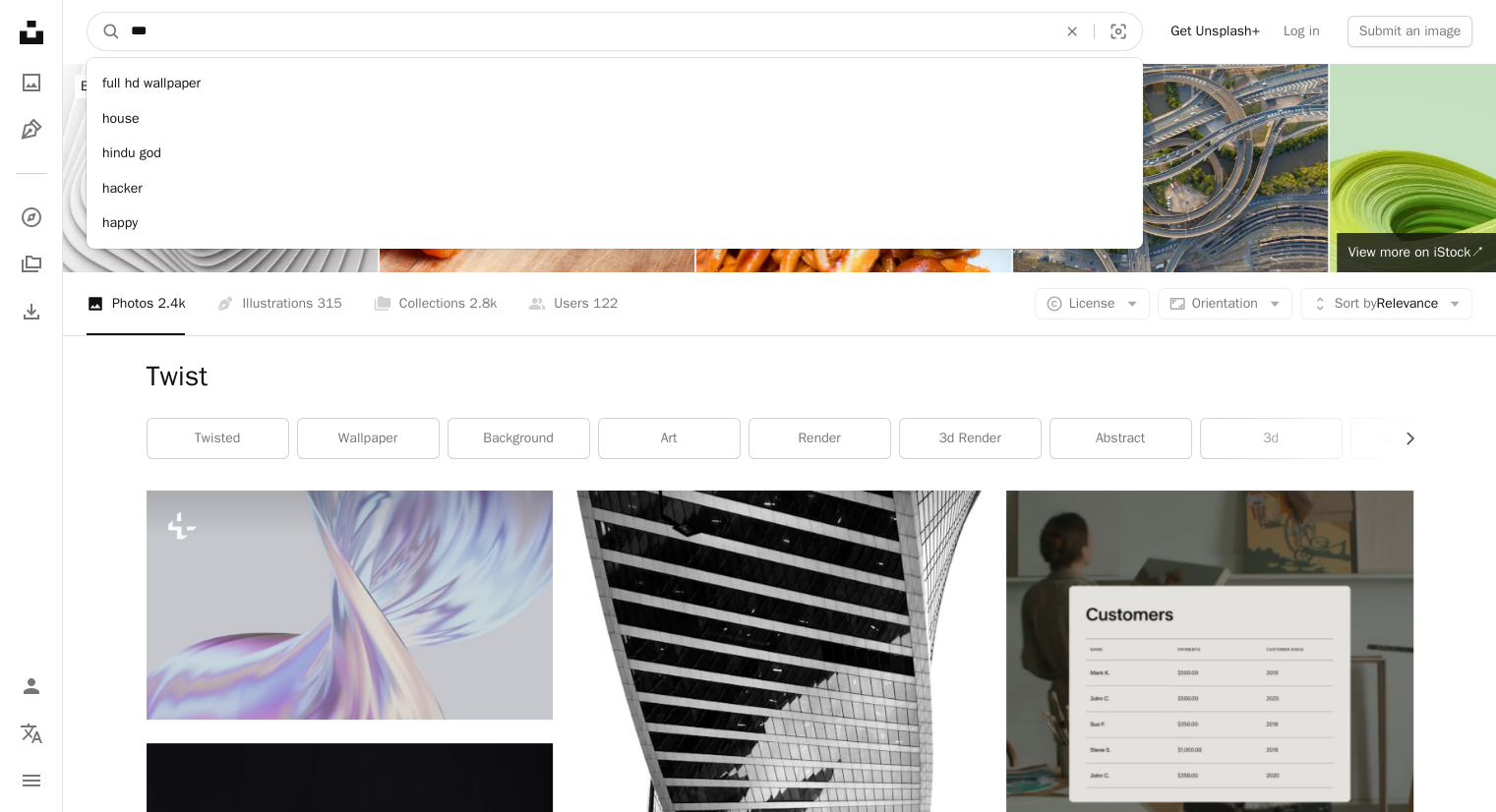 type on "****" 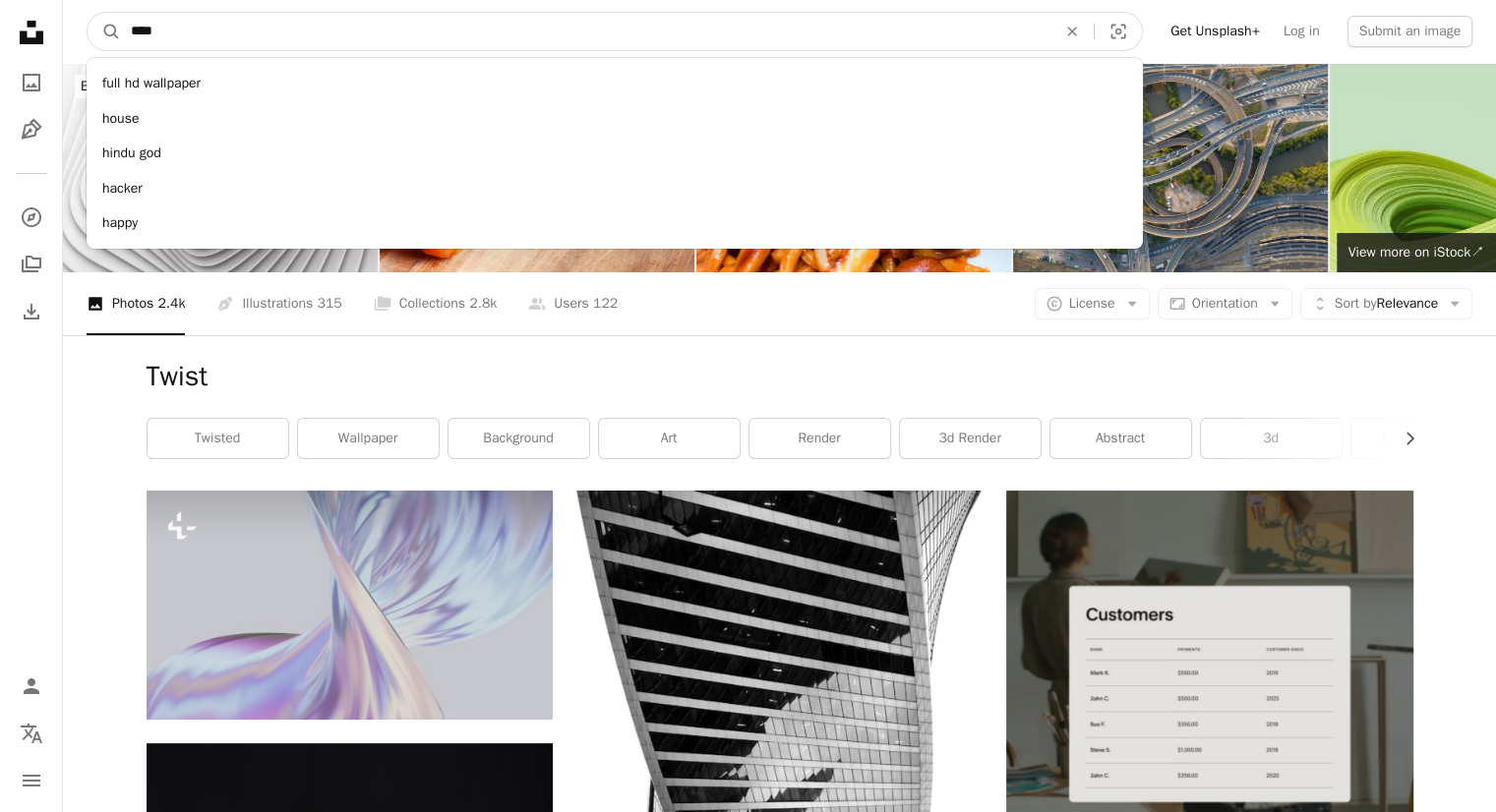 click on "A magnifying glass" at bounding box center (104, 31) 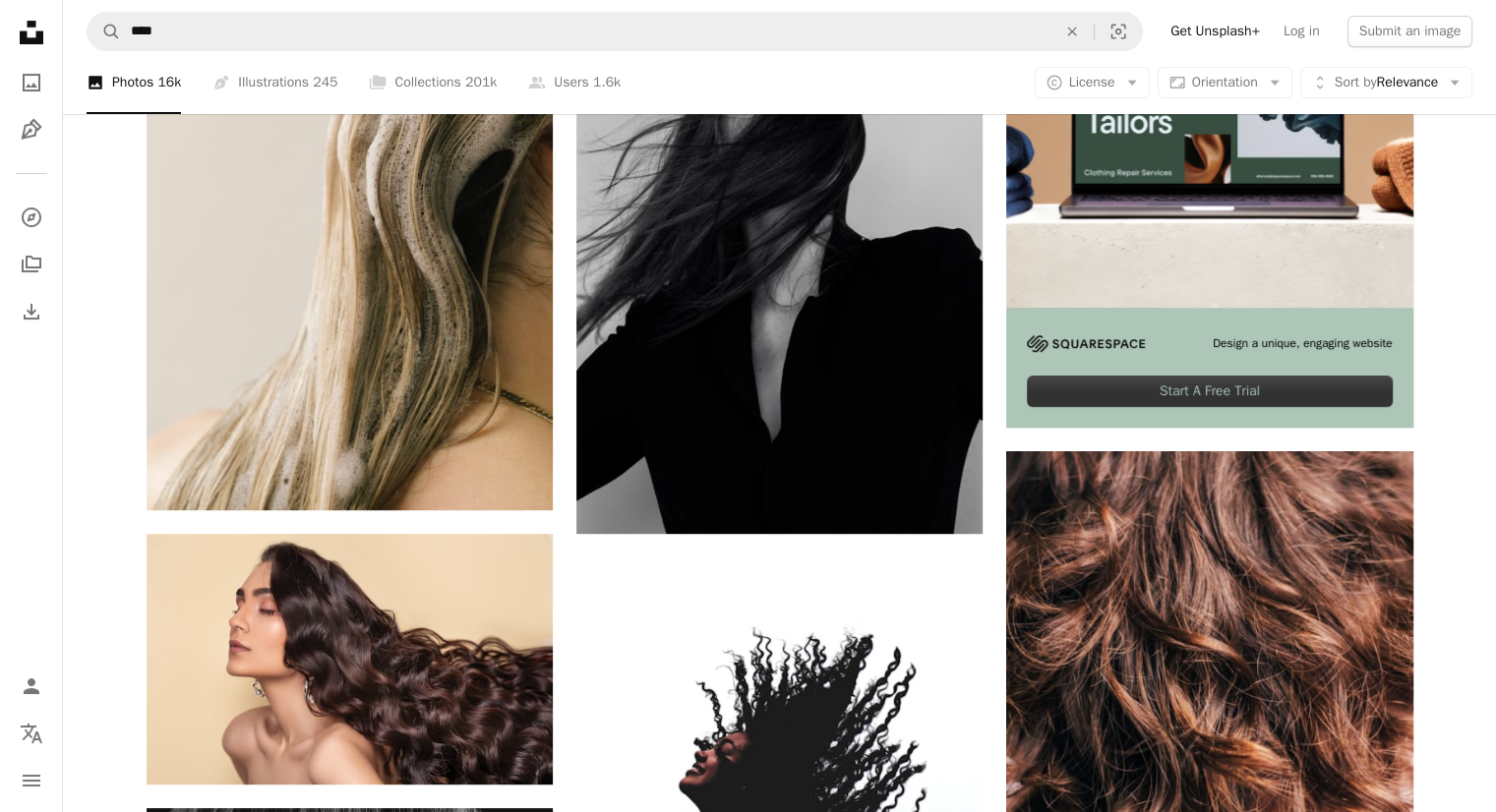 scroll, scrollTop: 0, scrollLeft: 0, axis: both 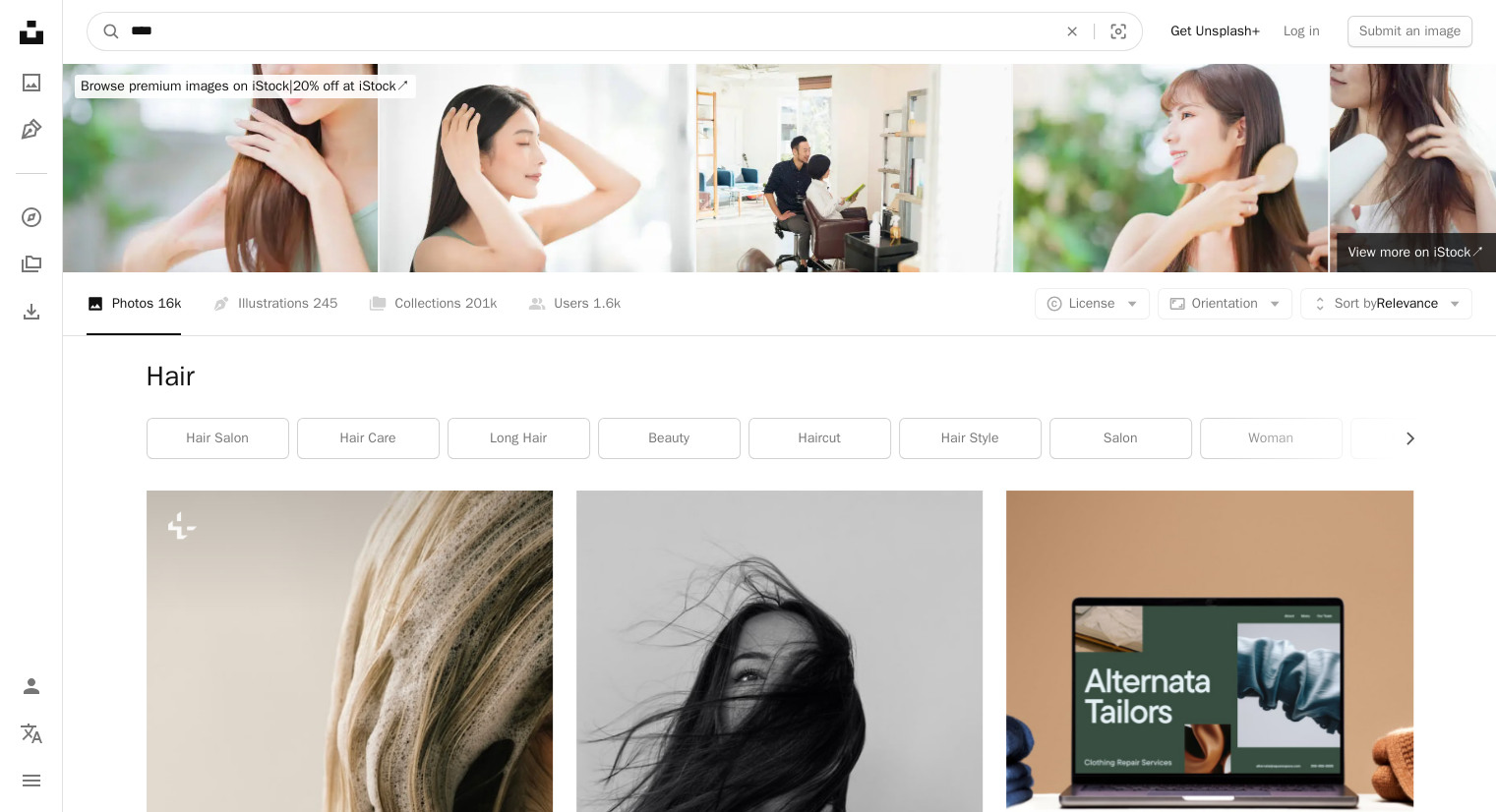 click on "****" at bounding box center [585, 31] 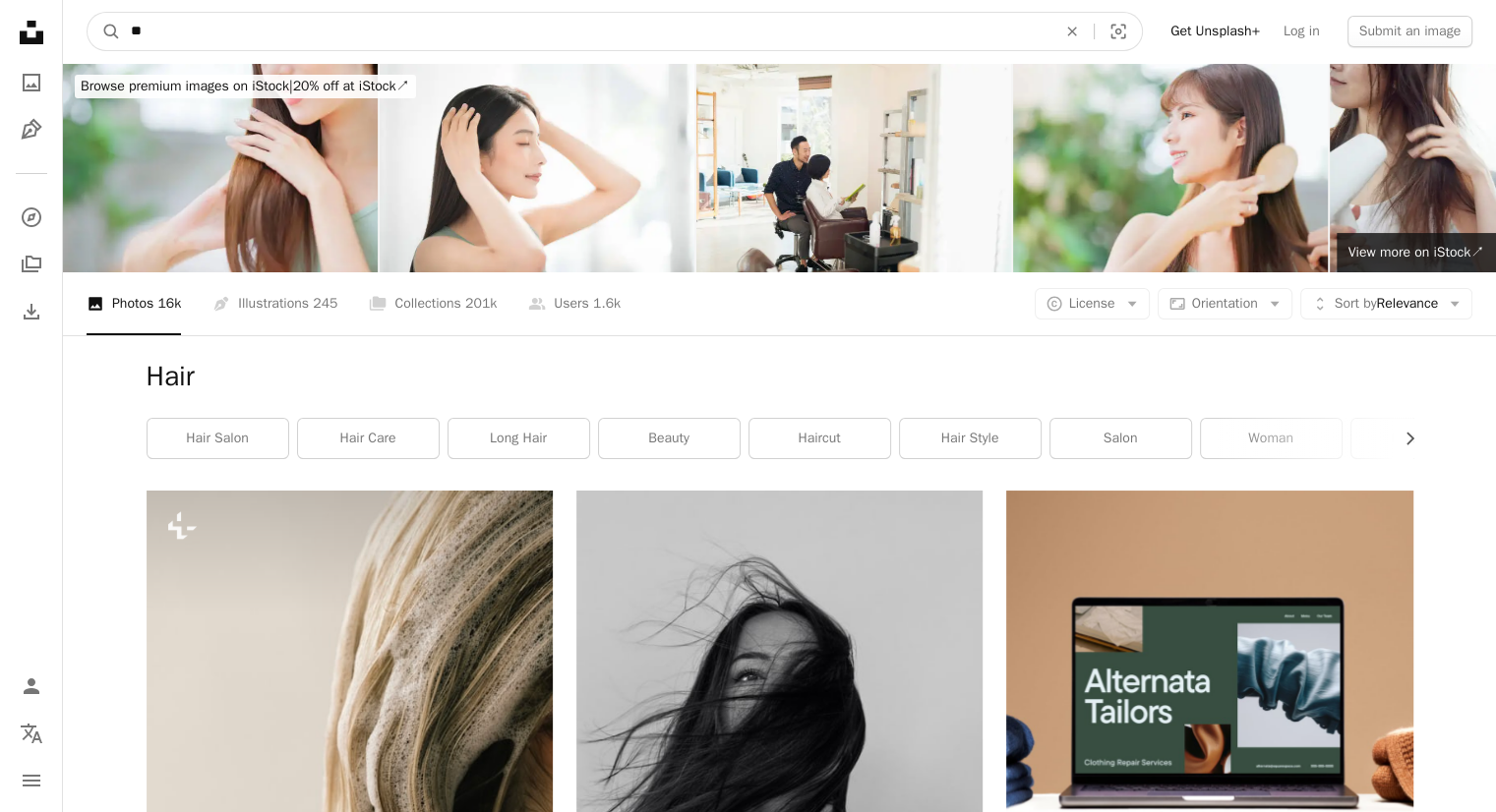 type on "*" 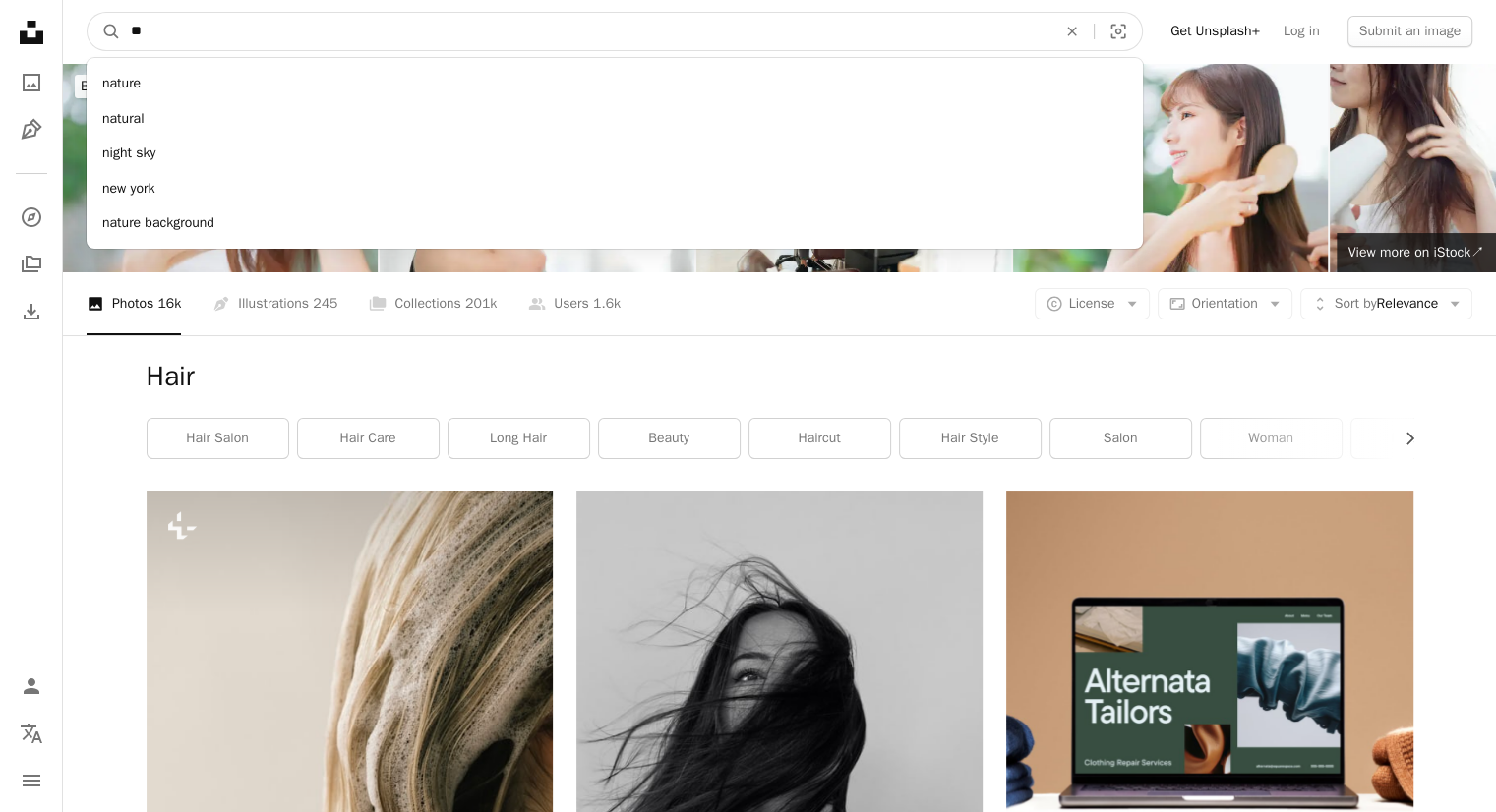 type on "*" 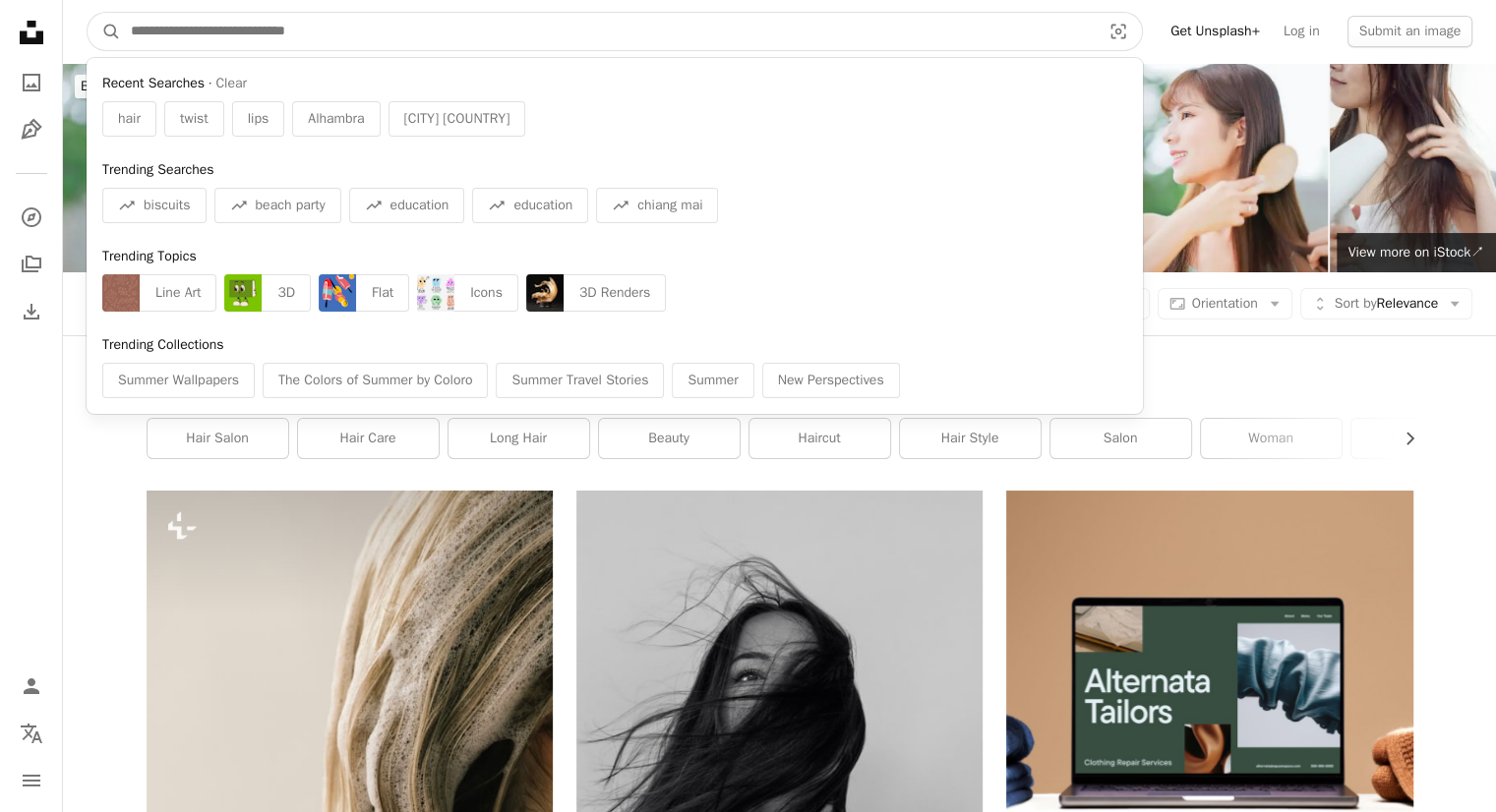type on "*" 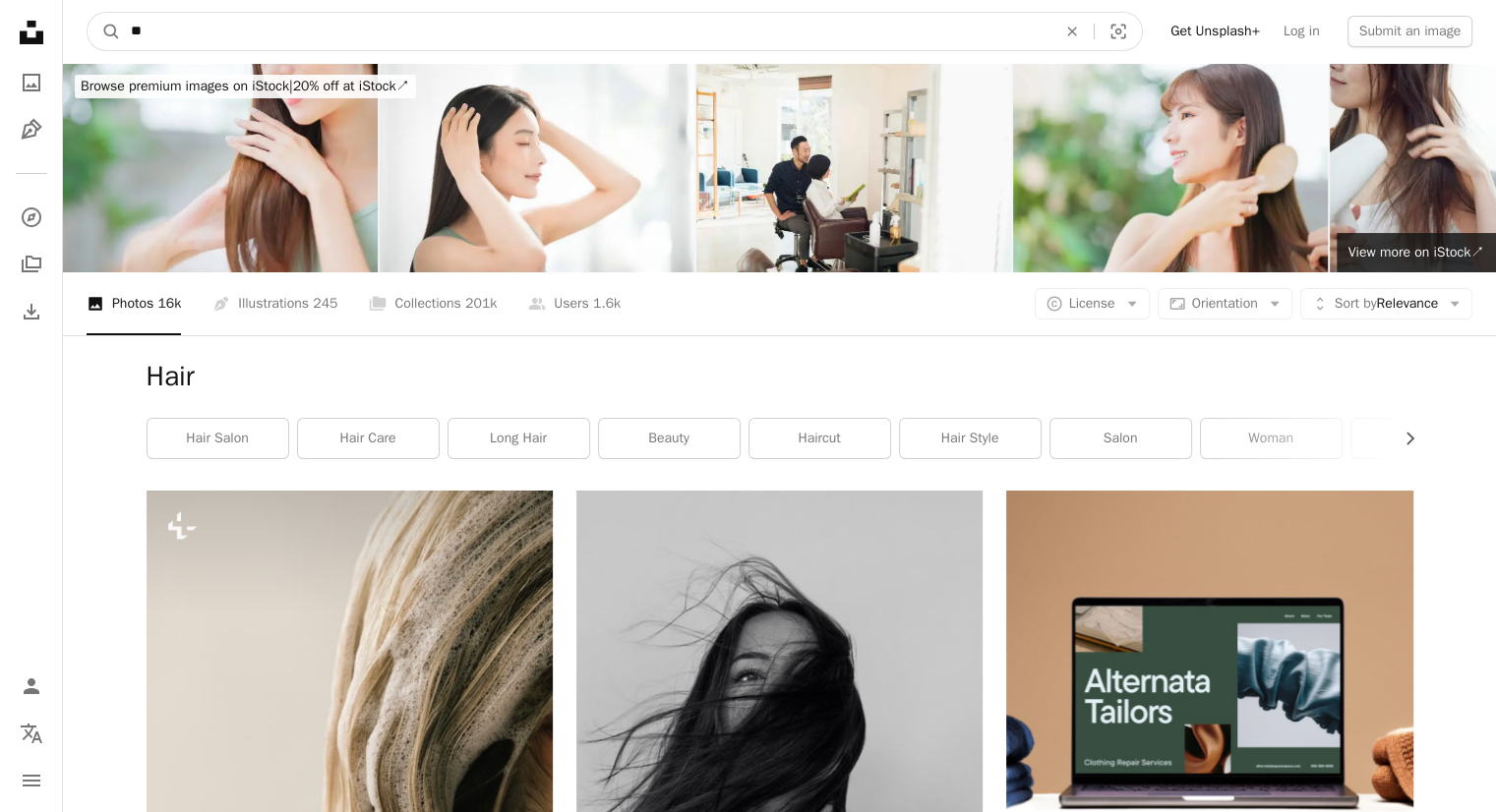 type on "*" 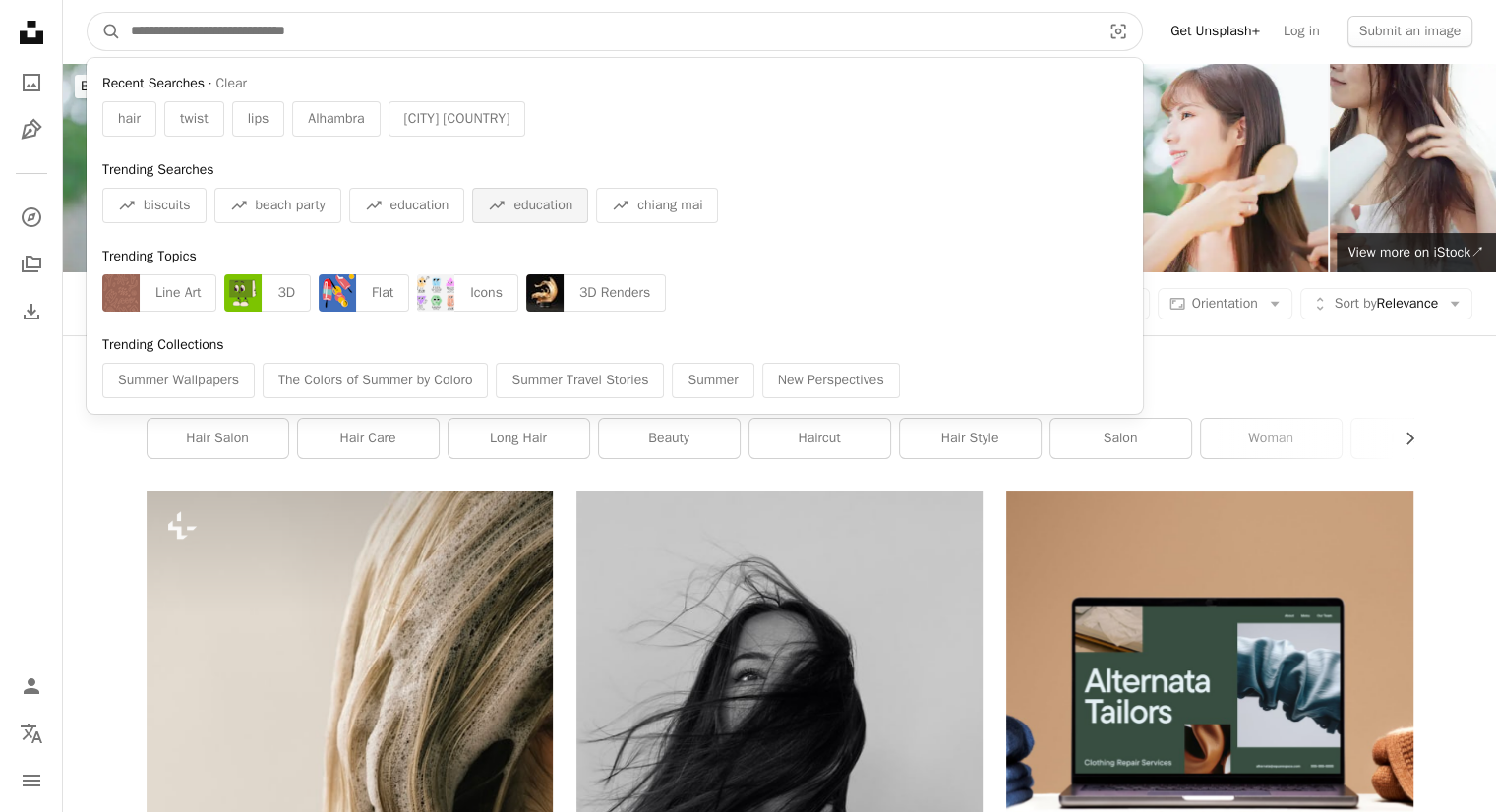 paste on "**********" 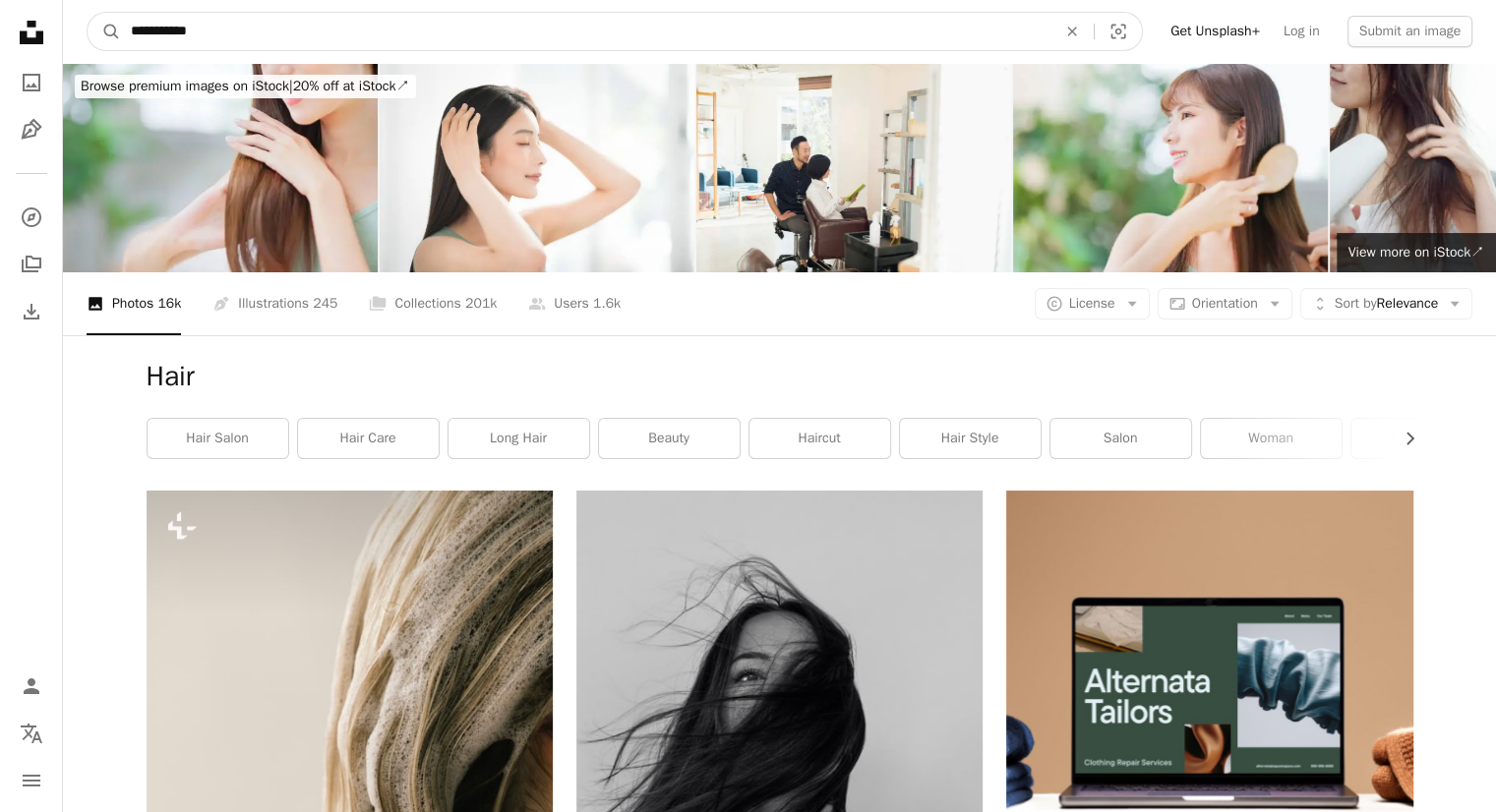 click on "A magnifying glass" at bounding box center (104, 31) 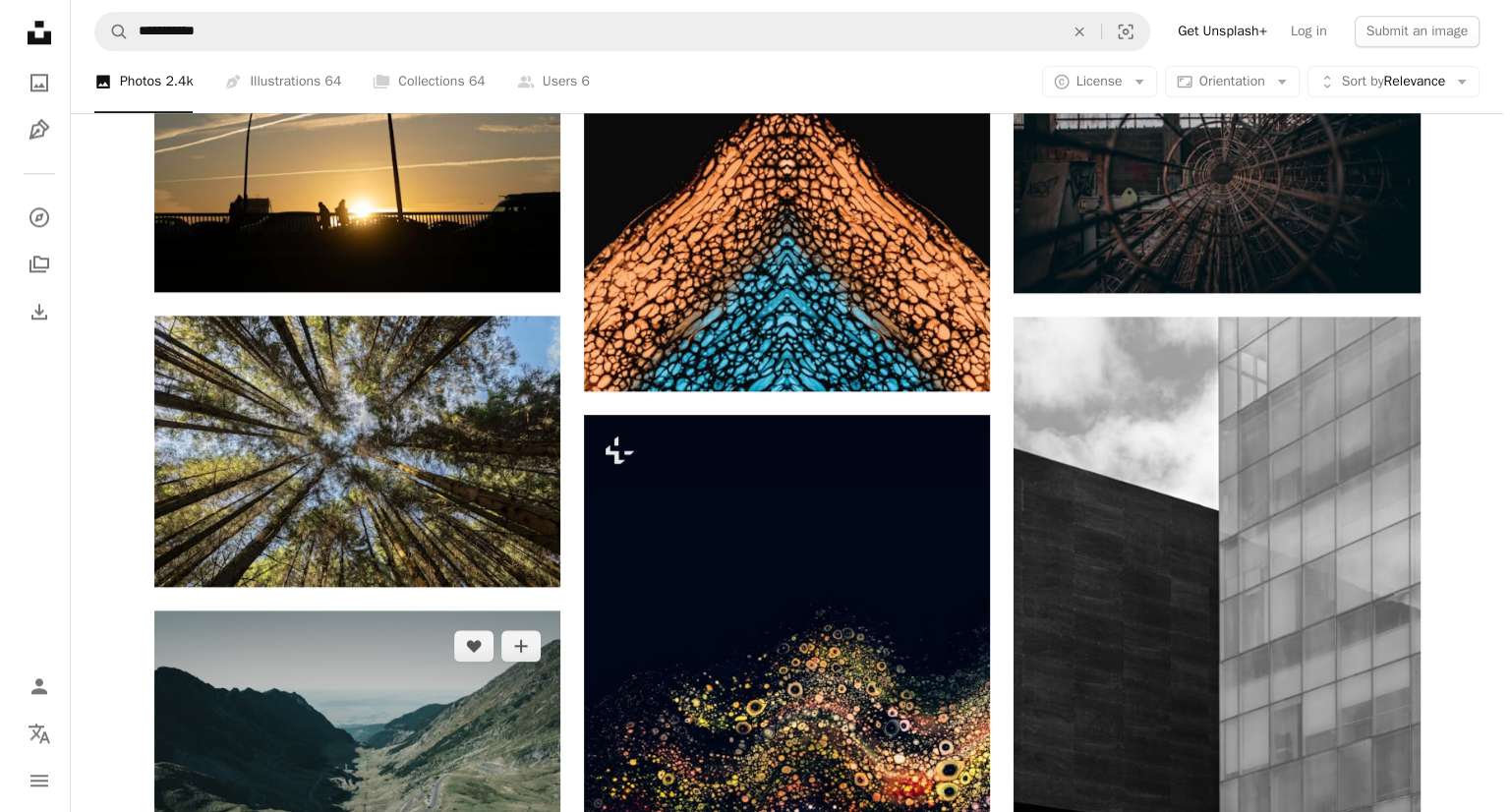 scroll, scrollTop: 2753, scrollLeft: 0, axis: vertical 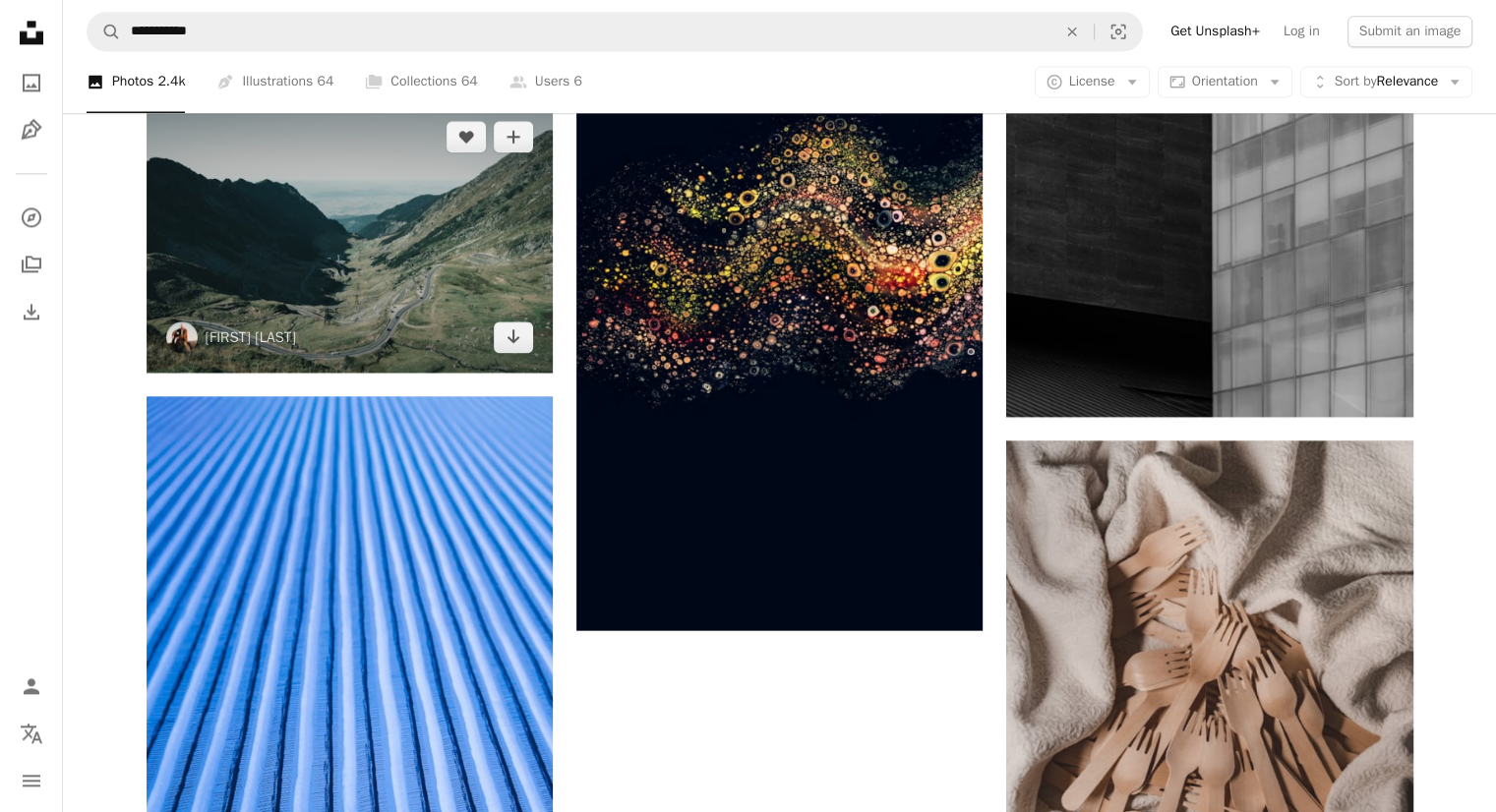 click at bounding box center [349, 236] 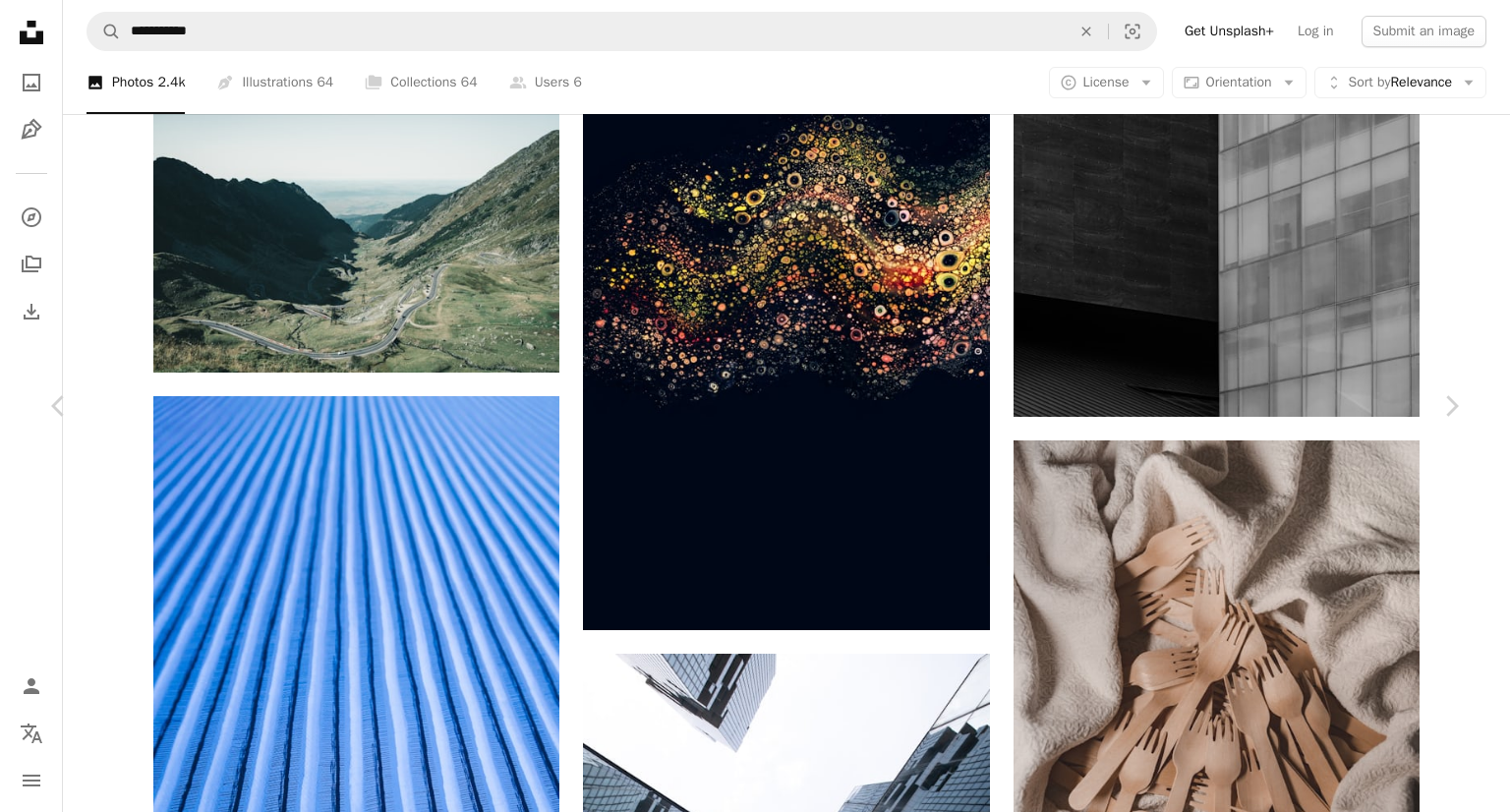 scroll, scrollTop: 3244, scrollLeft: 0, axis: vertical 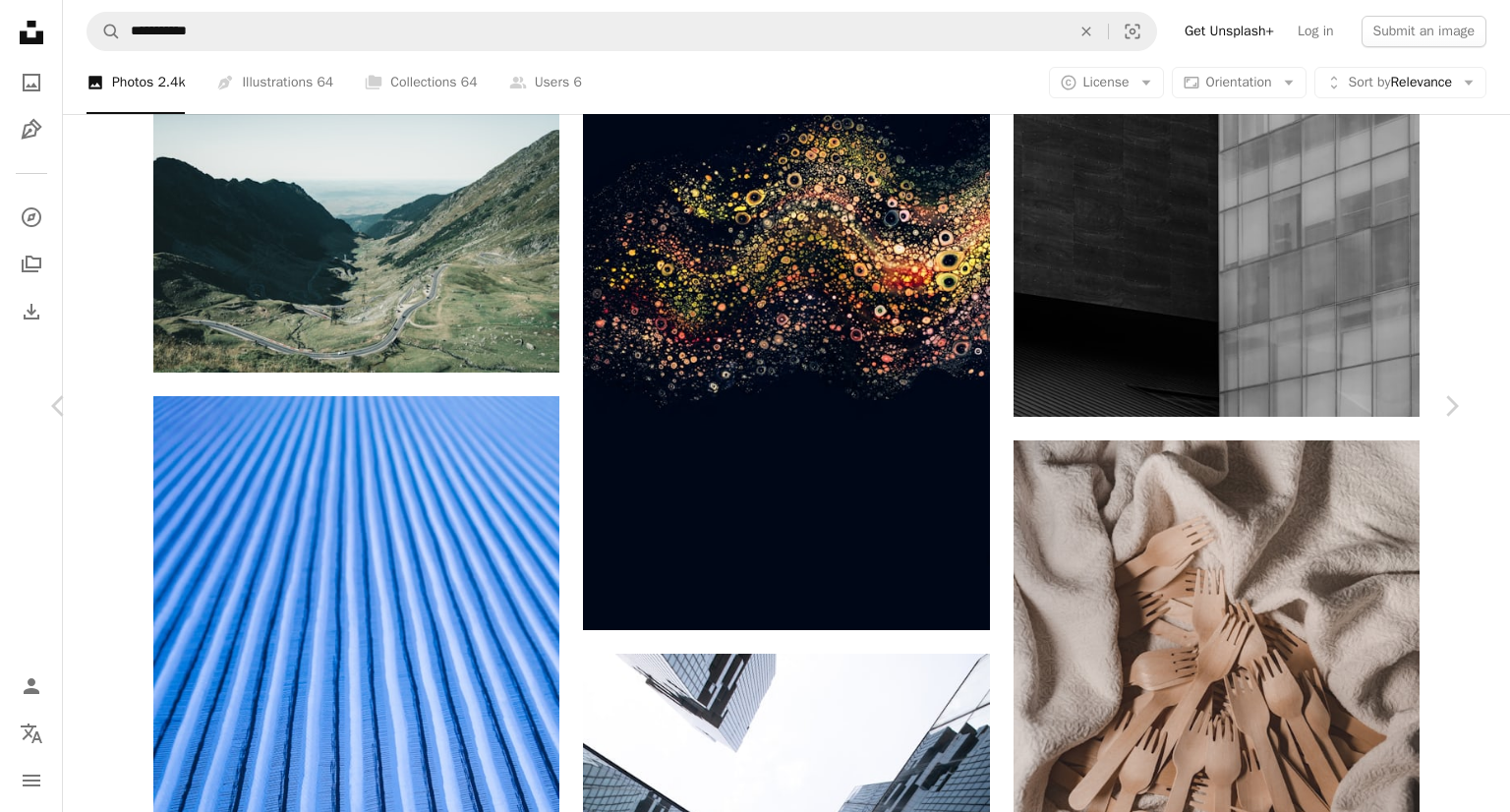click at bounding box center (1159, 6205) 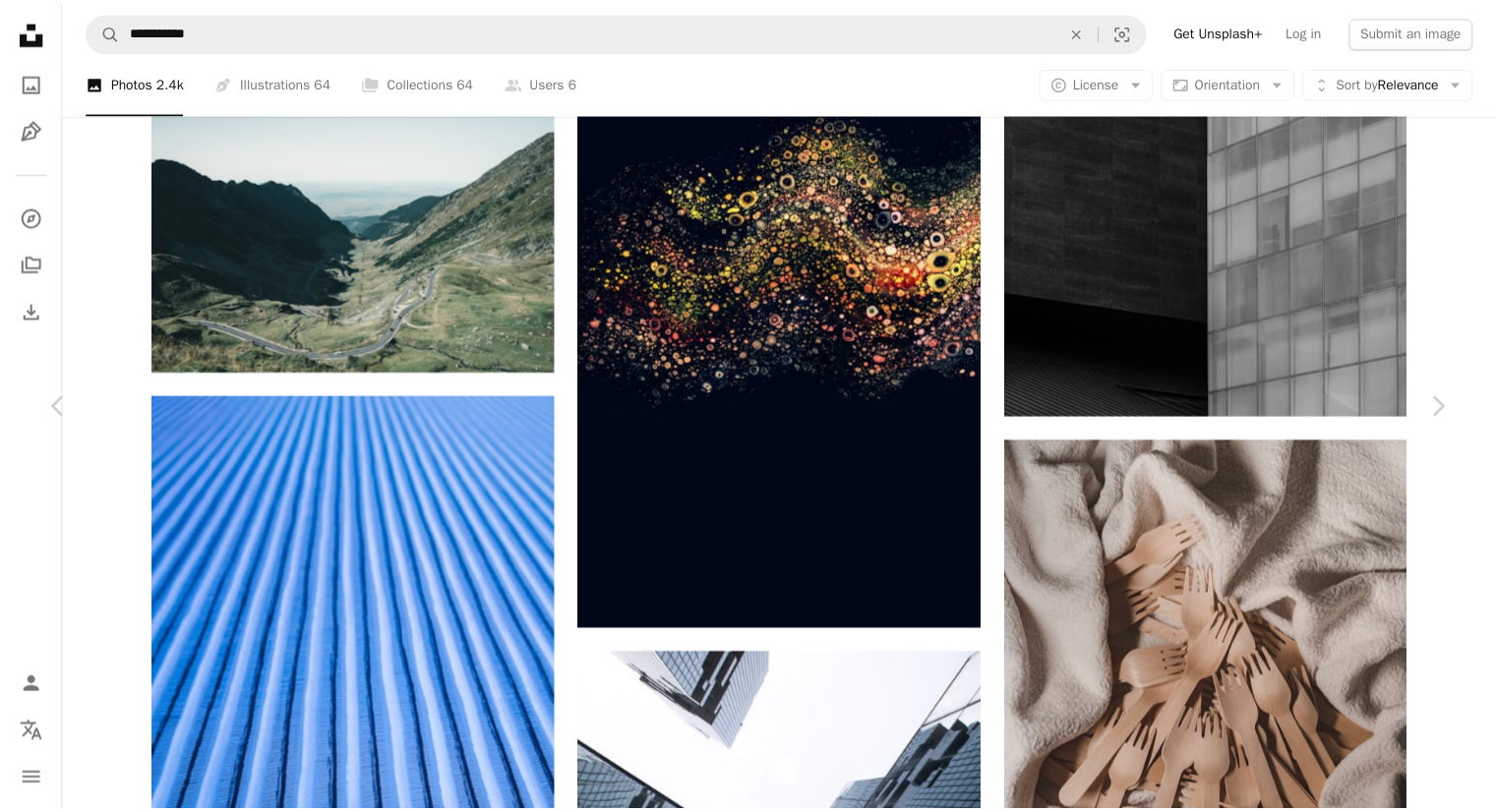 scroll, scrollTop: 0, scrollLeft: 0, axis: both 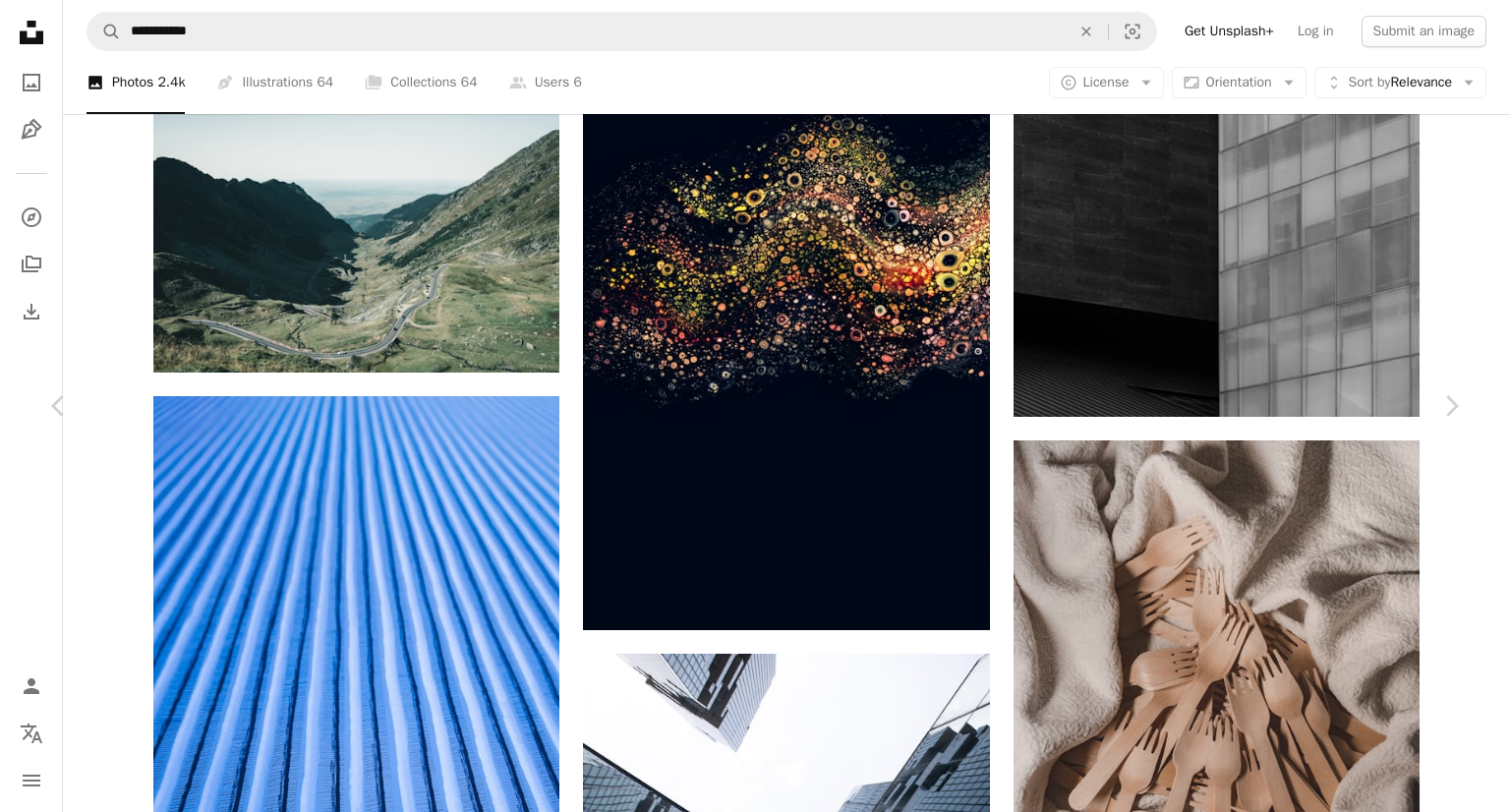 click on "An X shape Chevron left Chevron right Yurii Papushoi Available for hire A checkmark inside of a circle A heart A plus sign Edit image   Plus sign for Unsplash+ Download free Chevron down Zoom in Views 1,142 Downloads 3 A forward-right arrow Share Info icon Info More Actions Calendar outlined Published on  August 19, 2024 Camera SONY, ILCE-7RM3 Safety Free to use under the  Unsplash License road truck scenery vehicle outdoors valley aerial view slope Free pictures Browse premium related images on iStock  |  Save 20% with code UNSPLASH20 View more on iStock  ↗ Related images A heart A plus sign Artem Zhukov Available for hire A checkmark inside of a circle Arrow pointing down Plus sign for Unsplash+ A heart A plus sign Kateryna Hliznitsova For  Unsplash+ A lock   Download A heart A plus sign Soma Laszlo Arrow pointing down A heart A plus sign Galen Crout Available for hire A checkmark inside of a circle Arrow pointing down Plus sign for Unsplash+ A heart A plus sign Robert Bye For  Unsplash+ A lock   Download" at bounding box center (755, 6177) 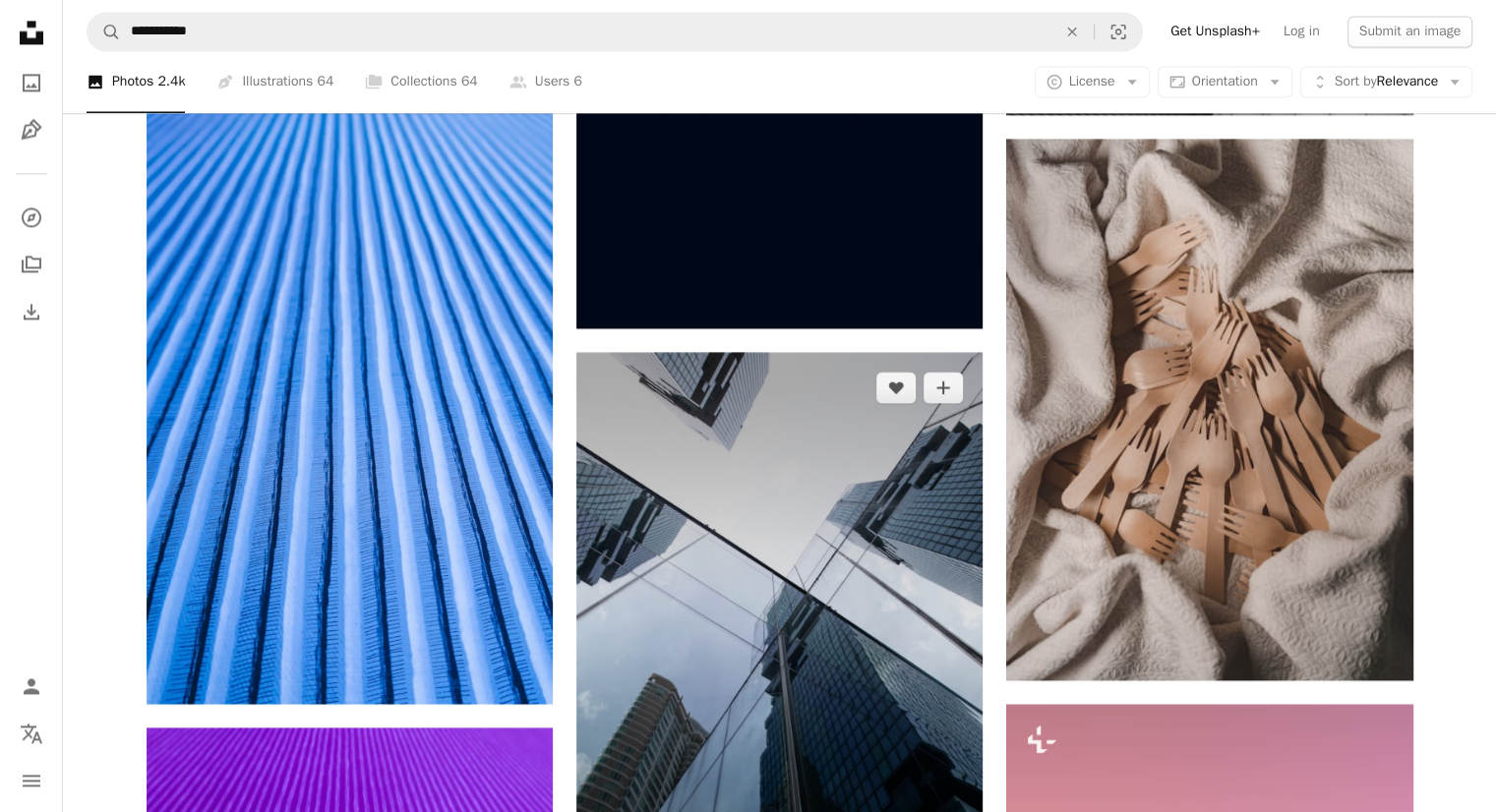 scroll, scrollTop: 3244, scrollLeft: 0, axis: vertical 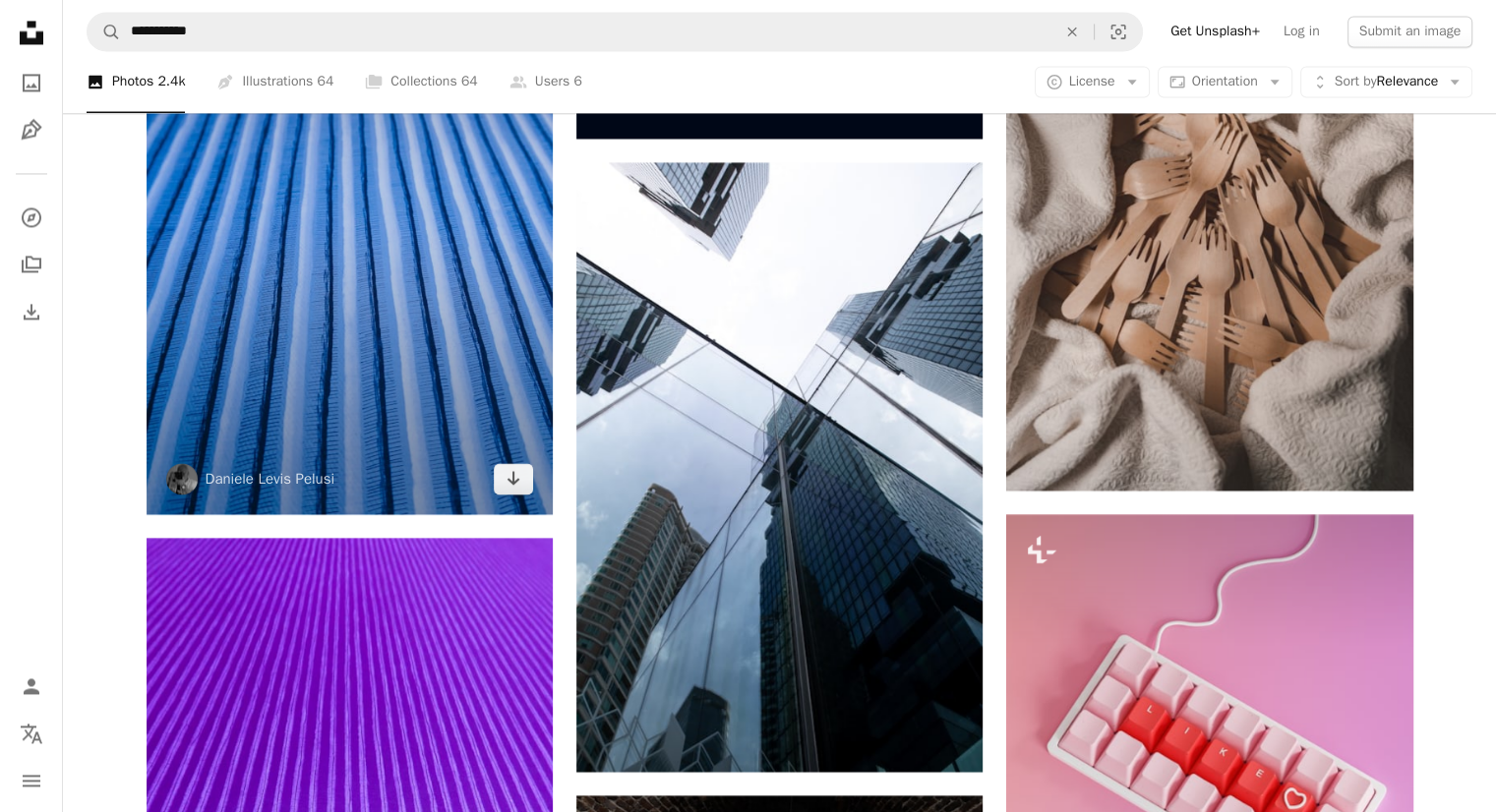 click at bounding box center (349, 209) 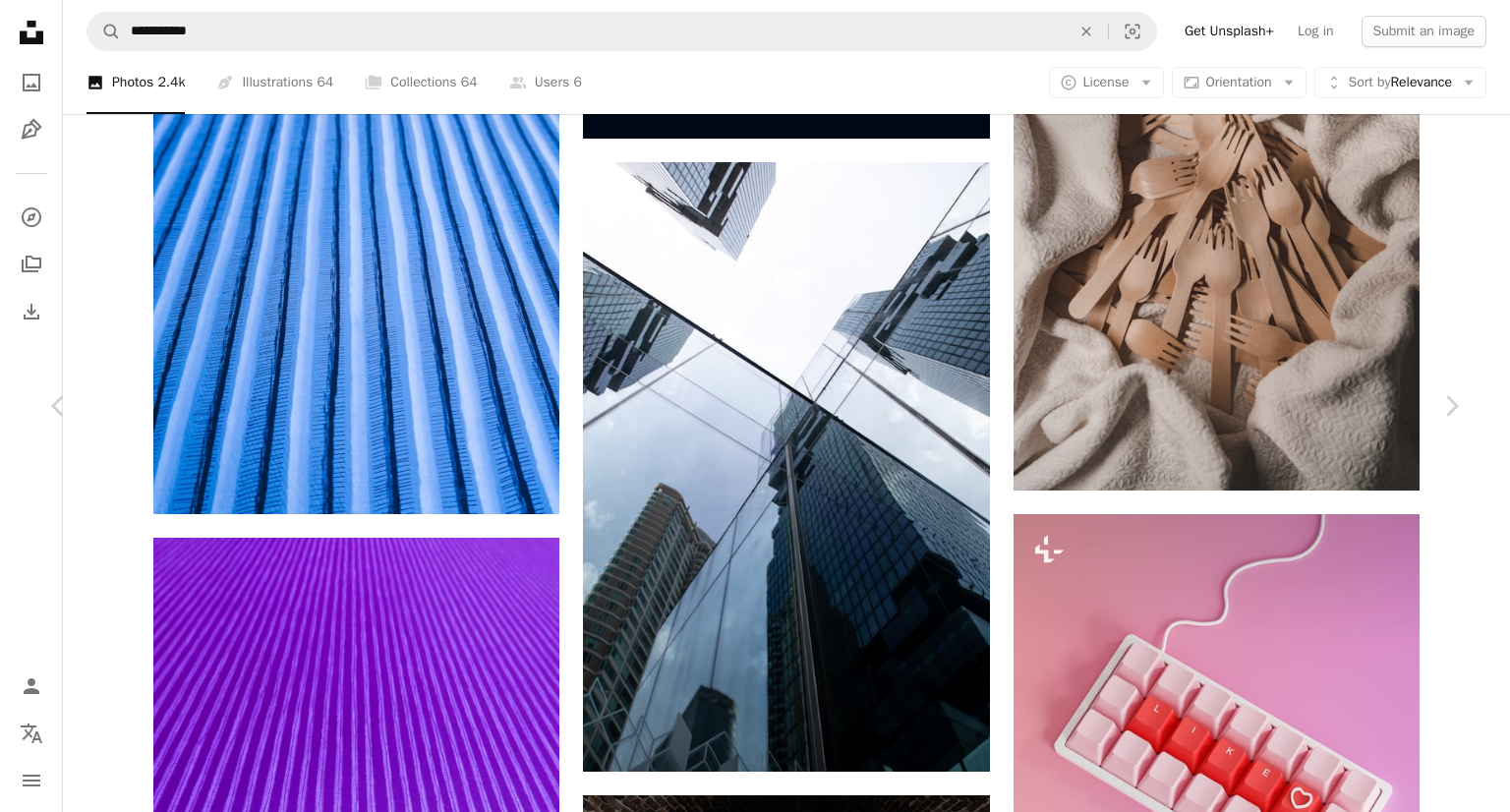 click on "Download free" at bounding box center [1265, 5326] 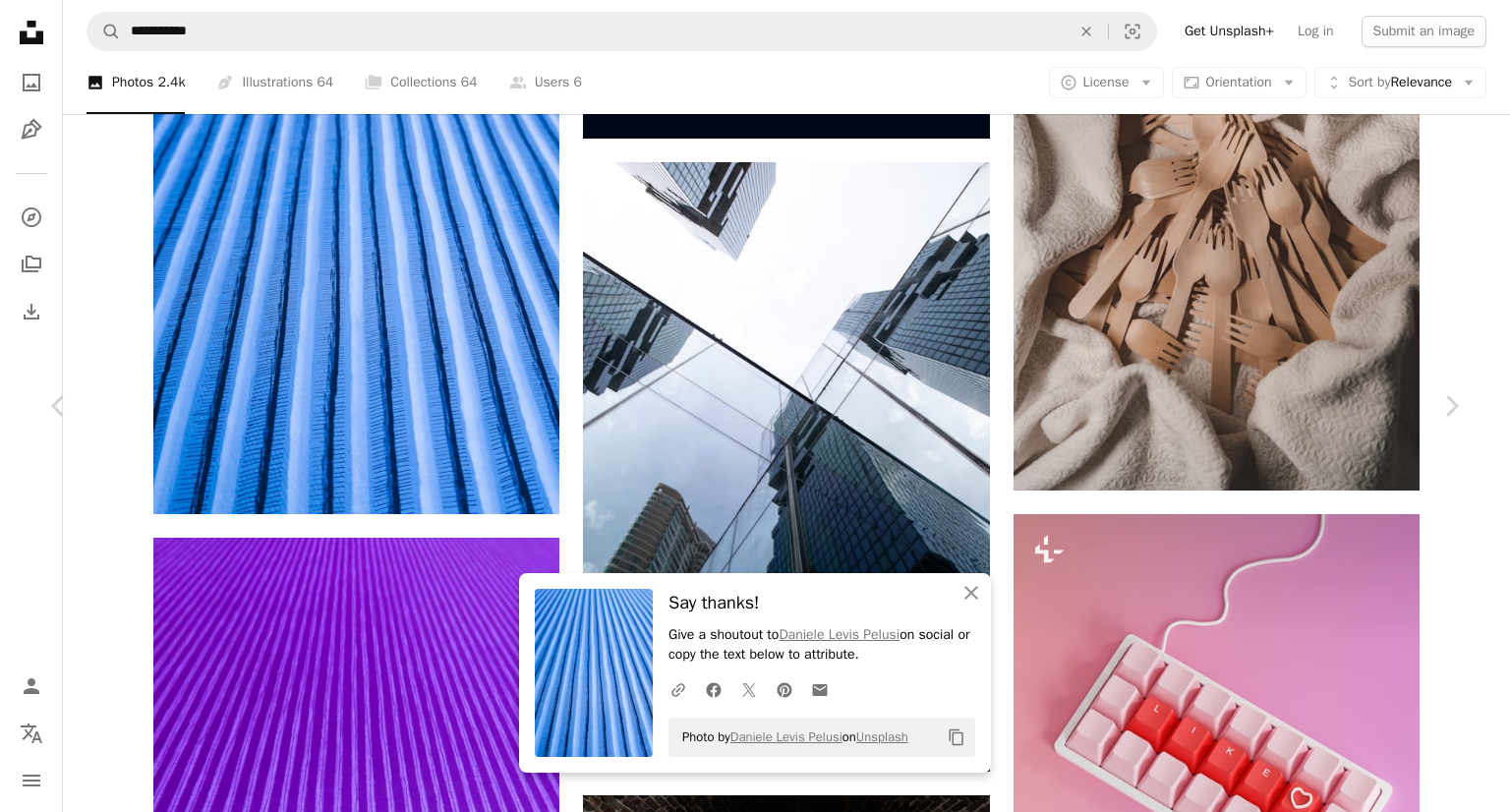 click on "An X shape Chevron left Chevron right An X shape Close Say thanks! Give a shoutout to  Daniele Levis Pelusi  on social or copy the text below to attribute. A URL sharing icon (chains) Facebook icon X (formerly Twitter) icon Pinterest icon An envelope Photo by  Daniele Levis Pelusi  on  Unsplash
Copy content Daniele Levis Pelusi yogidan2012 A heart A plus sign Edit image   Plus sign for Unsplash+ Download free Chevron down Zoom in Views 79,800 Downloads 405 A forward-right arrow Share Info icon Info More Actions Towards the blue infinity Calendar outlined Published on  October 9, 2021 Camera Canon, PowerShot G5 X Safety Free to use under the  Unsplash License wallpaper wallpaper for mobile texture background textures backround geometric pattern geometric infinity blue color canon blue backgrounds symmetrical convergence symmetric backround wallpaper blue accessory accessories Backgrounds Browse premium related images on iStock  |  Save 20% with code UNSPLASH20 View more on iStock  ↗ Related images" at bounding box center (755, 5686) 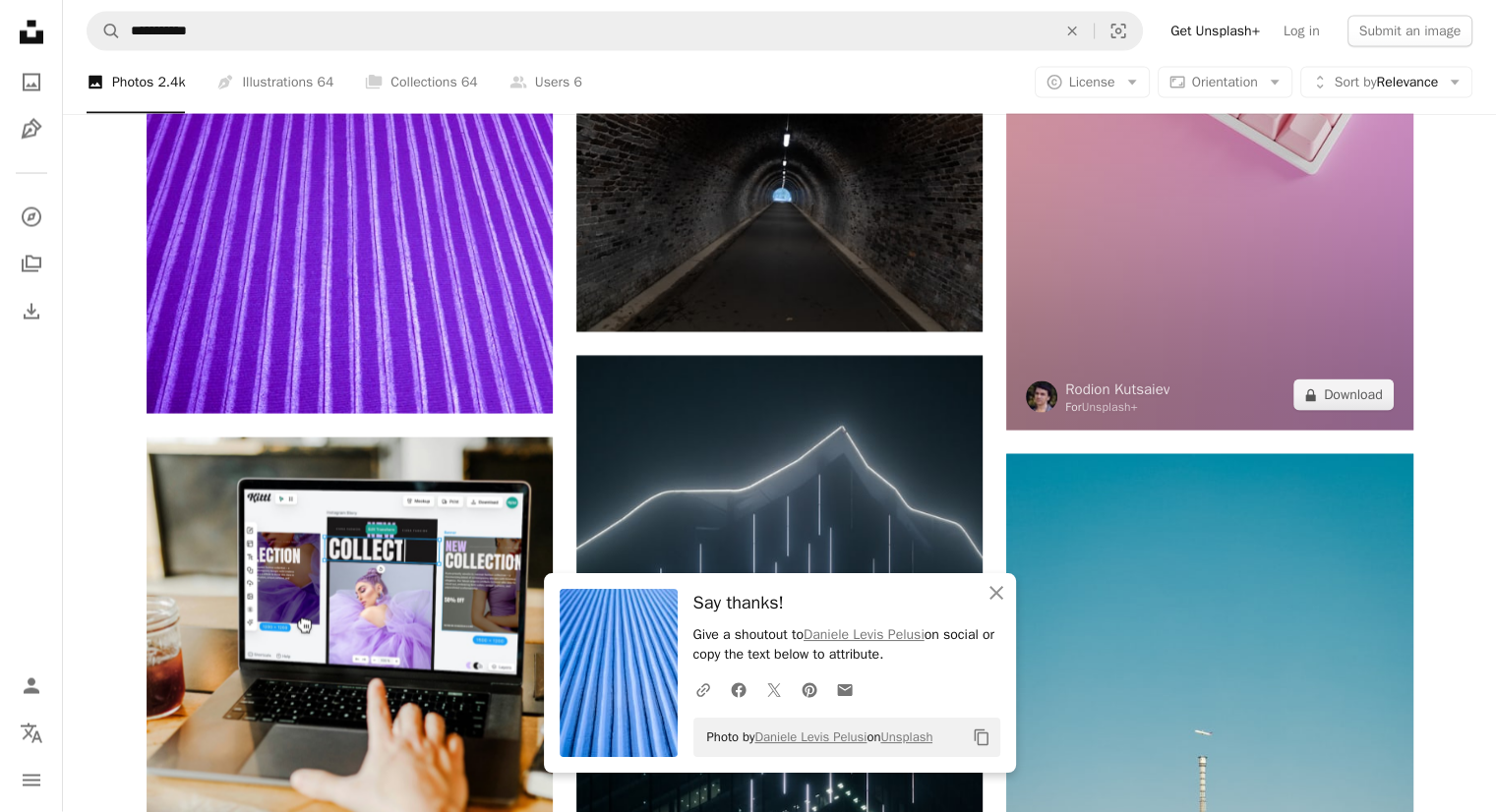 scroll, scrollTop: 3736, scrollLeft: 0, axis: vertical 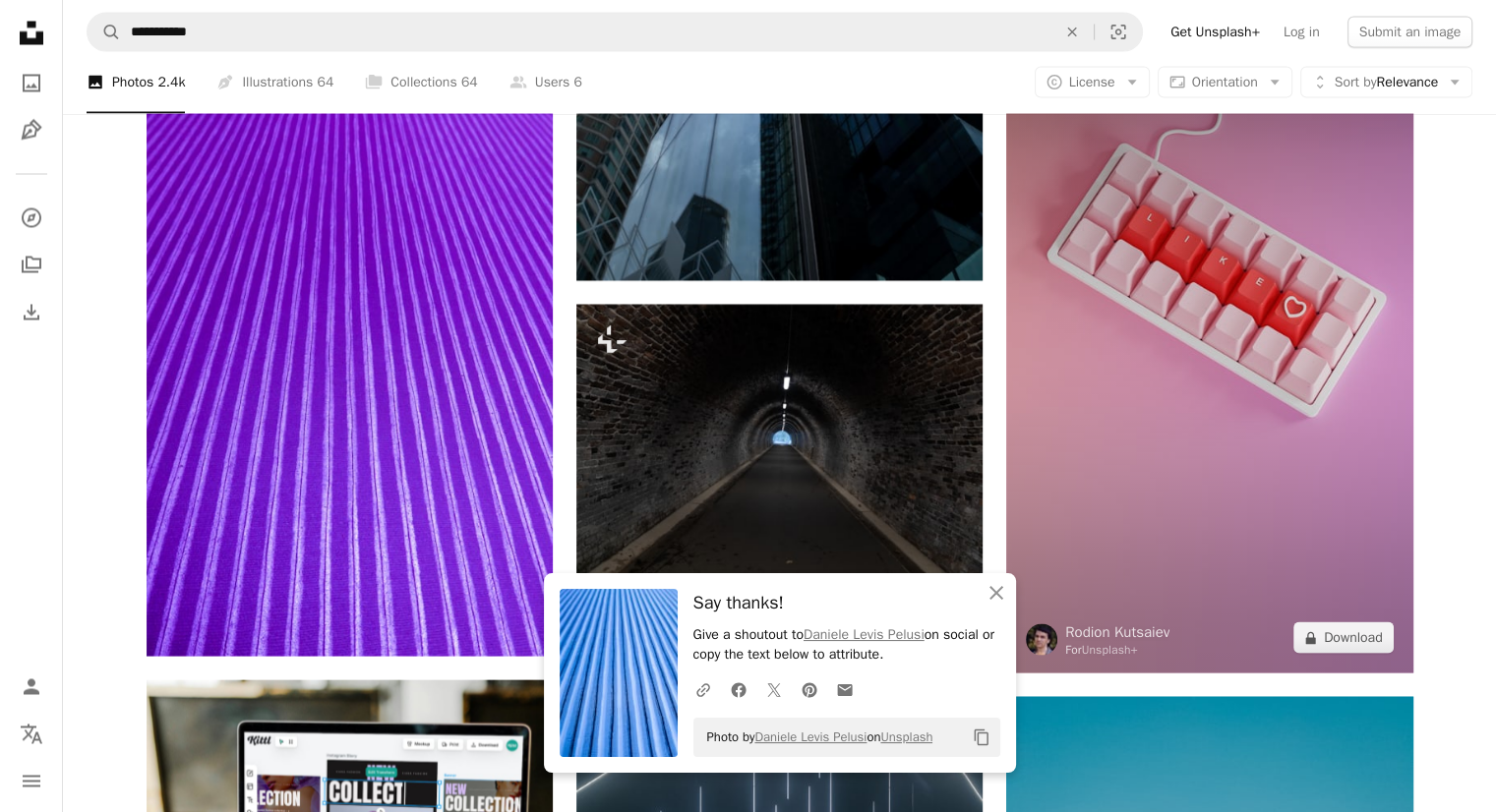 click at bounding box center (1209, 347) 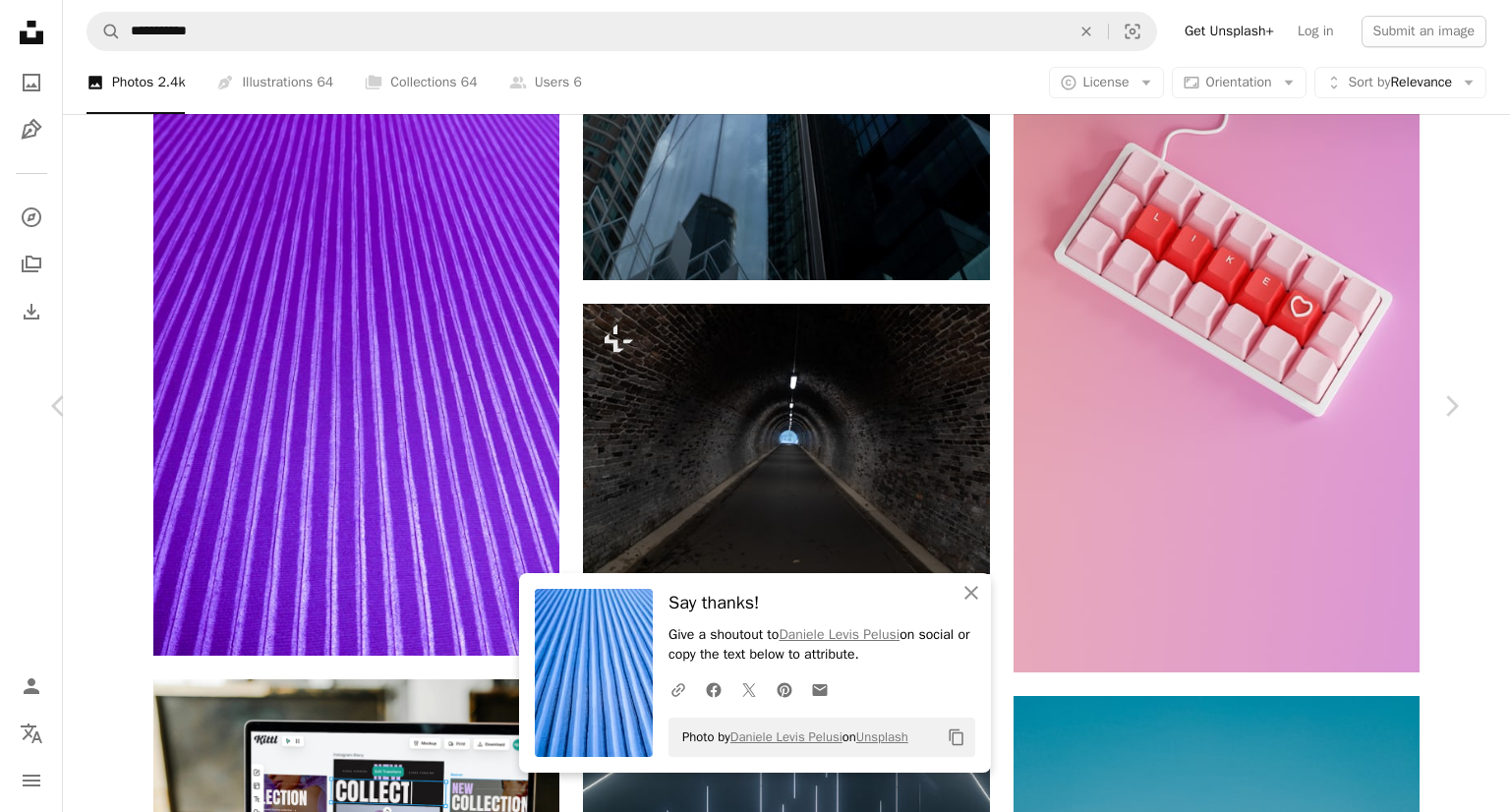 click on "An X shape Chevron left Chevron right An X shape Close Say thanks! Give a shoutout to  Daniele Levis Pelusi  on social or copy the text below to attribute. A URL sharing icon (chains) Facebook icon X (formerly Twitter) icon Pinterest icon An envelope Photo by  Daniele Levis Pelusi  on  Unsplash
Copy content Rodion Kutsaiev For  Unsplash+ A heart A plus sign Edit image   Plus sign for Unsplash+ A lock   Download Zoom in Featured in 3D Renders A forward-right arrow Share More Actions A map marker Ukraine Calendar outlined Published on  May 29, 2023 Safety Licensed under the  Unsplash+ License background computer social media camera heart internet icon instagram digital image keyboard render computer keyboard facebook keys video camera like device social network copy space ukraine Free pictures Related images Plus sign for Unsplash+ A heart A plus sign Rodion Kutsaiev For  Unsplash+ A lock   Download Plus sign for Unsplash+ A heart A plus sign Rodion Kutsaiev For  Unsplash+ A lock   Download A heart For" at bounding box center (755, 5194) 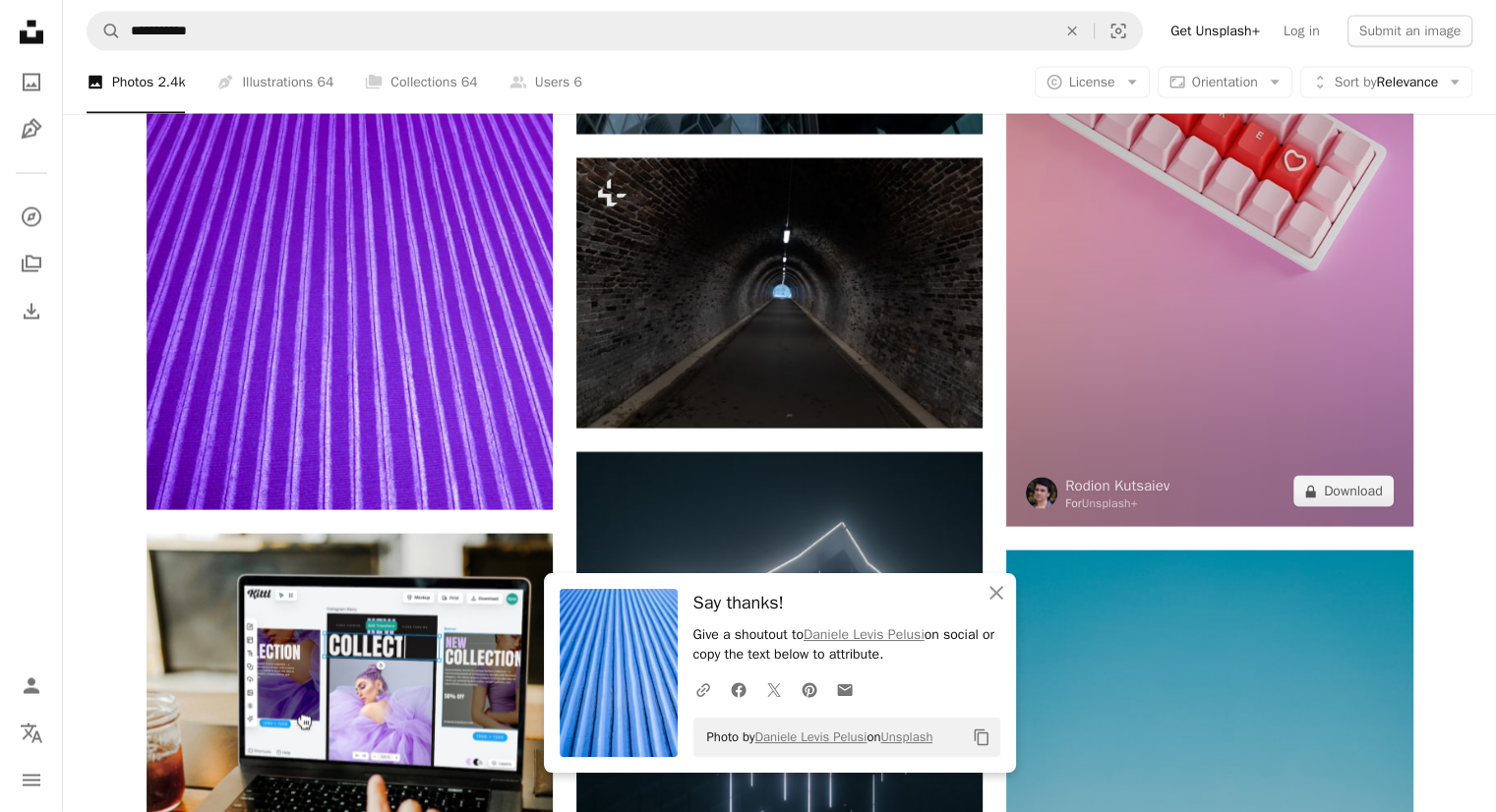 scroll, scrollTop: 3736, scrollLeft: 0, axis: vertical 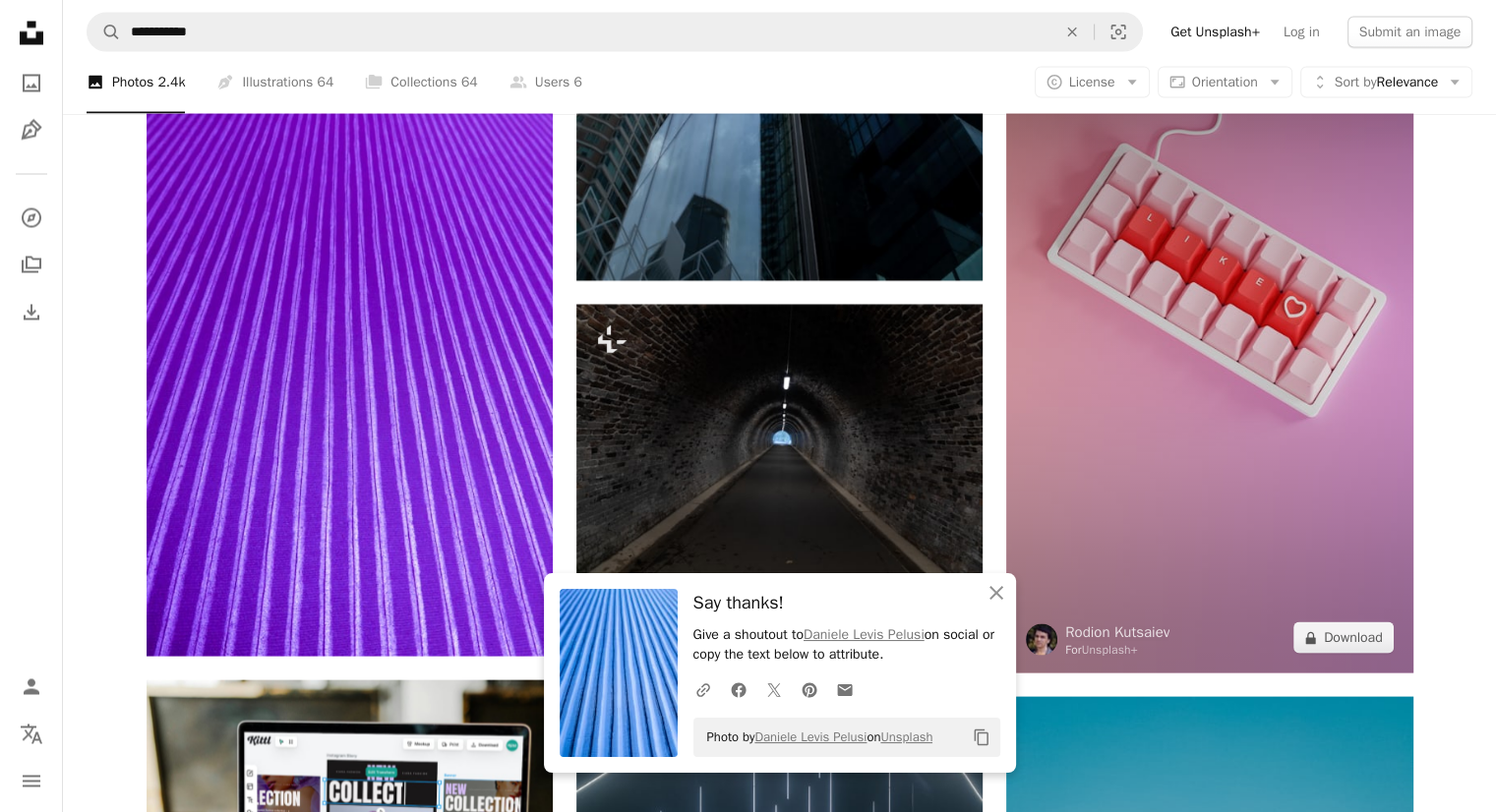 click at bounding box center (1209, 347) 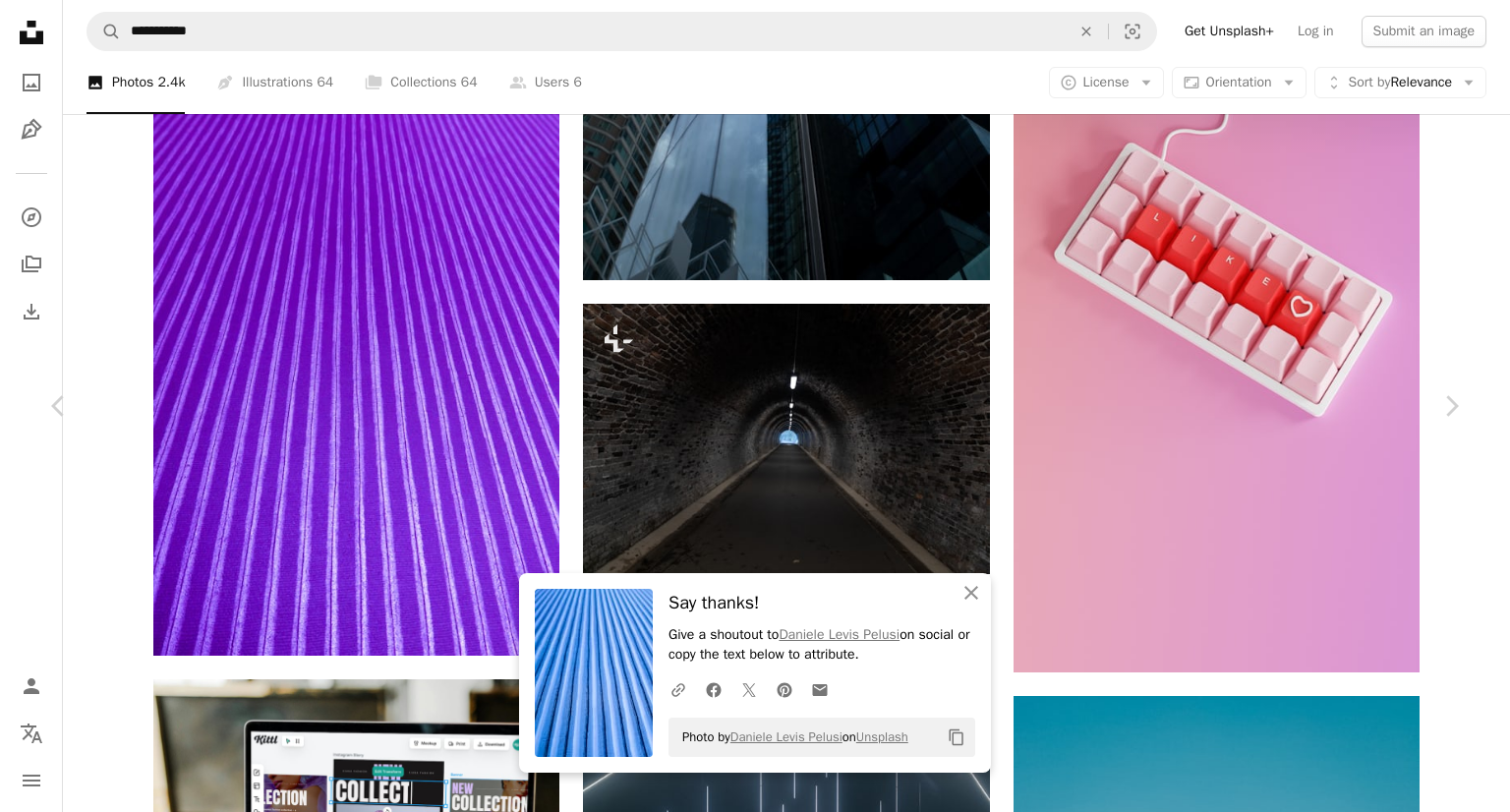 click on "A lock   Download" at bounding box center (1303, 4835) 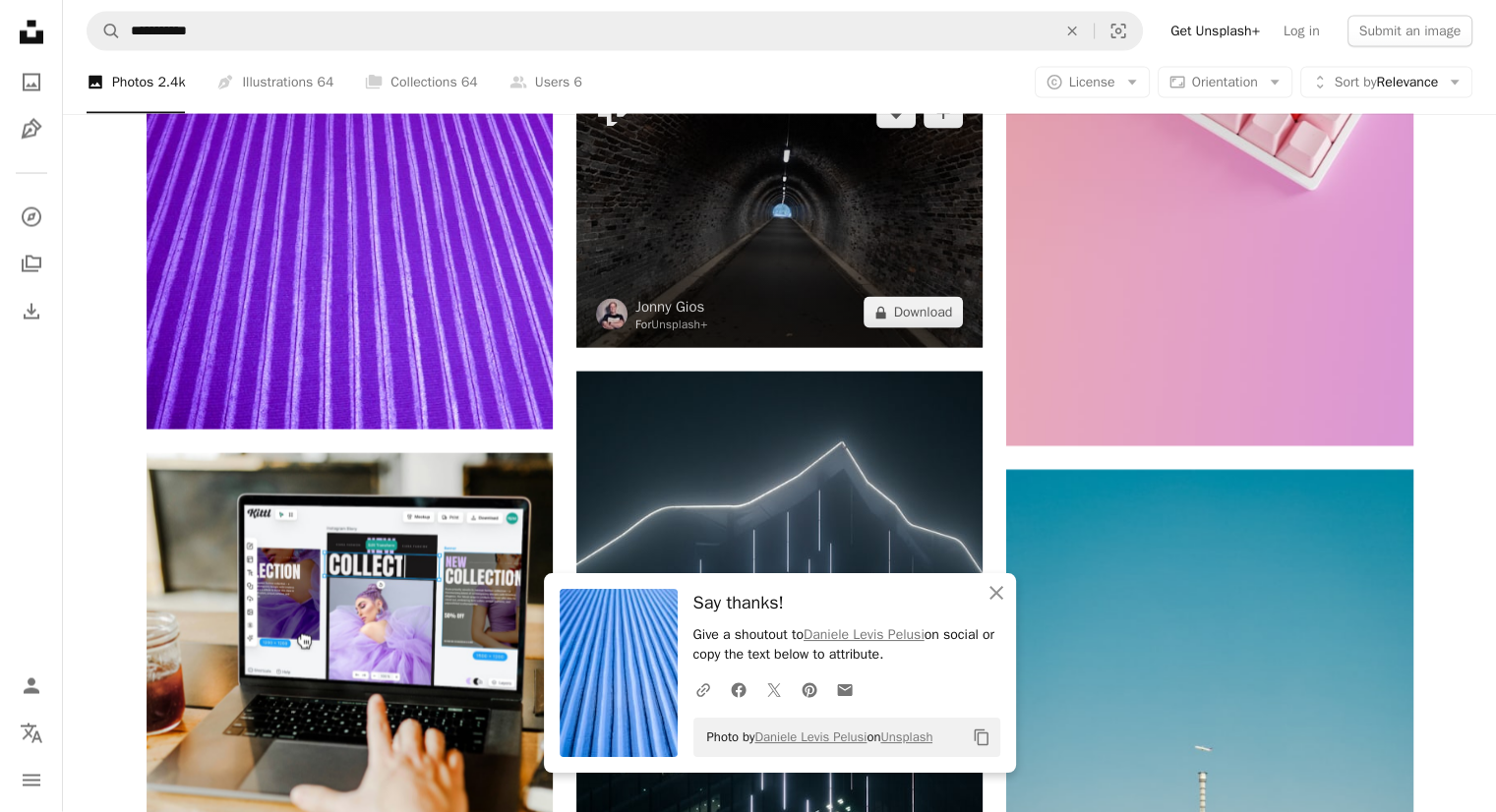 scroll, scrollTop: 4129, scrollLeft: 0, axis: vertical 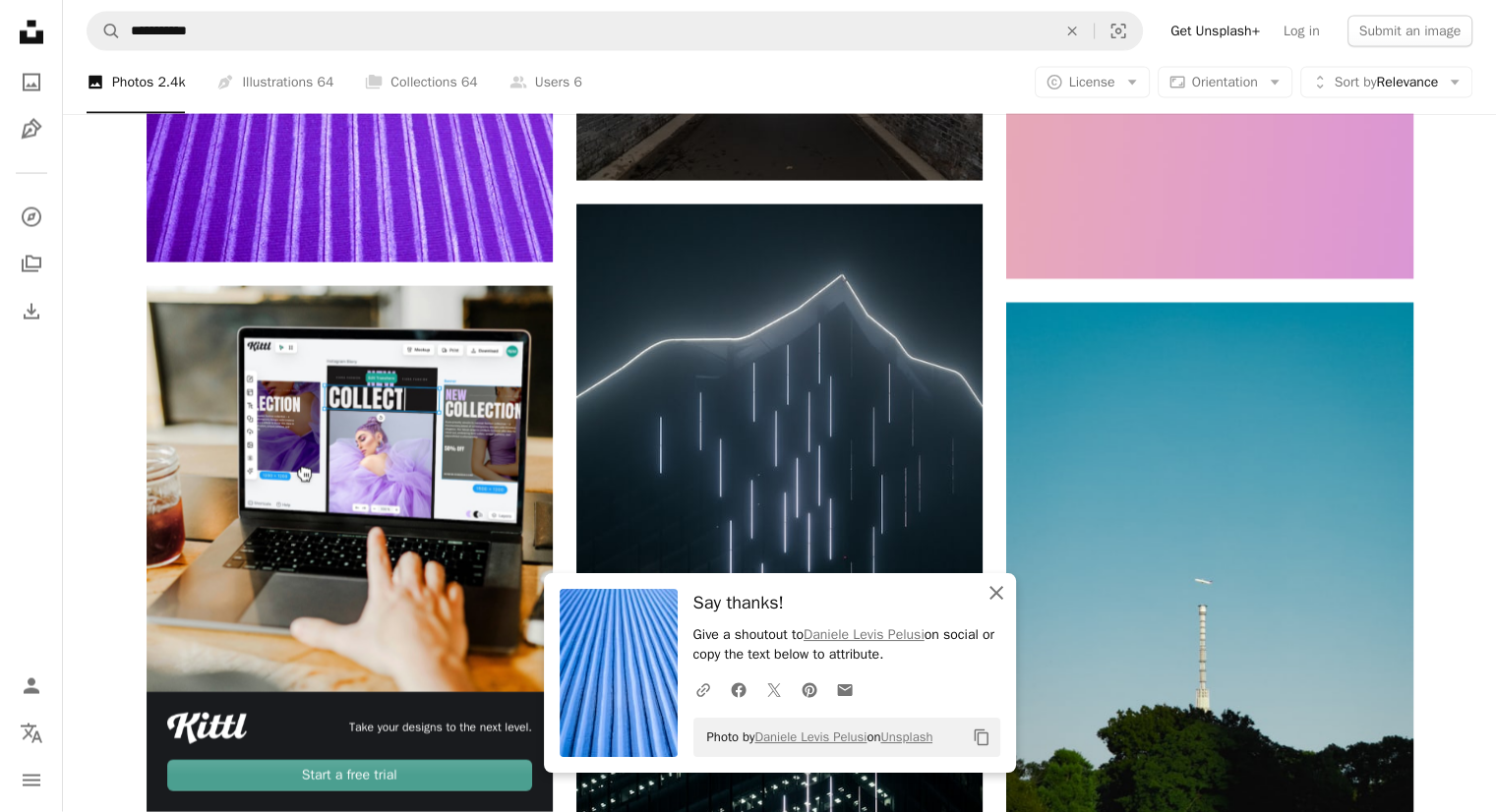 click on "An X shape" 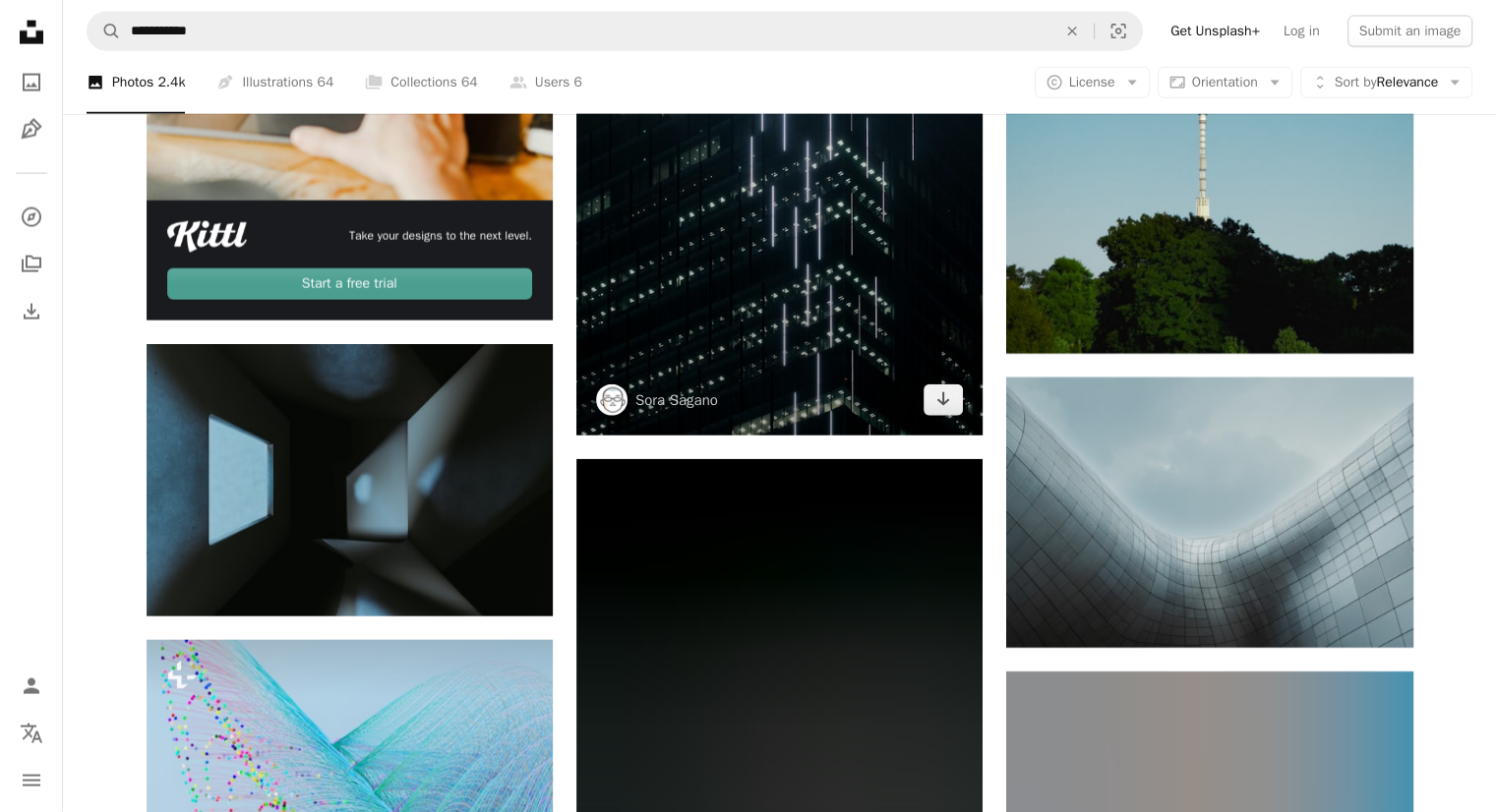 scroll, scrollTop: 4915, scrollLeft: 0, axis: vertical 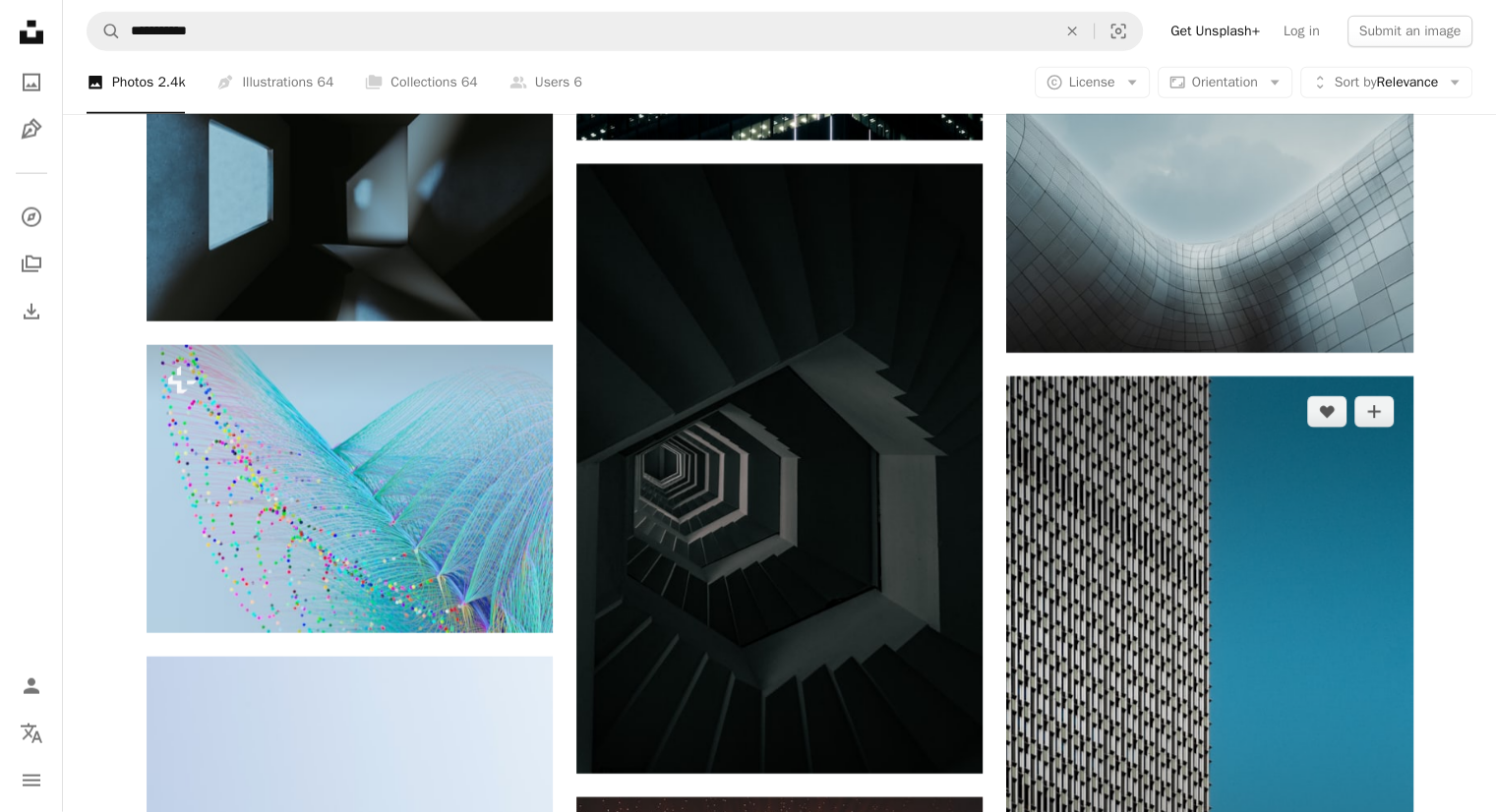 click at bounding box center (1209, 681) 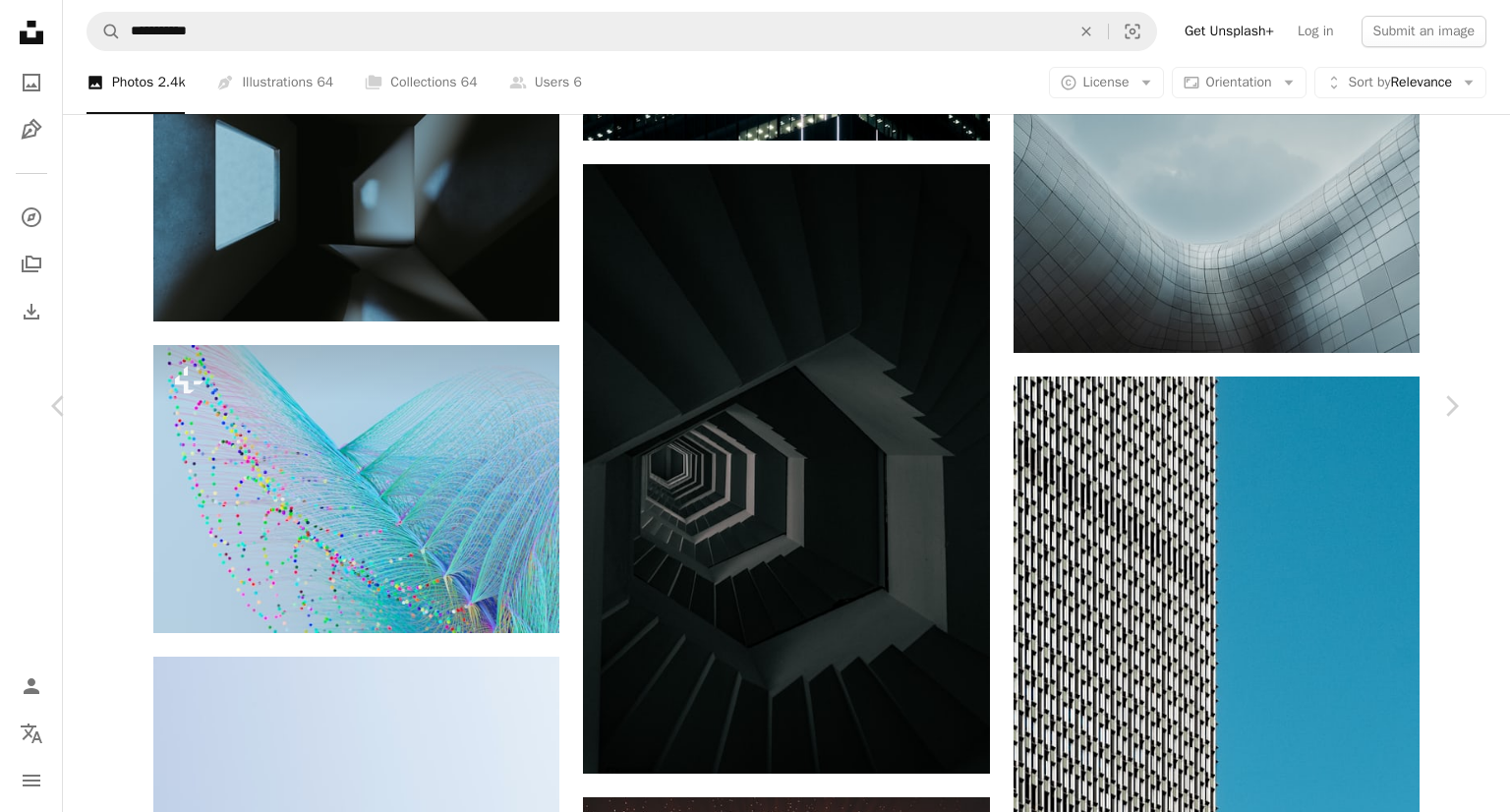 click on "Download free" at bounding box center [1265, 3655] 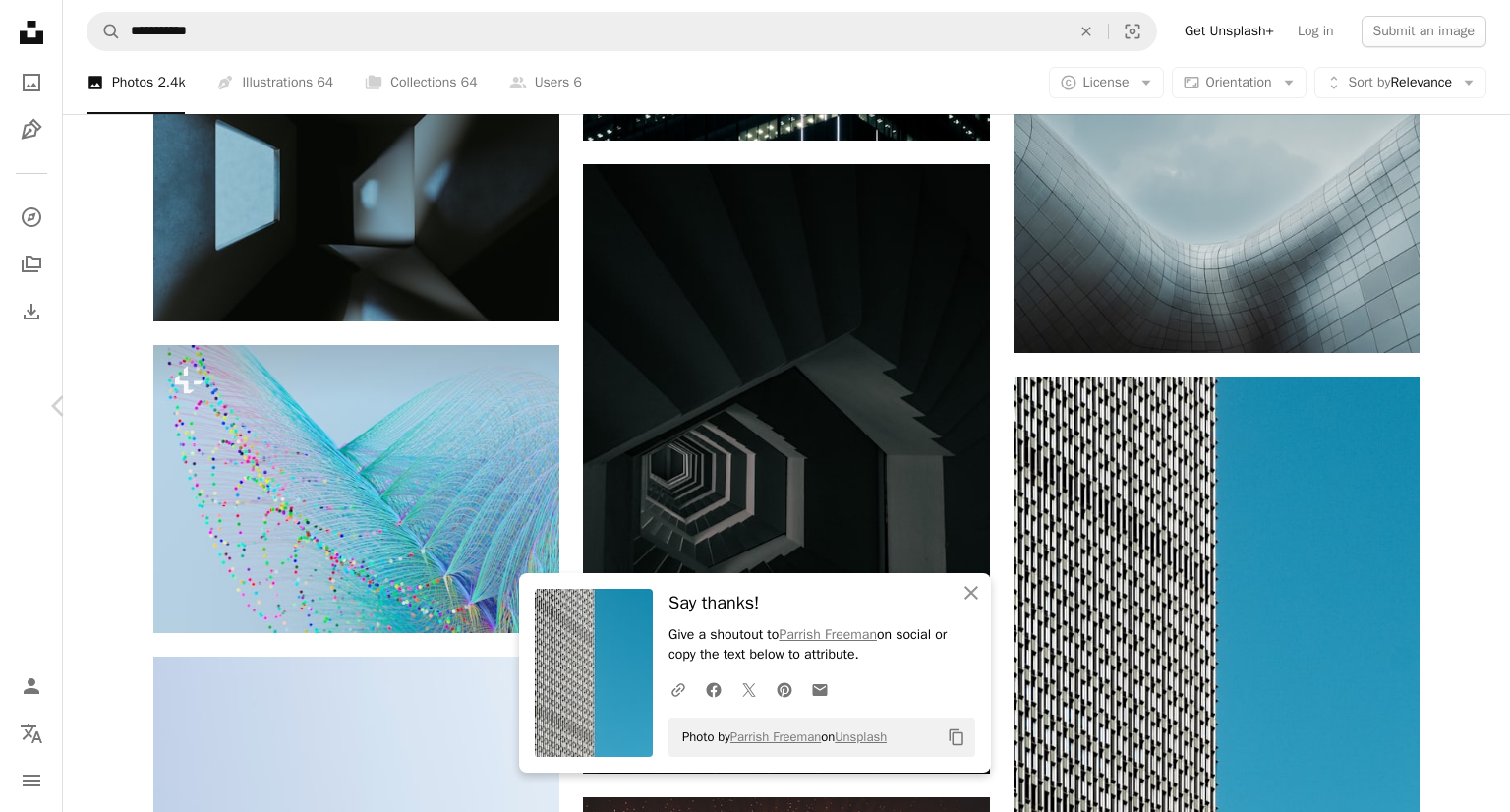 click on "Chevron right" at bounding box center (1451, 406) 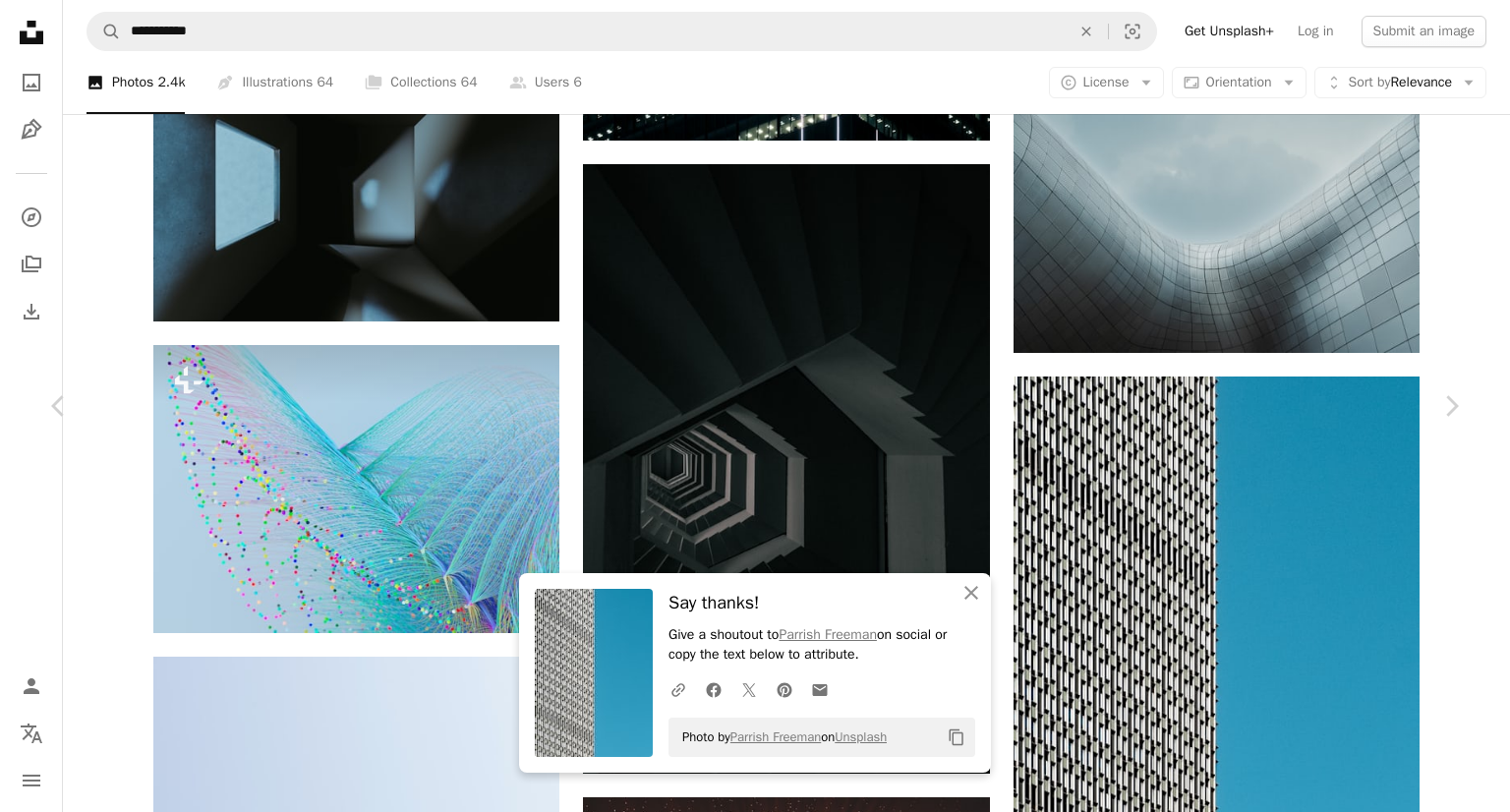 click on "An X shape Chevron left Chevron right An X shape Close Say thanks! Give a shoutout to  Parrish Freeman  on social or copy the text below to attribute. A URL sharing icon (chains) Facebook icon X (formerly Twitter) icon Pinterest icon An envelope Photo by  Parrish Freeman  on  Unsplash
Copy content Scott Webb Available for hire A checkmark inside of a circle A heart A plus sign Edit image   Plus sign for Unsplash+ Download free Chevron down Zoom in Views 2,149,749 Downloads 7,628 Featured in Photos A forward-right arrow Share Info icon Info More Actions A map marker London, Canada Calendar outlined Published on  September 17, 2016 Camera SONY, ILCE-7M2 Safety Free to use under the  Unsplash License building city architecture university urban corporate shadow concrete apartment sunlight windows skyscraper tower structure downtown brutalism facade exterior tall london Free images Browse premium related images on iStock  |  Save 20% with code UNSPLASH20 View more on iStock  ↗ Related images A heart For" at bounding box center [755, 4015] 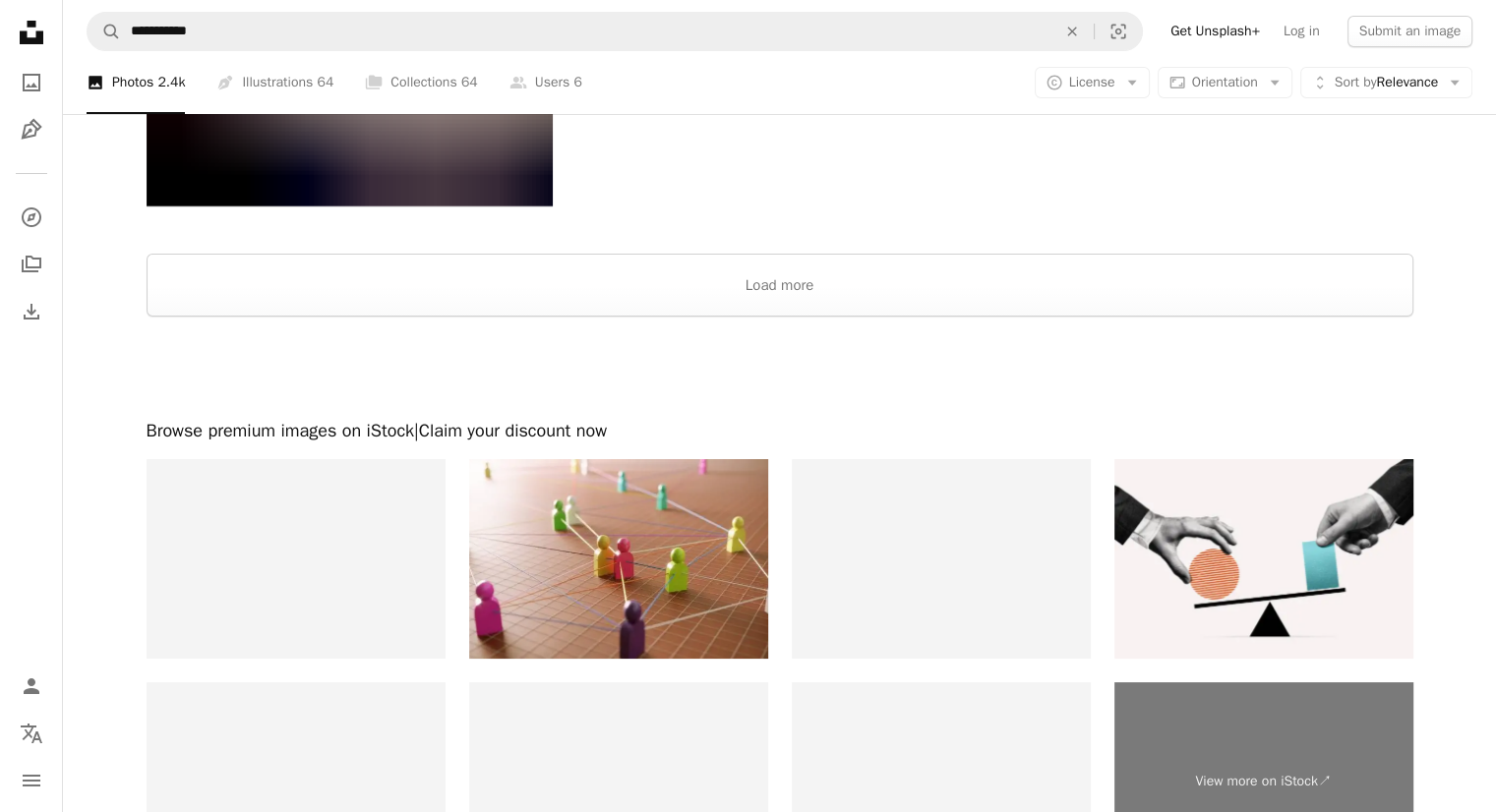 scroll, scrollTop: 7121, scrollLeft: 0, axis: vertical 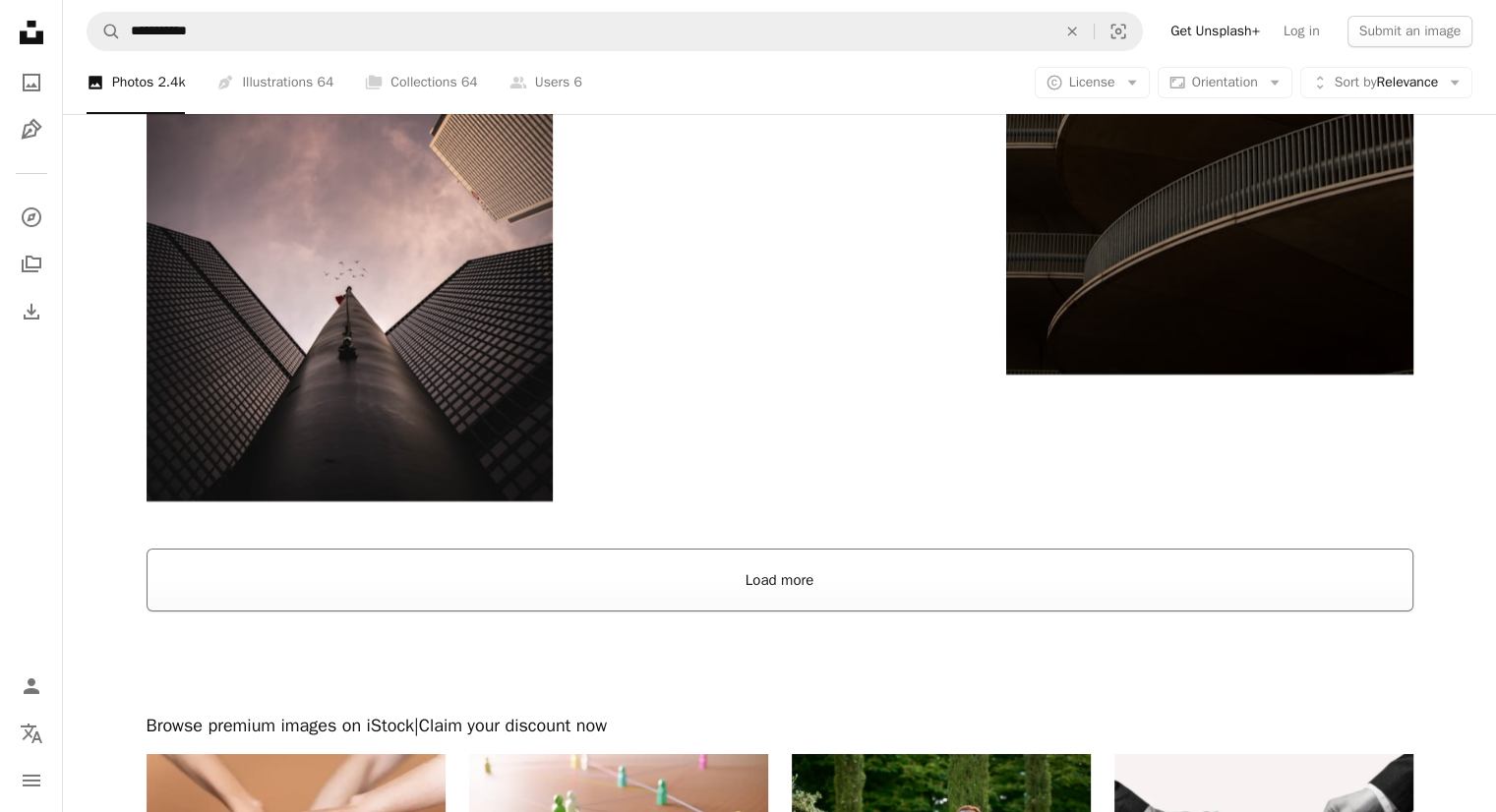 click on "Load more" at bounding box center [780, 580] 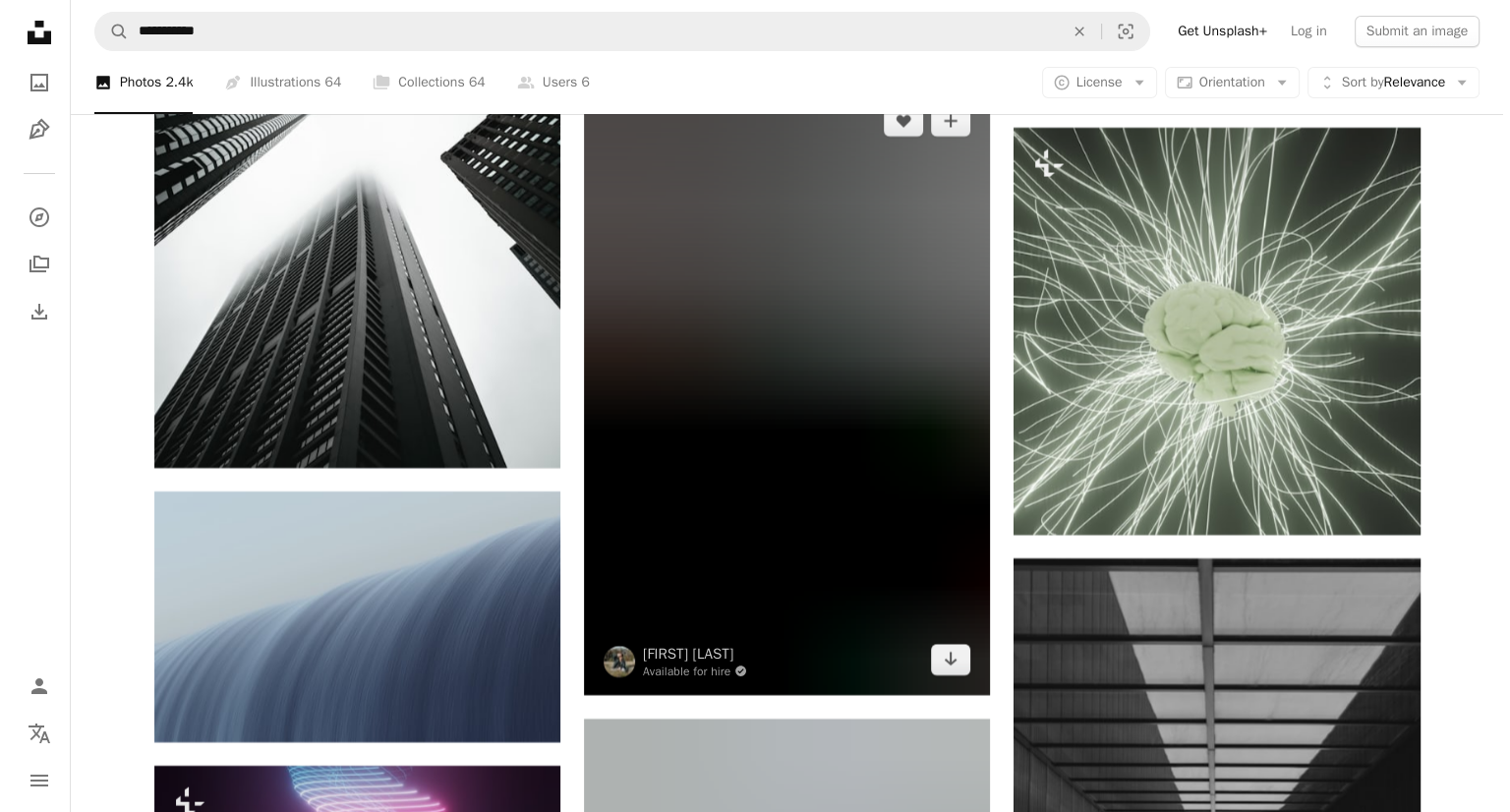 scroll, scrollTop: 7809, scrollLeft: 0, axis: vertical 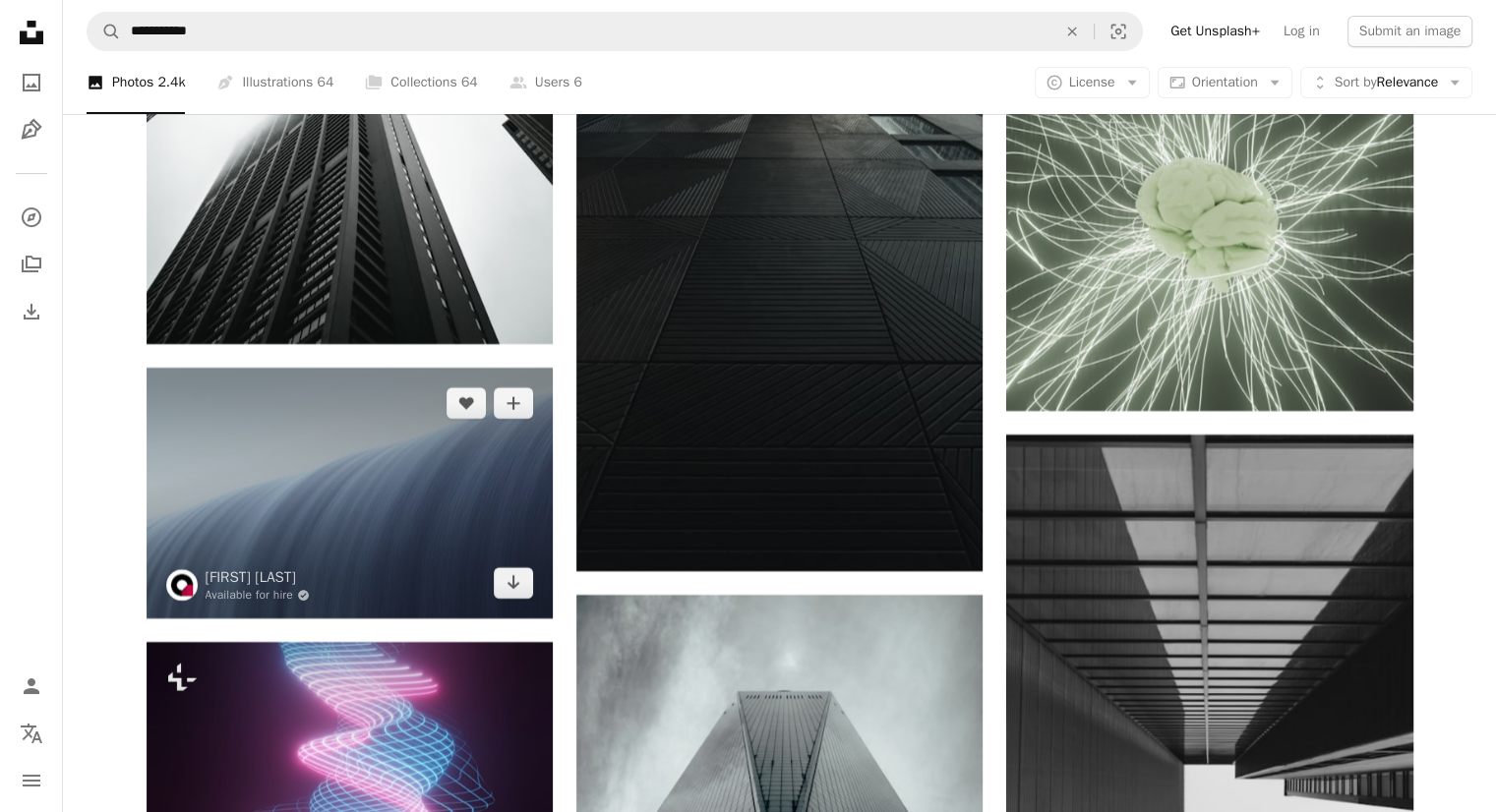 click at bounding box center (349, 493) 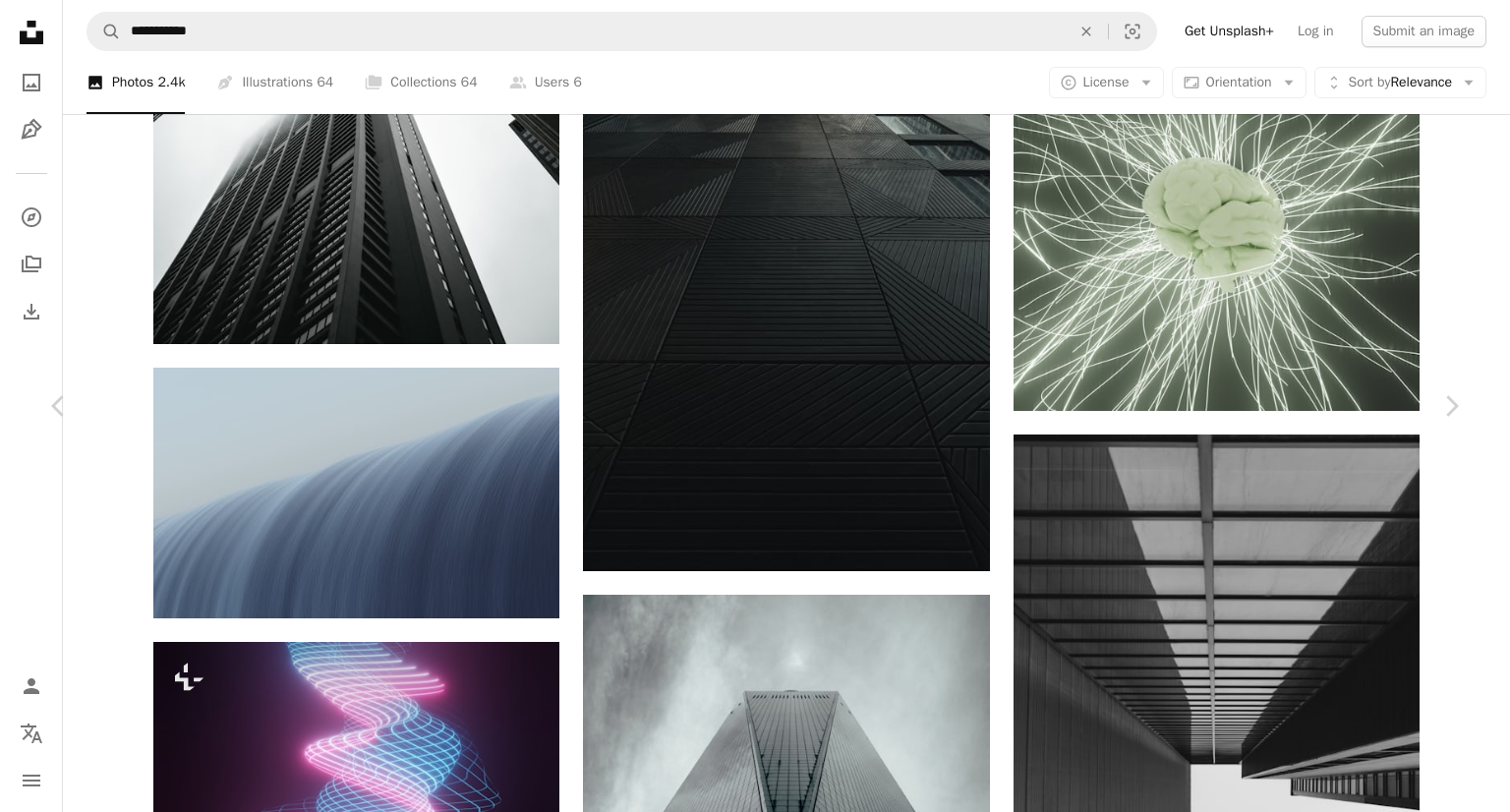 click on "Download free" at bounding box center (1265, 3386) 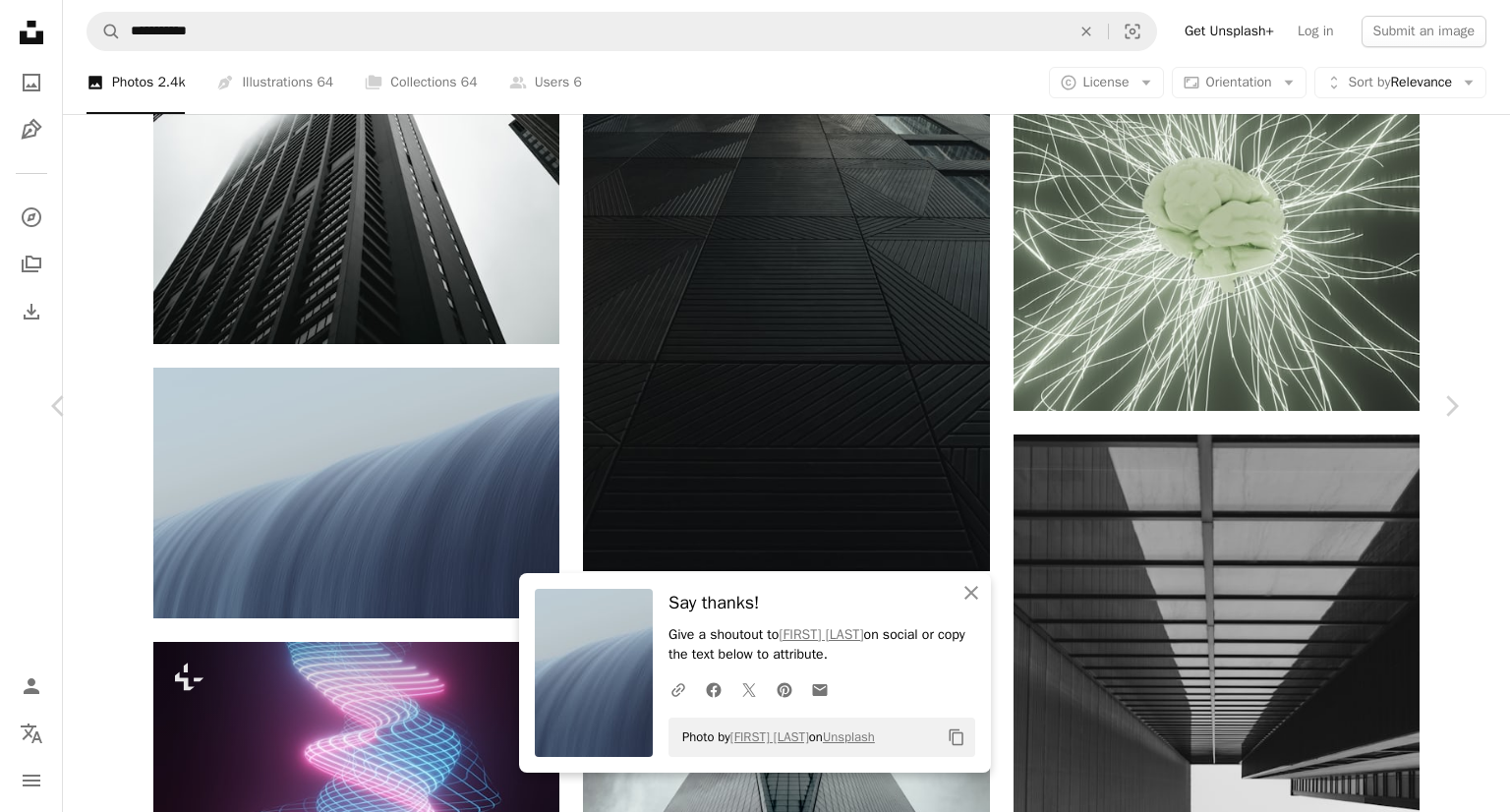 scroll, scrollTop: 885, scrollLeft: 0, axis: vertical 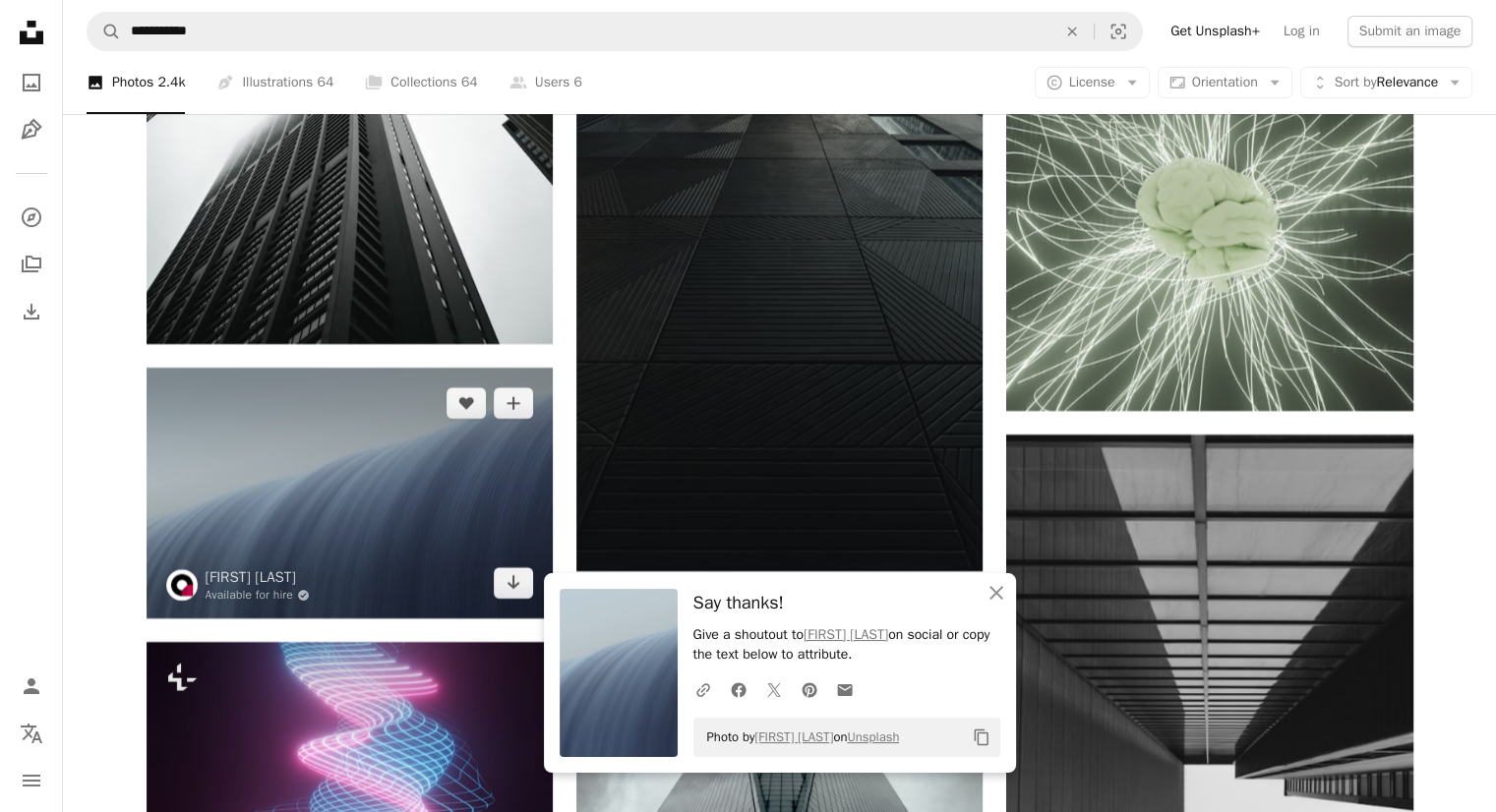click at bounding box center (349, 493) 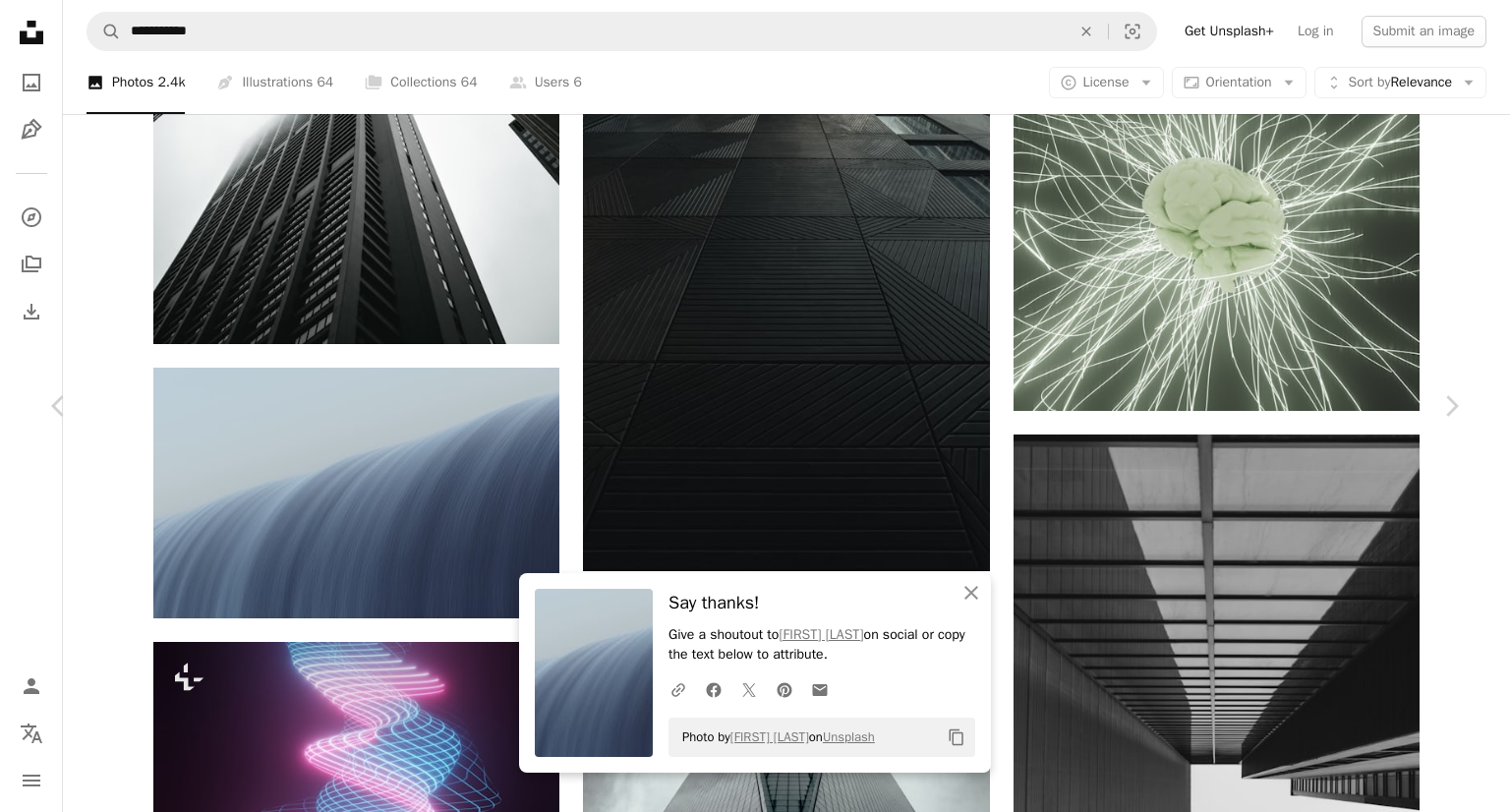 scroll, scrollTop: 2163, scrollLeft: 0, axis: vertical 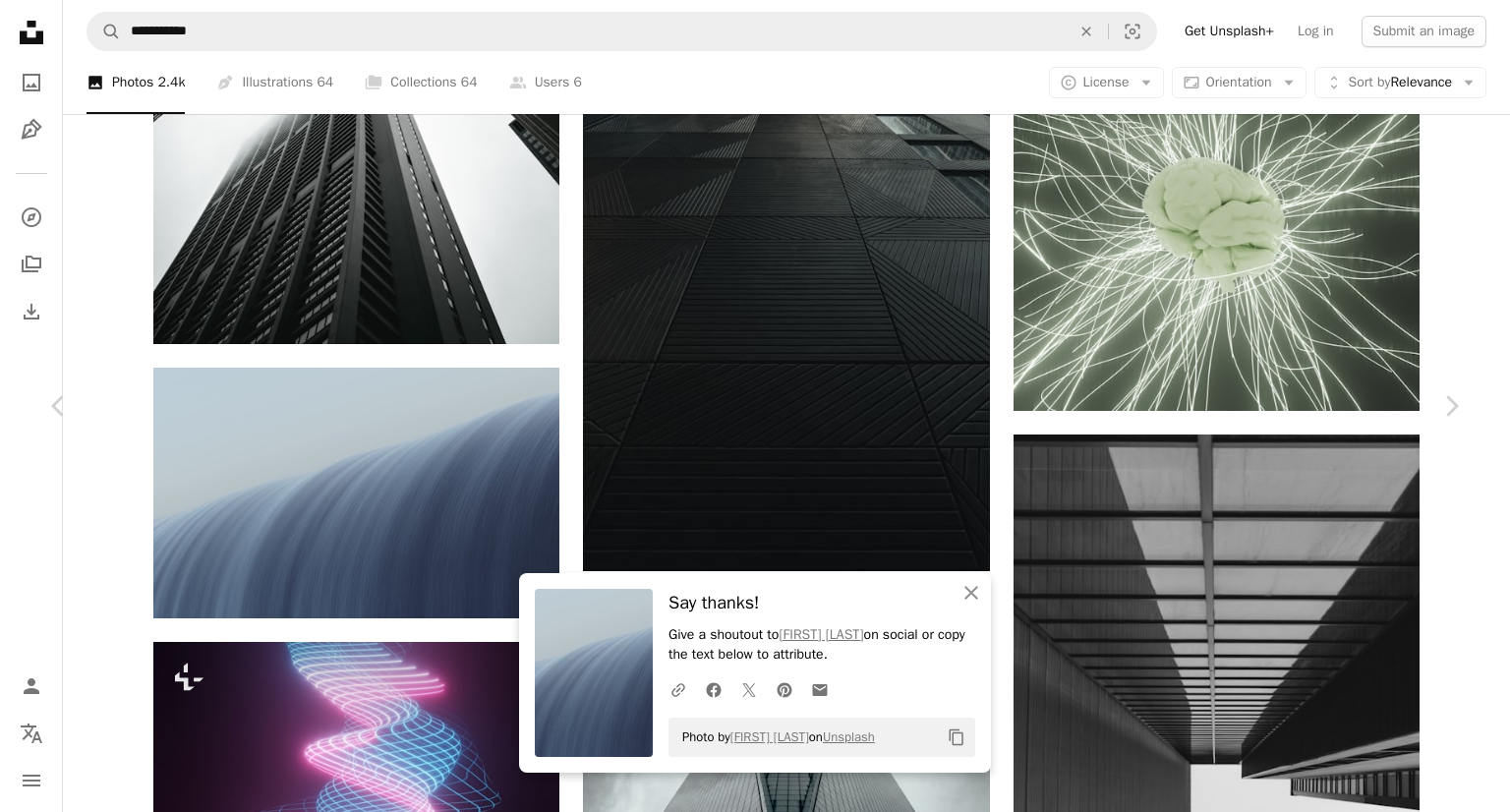 click at bounding box center (747, 3629) 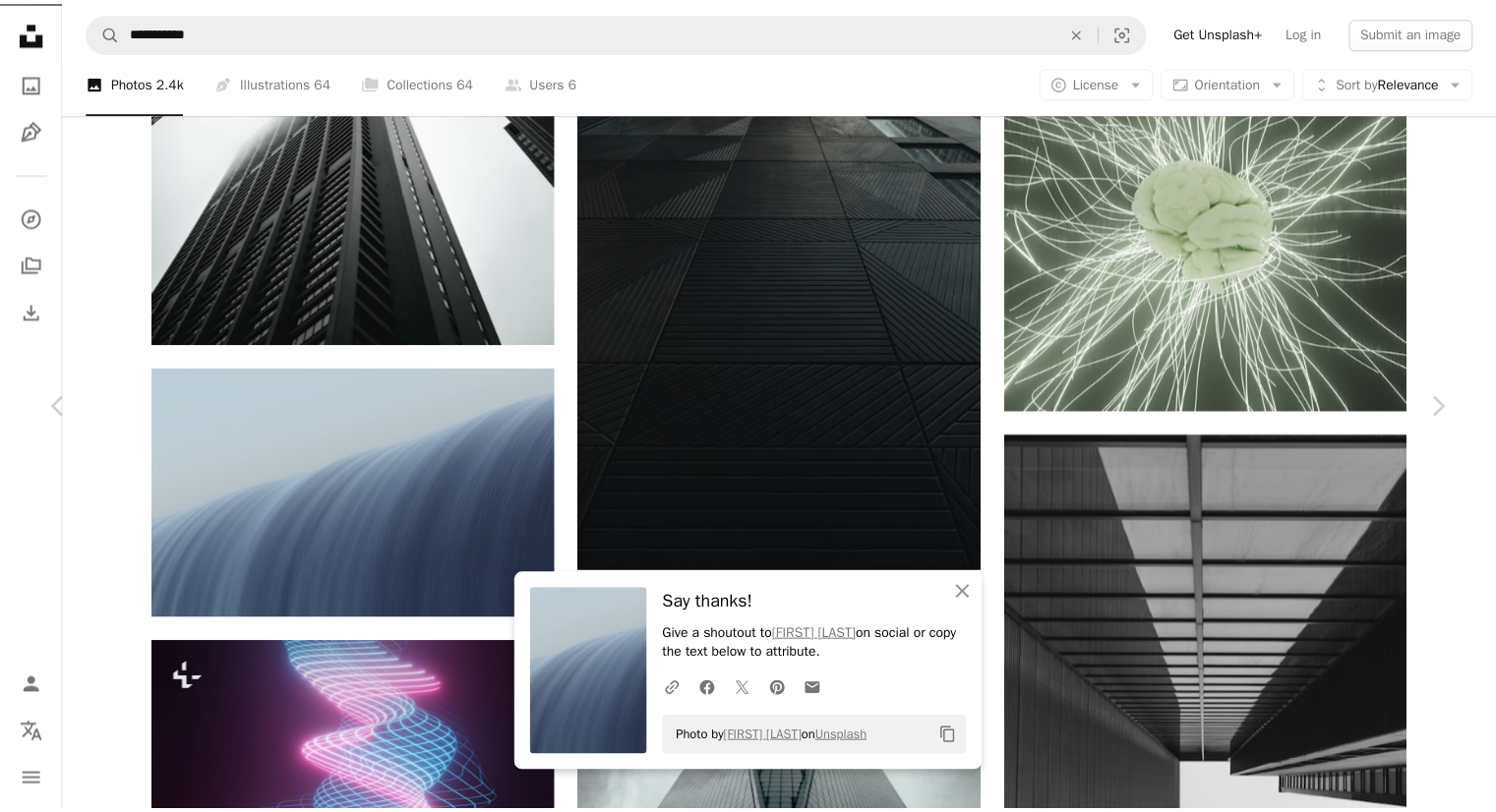 scroll, scrollTop: 0, scrollLeft: 0, axis: both 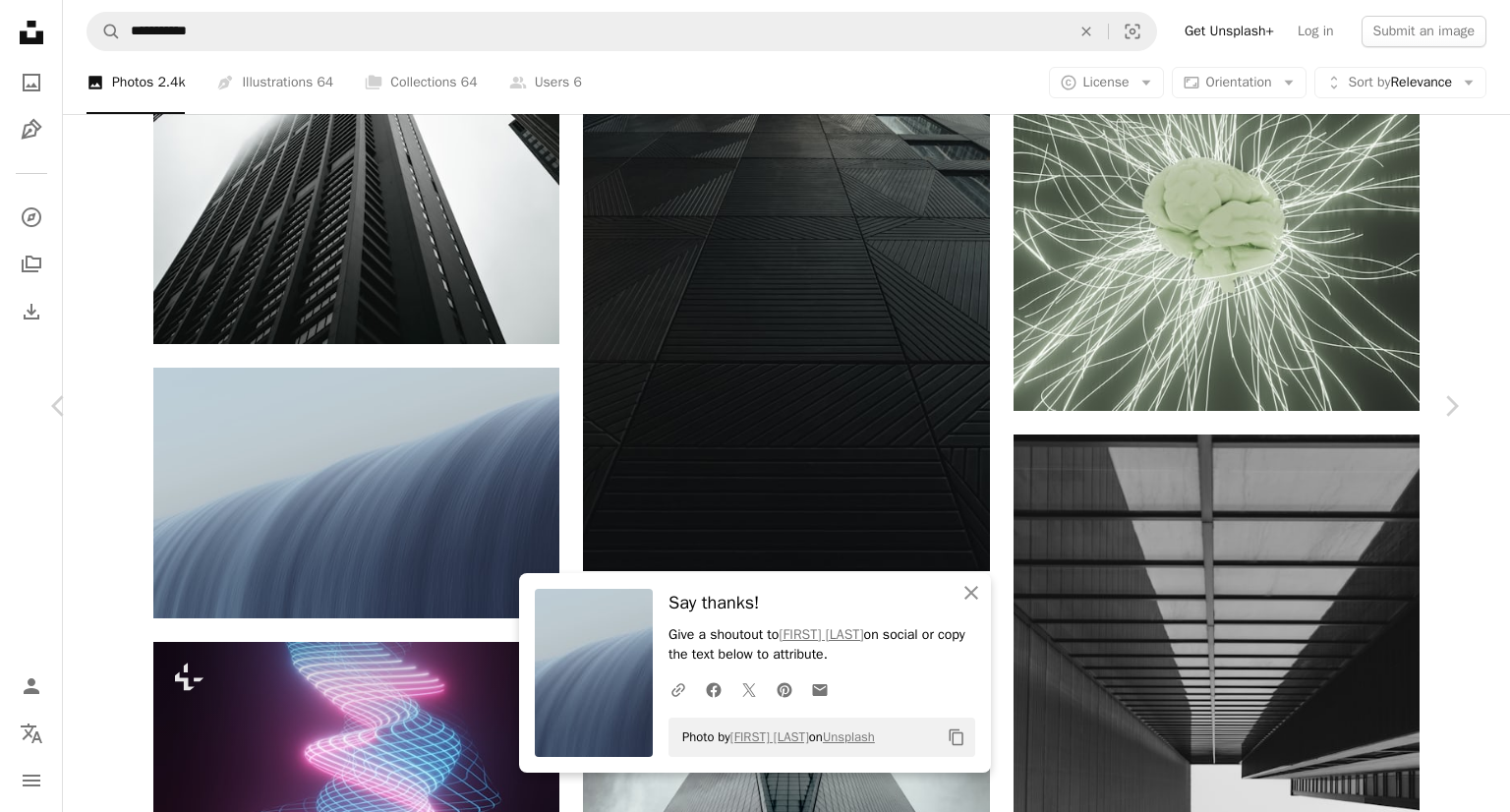 click on "Download free" at bounding box center [1265, 3386] 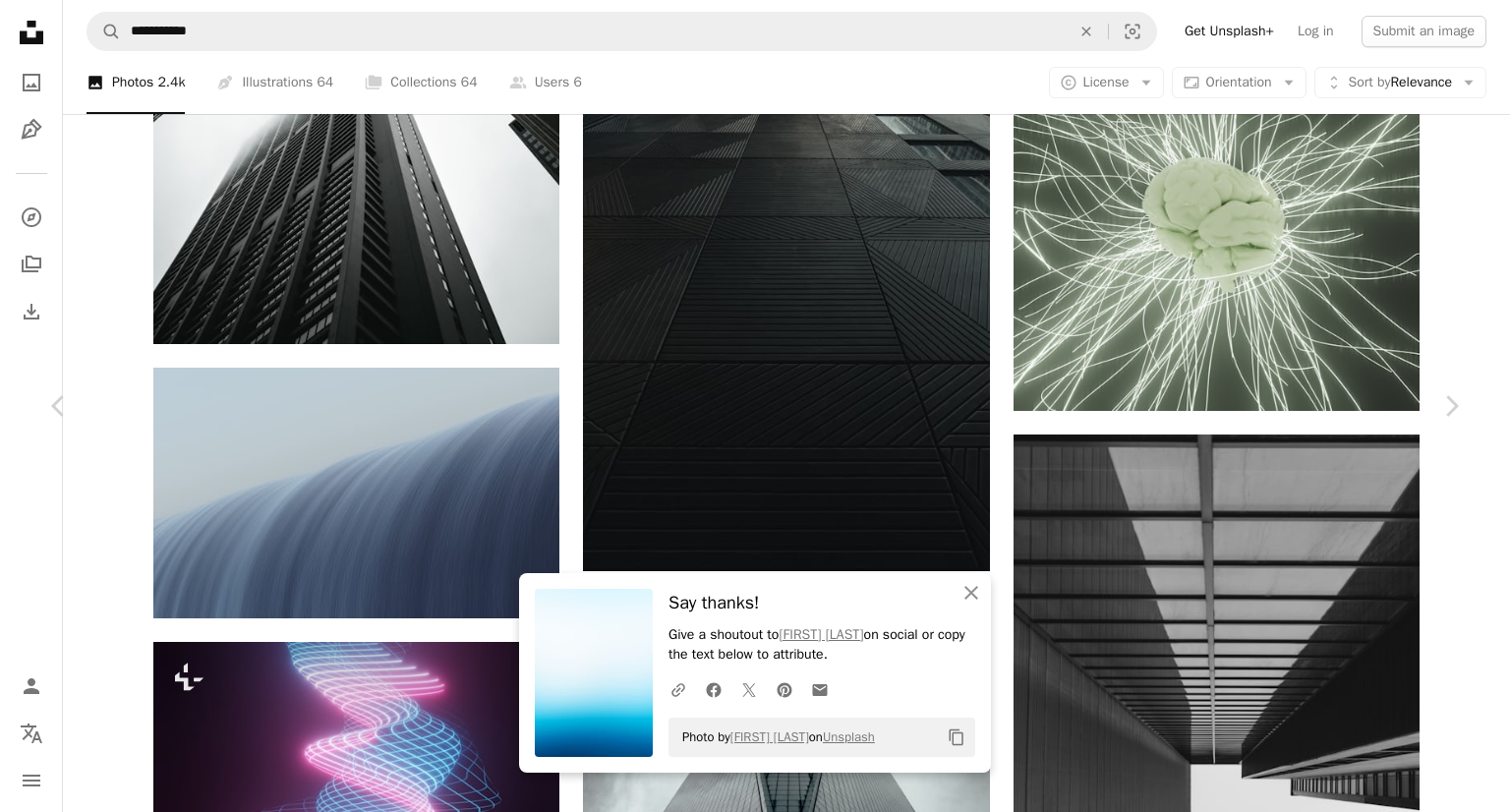 click on "An X shape Chevron left Chevron right An X shape Close Say thanks! Give a shoutout to  Mimo Rahman  on social or copy the text below to attribute. A URL sharing icon (chains) Facebook icon X (formerly Twitter) icon Pinterest icon An envelope Photo by  Mimo Rahman  on  Unsplash
Copy content Mimo Rahman mimouxpro A heart A plus sign Edit image   Plus sign for Unsplash+ Download free Chevron down Zoom in Views 39,479 Downloads 690 A forward-right arrow Share Info icon Info More Actions Minimal Pure Essence Panorama background with glass morphism, gradient and noise Calendar outlined Published on  February 6, 2024 Safety Free to use under the  Unsplash License background abstract mountains gradient white scenery weather outdoors horizon dawn dusk red sky teal shine glassmorphism layer low contrast shining blue light Public domain images Browse premium related images on iStock  |  Save 20% with code UNSPLASH20 View more on iStock  ↗ Related images A heart A plus sign Mimo Rahman Arrow pointing down For" at bounding box center (755, 3745) 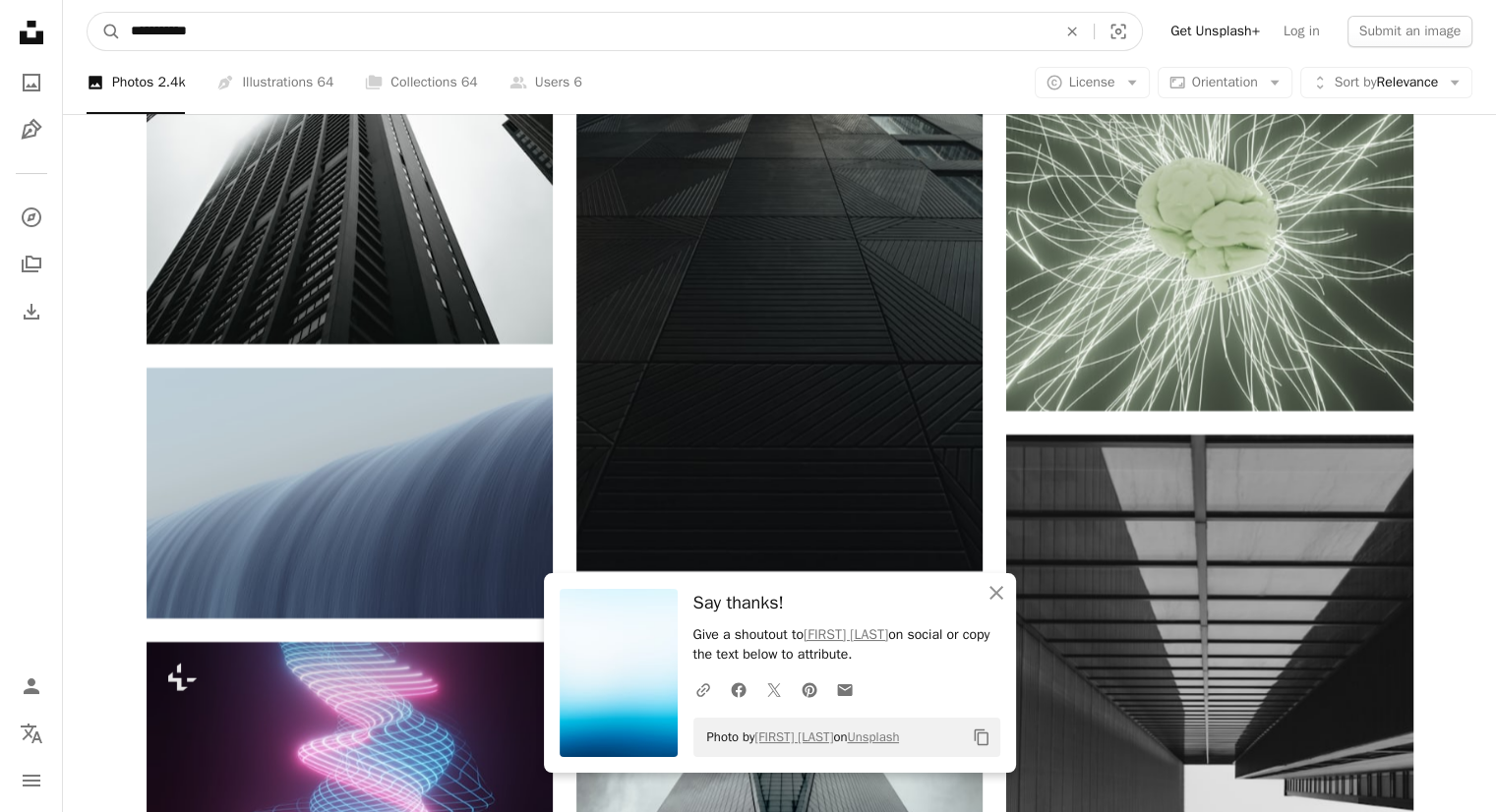 click on "**********" at bounding box center (585, 31) 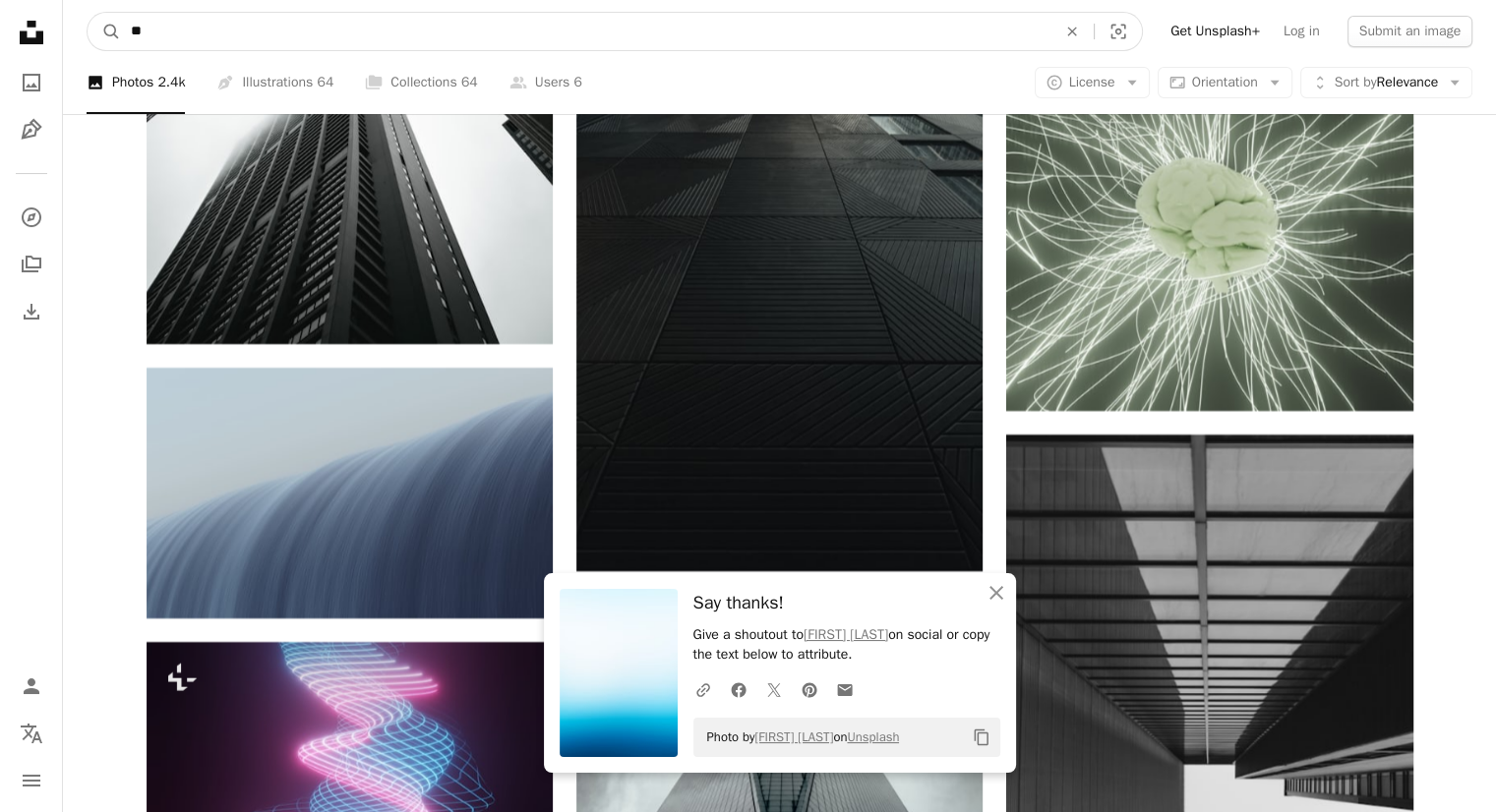 type on "*" 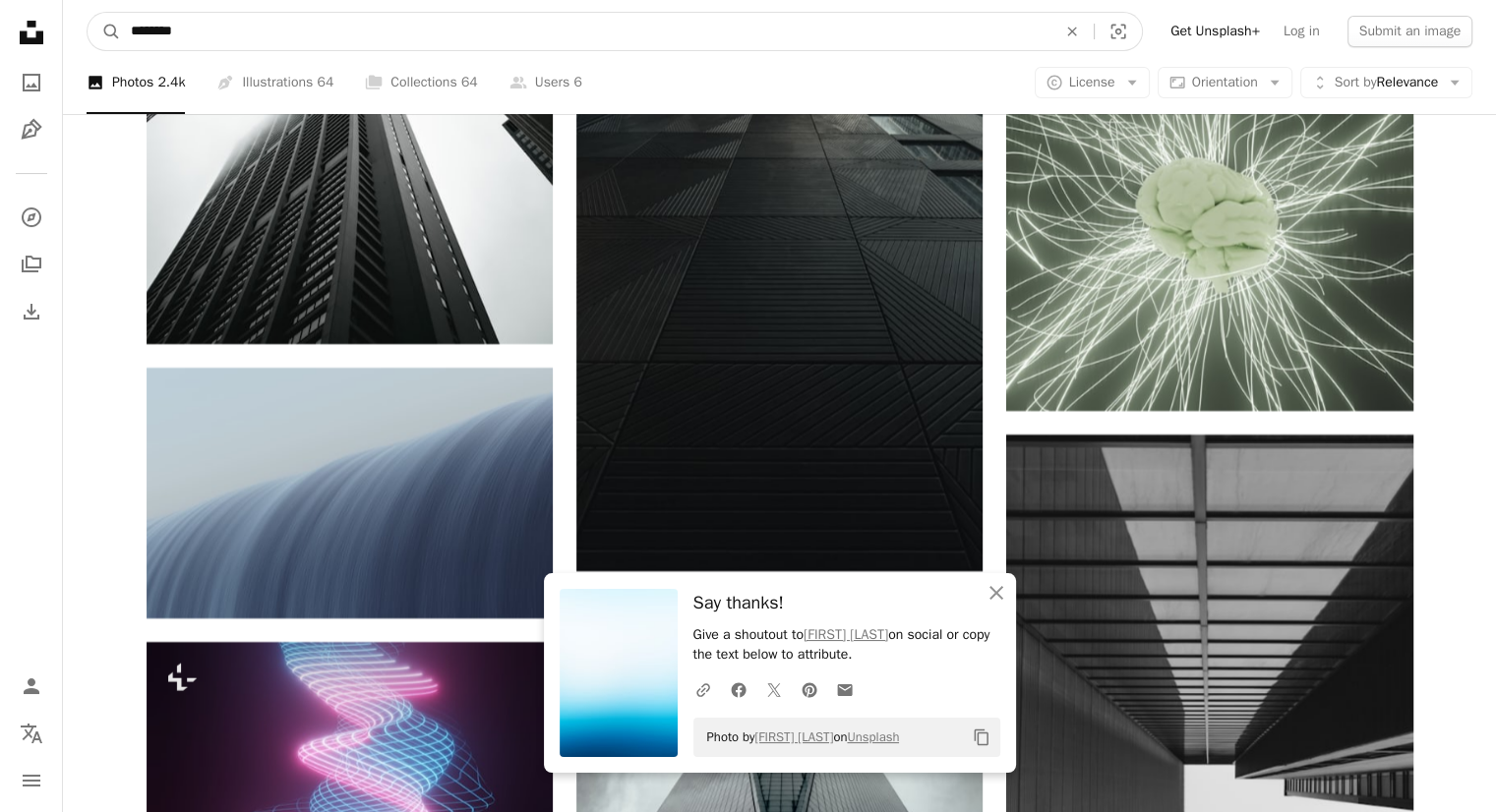 type on "*********" 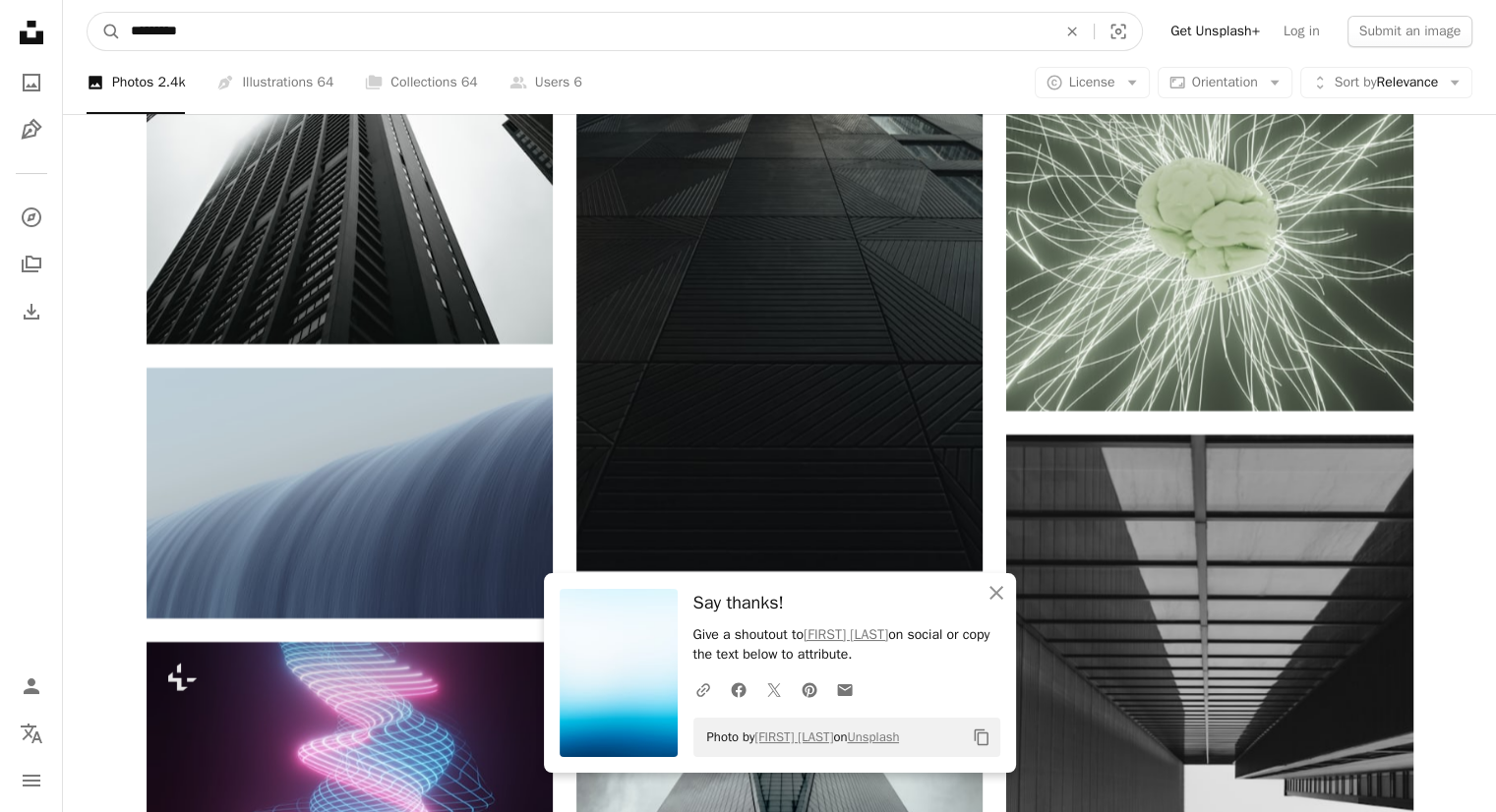 click on "A magnifying glass" at bounding box center [104, 31] 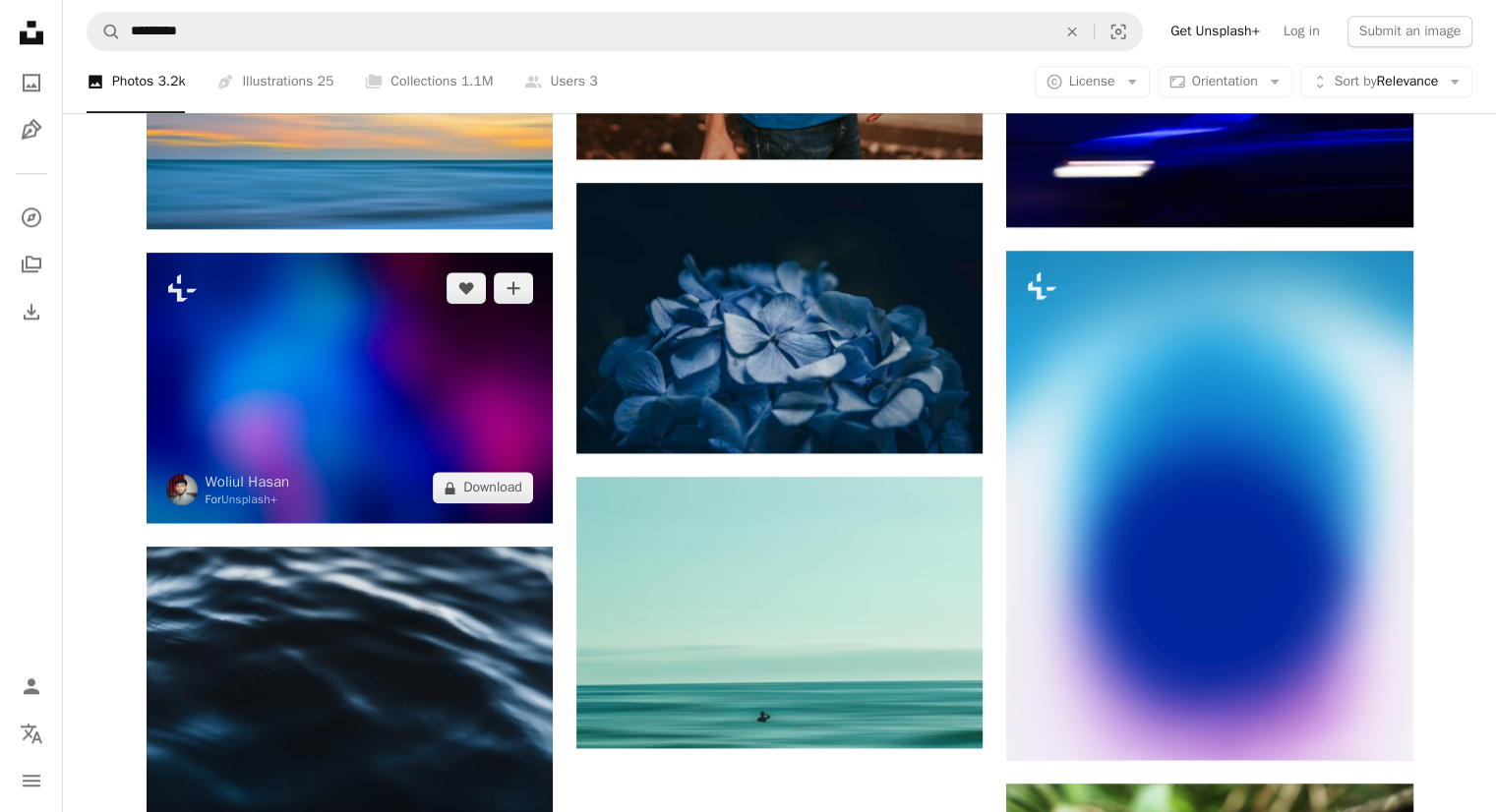 scroll, scrollTop: 2654, scrollLeft: 0, axis: vertical 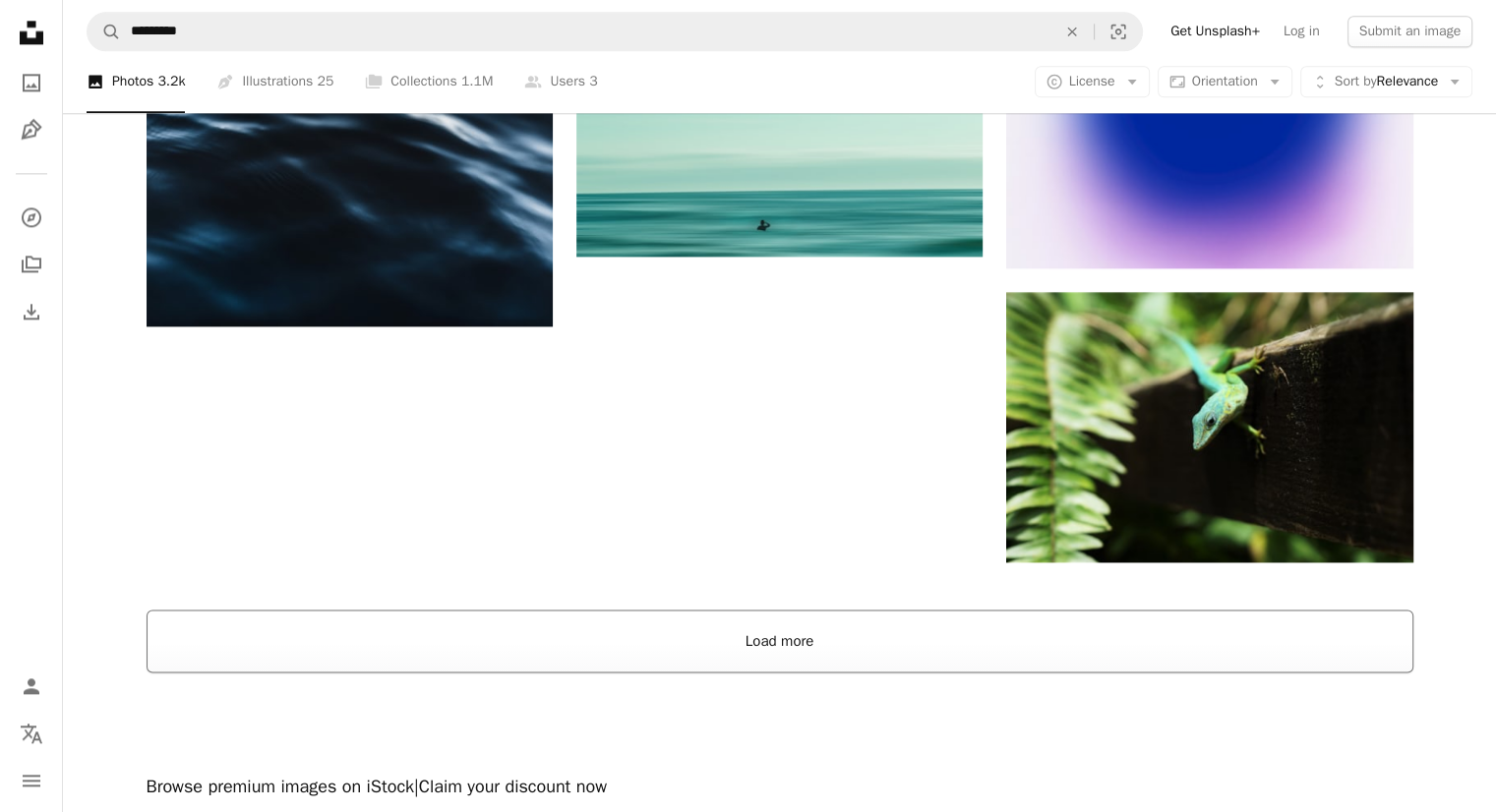 click on "Load more" at bounding box center [780, 641] 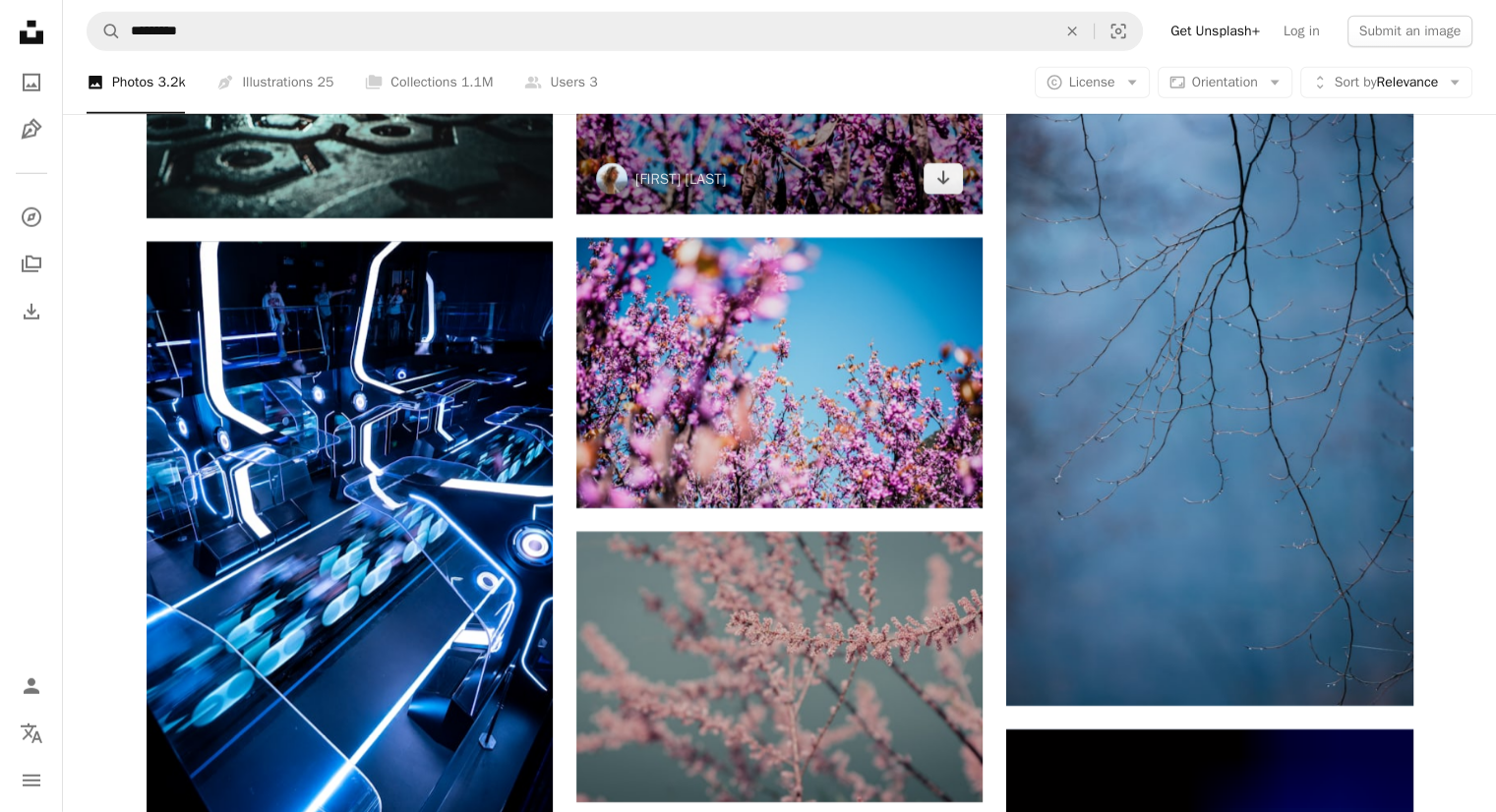 scroll, scrollTop: 12976, scrollLeft: 0, axis: vertical 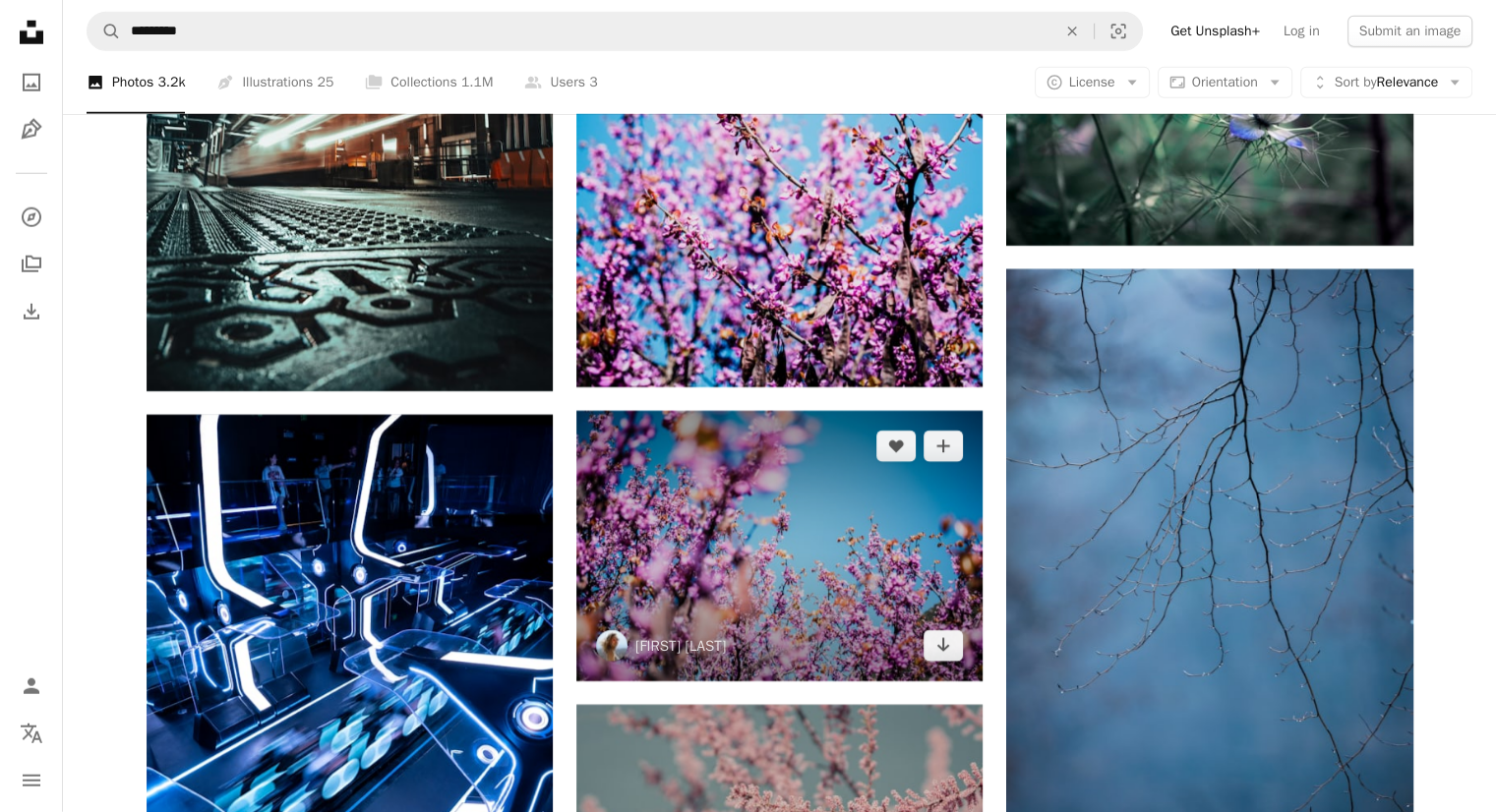 click at bounding box center [779, 546] 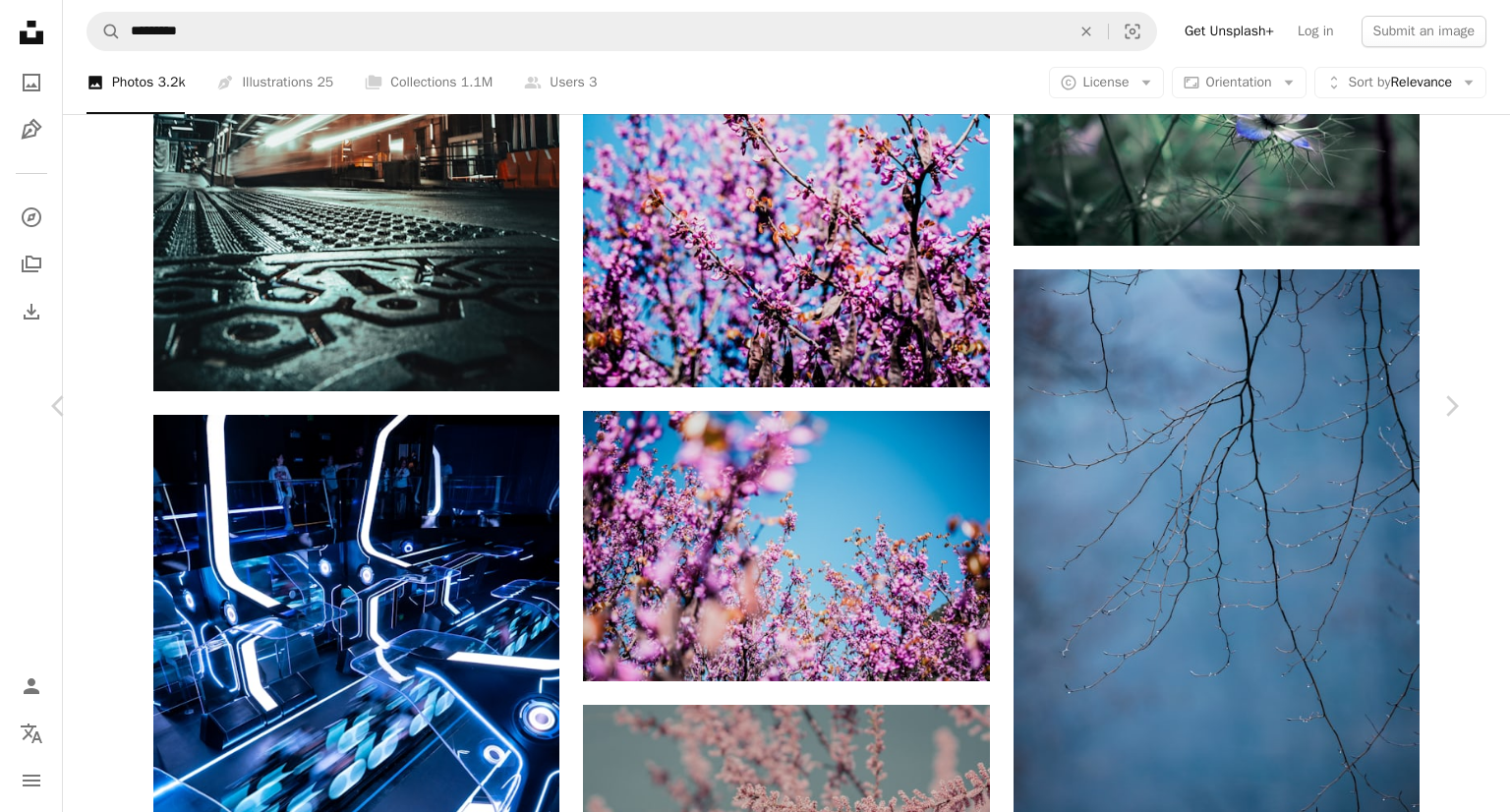 click on "Download free" at bounding box center [1265, 5881] 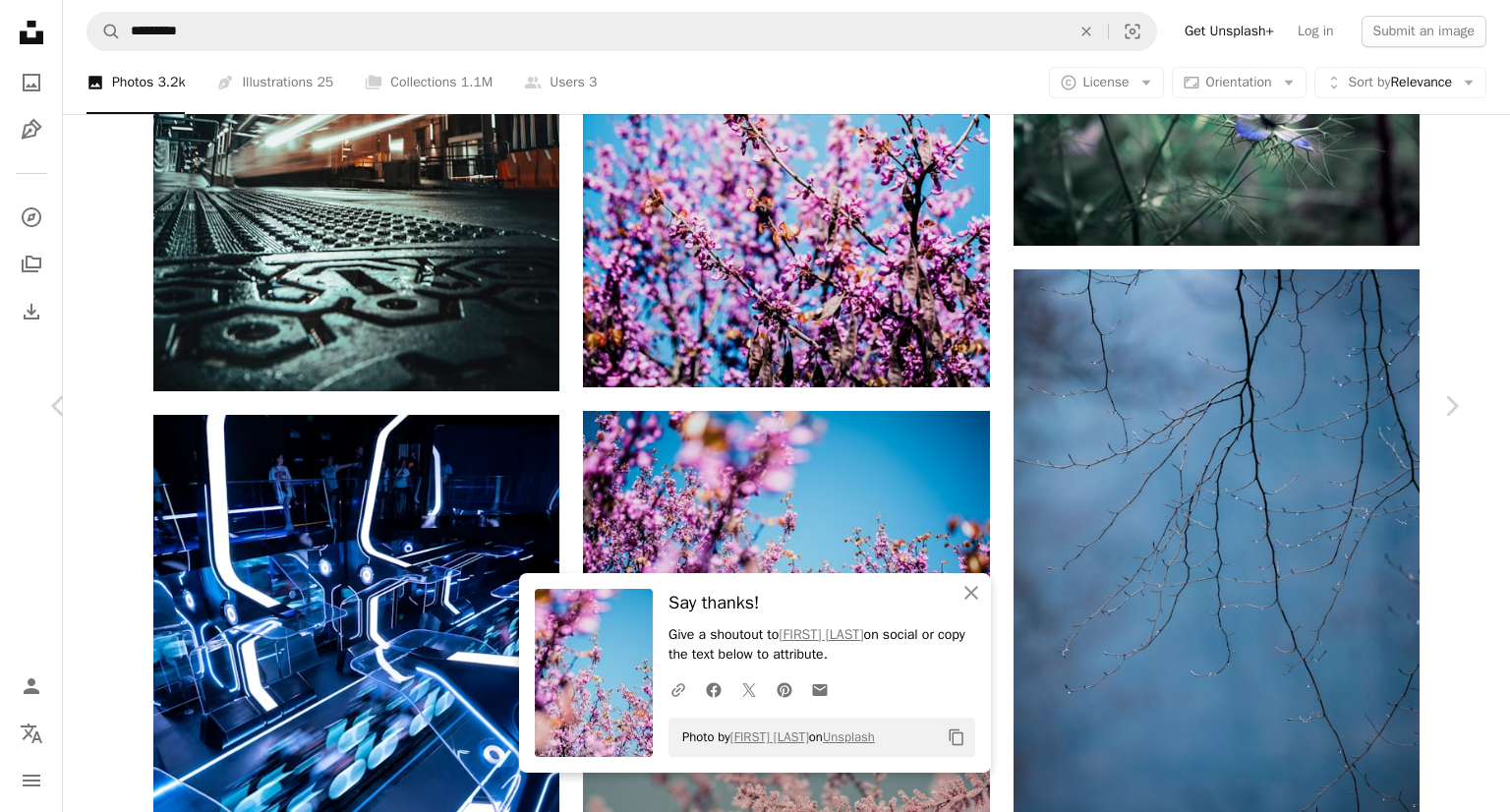 click on "An X shape Chevron left Chevron right An X shape Close Say thanks! Give a shoutout to  Zane Priedīte  on social or copy the text below to attribute. A URL sharing icon (chains) Facebook icon X (formerly Twitter) icon Pinterest icon An envelope Photo by  Zane Priedīte  on  Unsplash
Copy content Zane Priedīte zaneinei A heart A plus sign Edit image   Plus sign for Unsplash+ Download free Chevron down Zoom in Views 69,913 Downloads 502 A forward-right arrow Share Info icon Info More Actions Blooming. A map marker Greece Calendar outlined Published on  April 22, 2021 Camera Canon, EOS 5D Mark II Safety Free to use under the  Unsplash License flowers blue spring blue sky flowers background pink aesthetic pink flower blooming flower blur blooming trees flower plant greece blossom sunlight blur petal Free stock photos Browse premium related images on iStock  |  Save 20% with code UNSPLASH20 View more on iStock  ↗ Related images A heart A plus sign Zane Priedīte Arrow pointing down A heart A plus sign" at bounding box center [755, 6240] 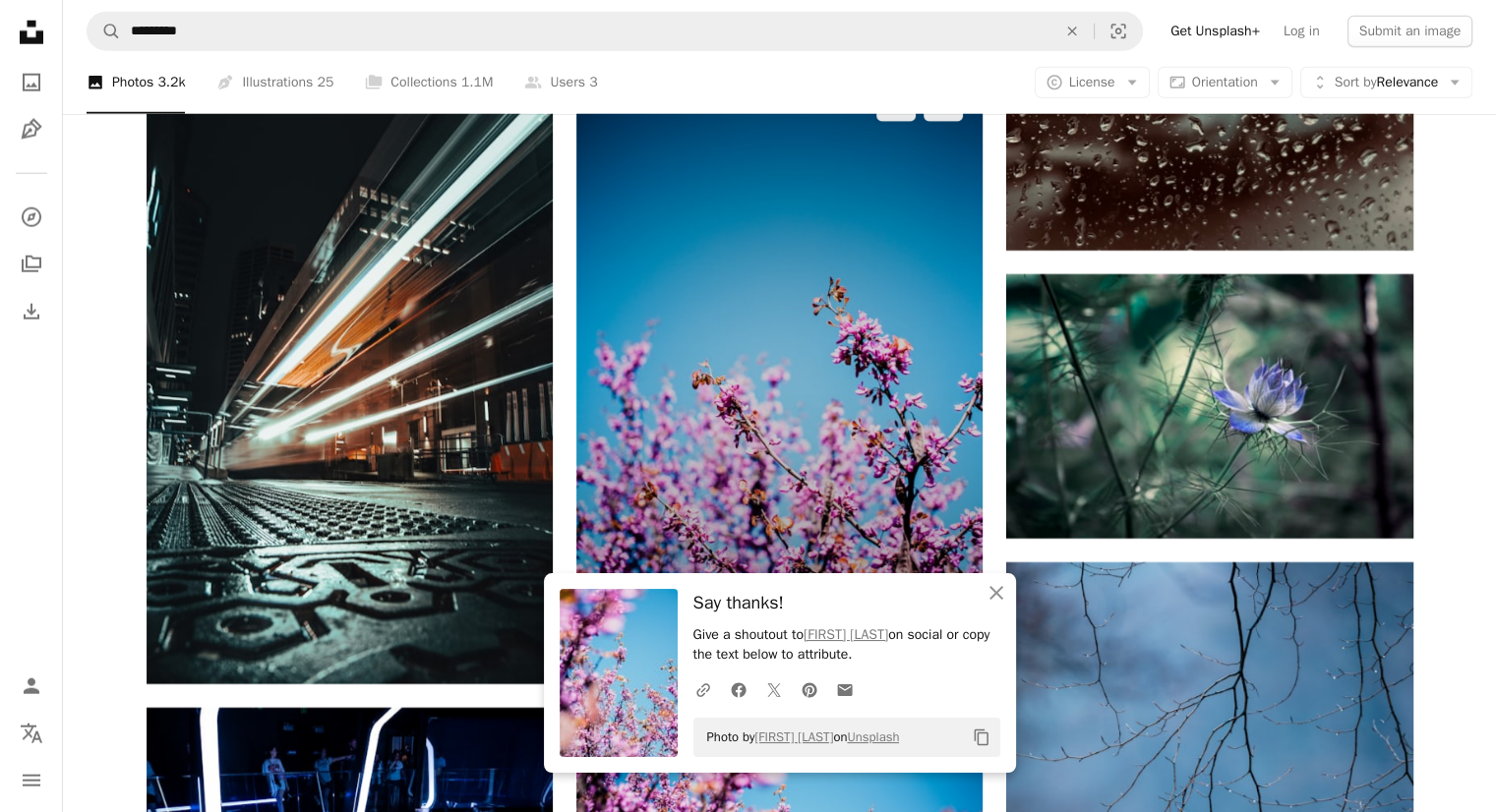 scroll, scrollTop: 12681, scrollLeft: 0, axis: vertical 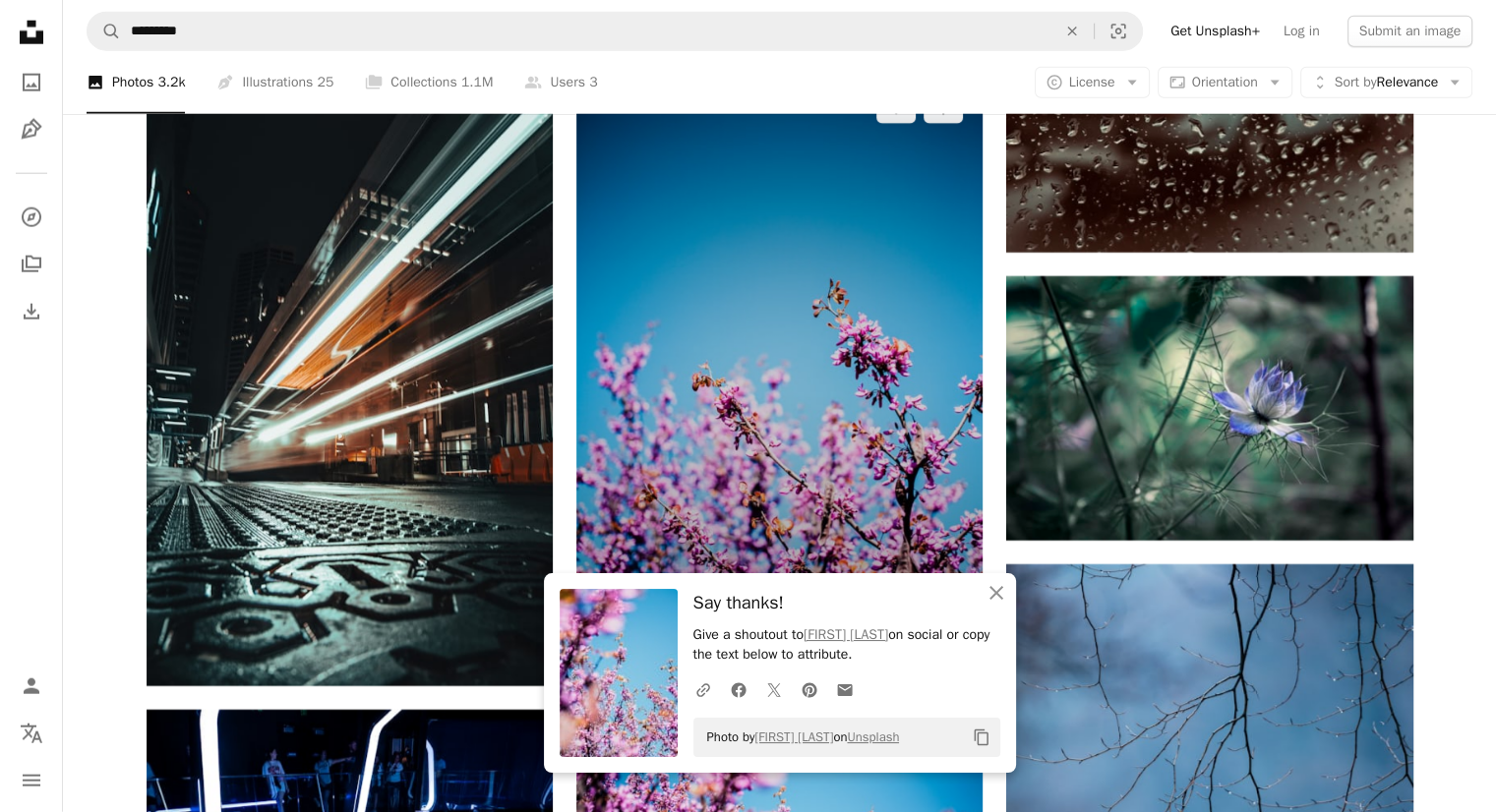click at bounding box center [779, 377] 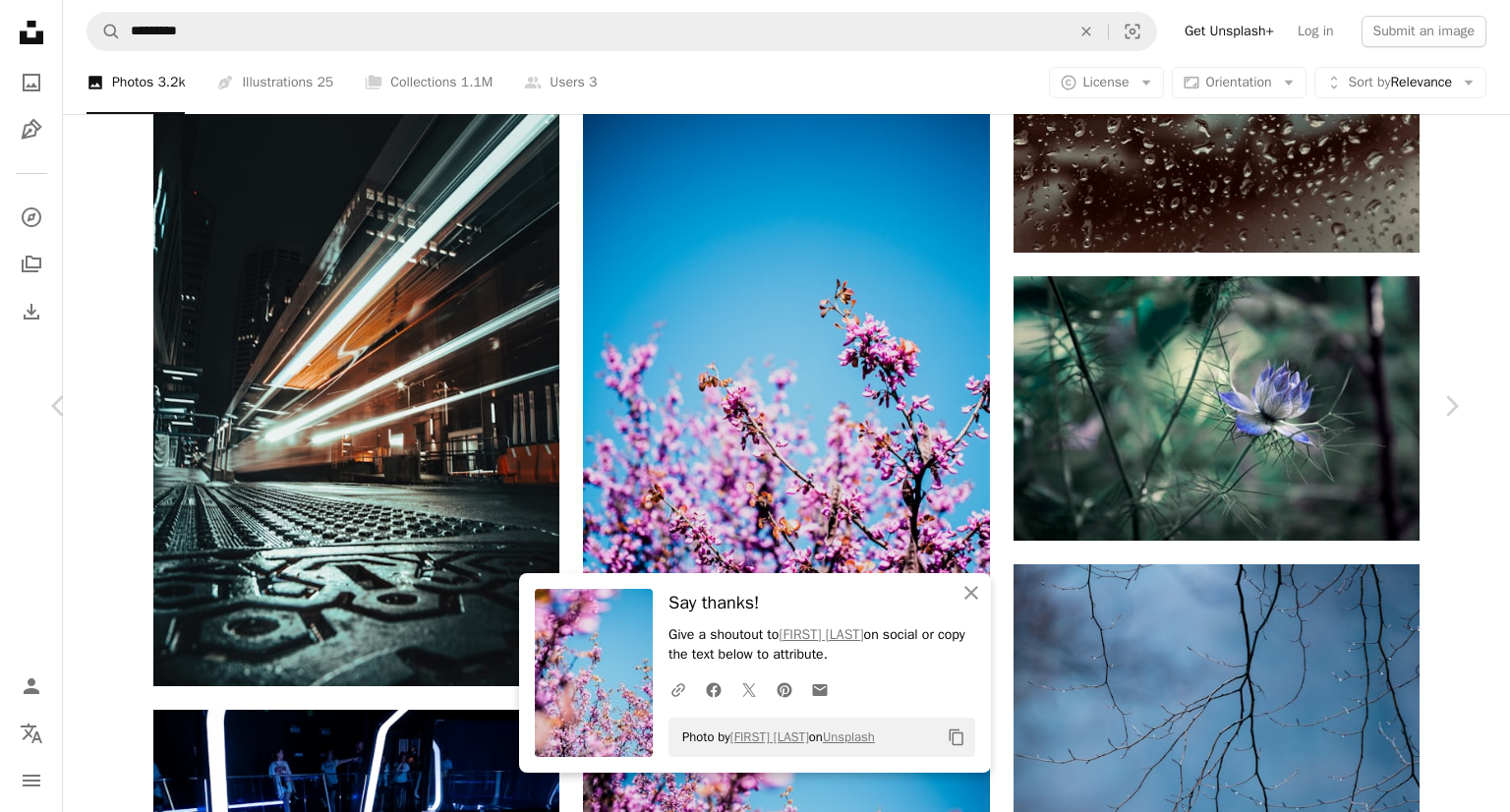click on "Download free" at bounding box center (1265, 6175) 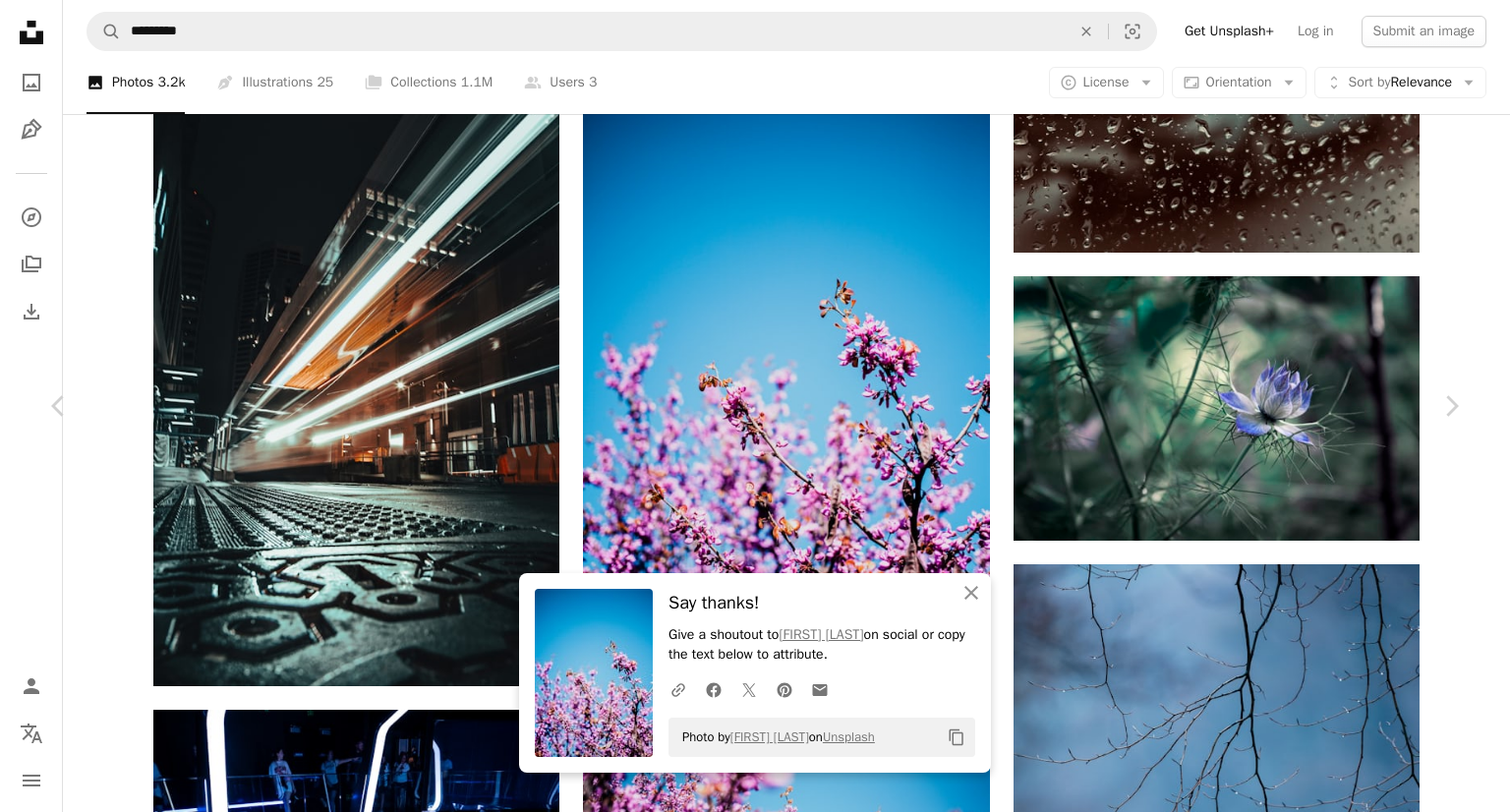 click on "An X shape Chevron left Chevron right An X shape Close Say thanks! Give a shoutout to  Zane Priedīte  on social or copy the text below to attribute. A URL sharing icon (chains) Facebook icon X (formerly Twitter) icon Pinterest icon An envelope Photo by  Zane Priedīte  on  Unsplash
Copy content Zane Priedīte zaneinei A heart A plus sign Edit image   Plus sign for Unsplash+ Download free Chevron down Zoom in Views 77,193 Downloads 501 A forward-right arrow Share Info icon Info More Actions Blooming. A map marker Greece Calendar outlined Published on  April 22, 2021 Camera Canon, EOS 5D Mark II Safety Free to use under the  Unsplash License flowers blue spring blue sky flowers background pink aesthetic blur pink flower blooming flower blur blooming trees flower plant greece blossom petal HD Wallpapers Browse premium related images on iStock  |  Save 20% with code UNSPLASH20 View more on iStock  ↗ Related images A heart A plus sign Zane Priedīte Arrow pointing down Plus sign for Unsplash+ A heart" at bounding box center [755, 6534] 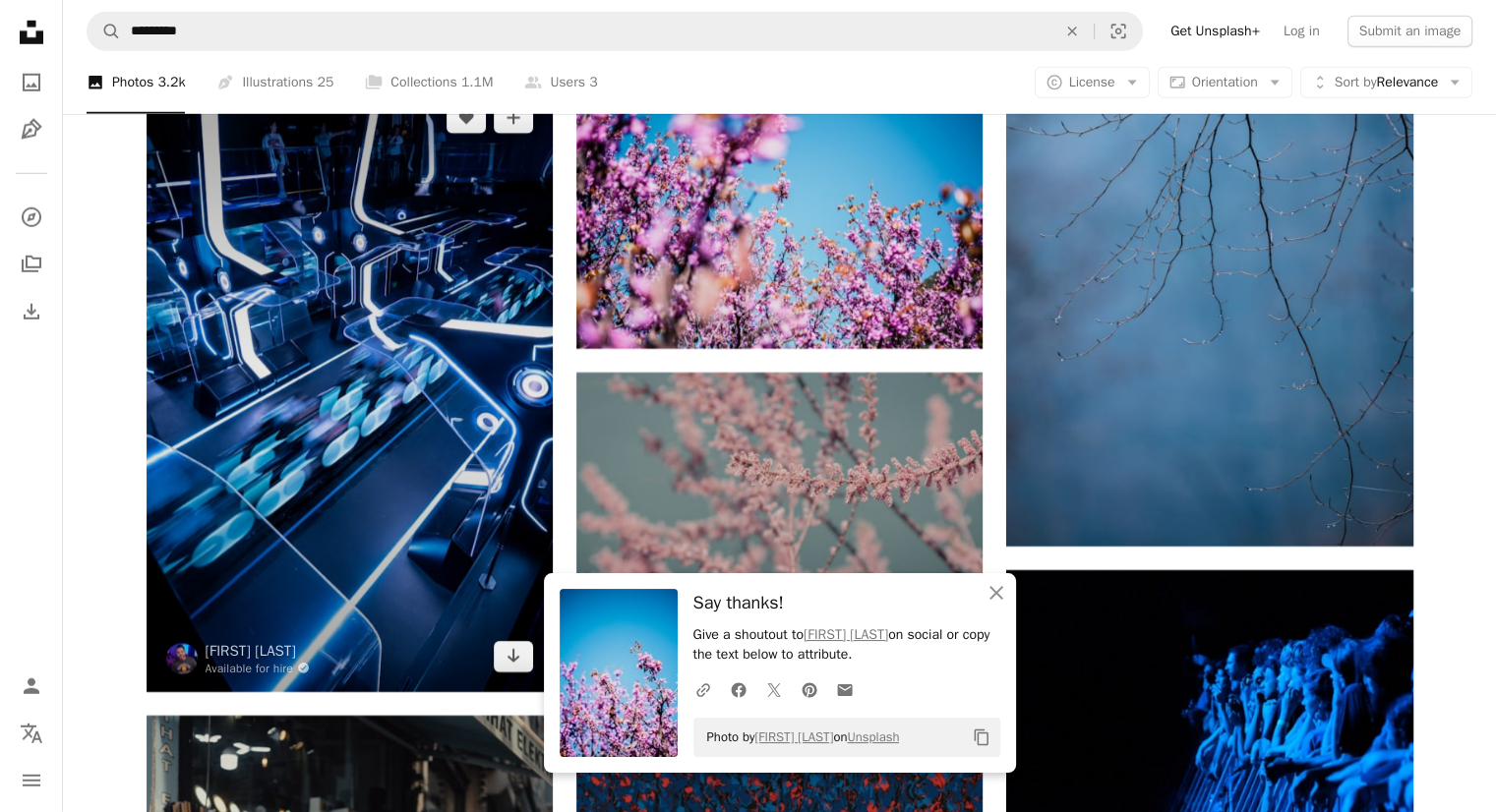 scroll, scrollTop: 13468, scrollLeft: 0, axis: vertical 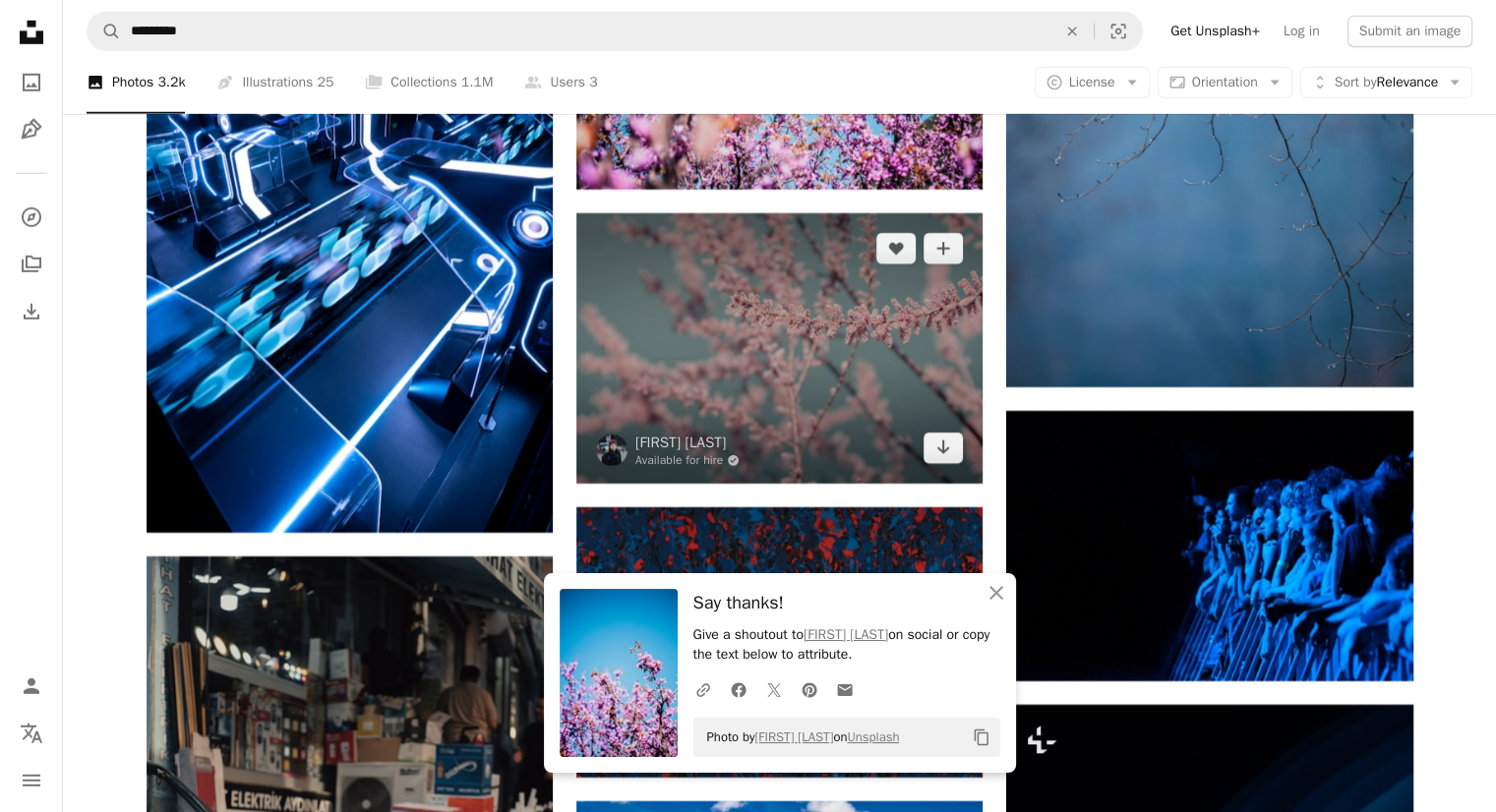 click at bounding box center [779, 348] 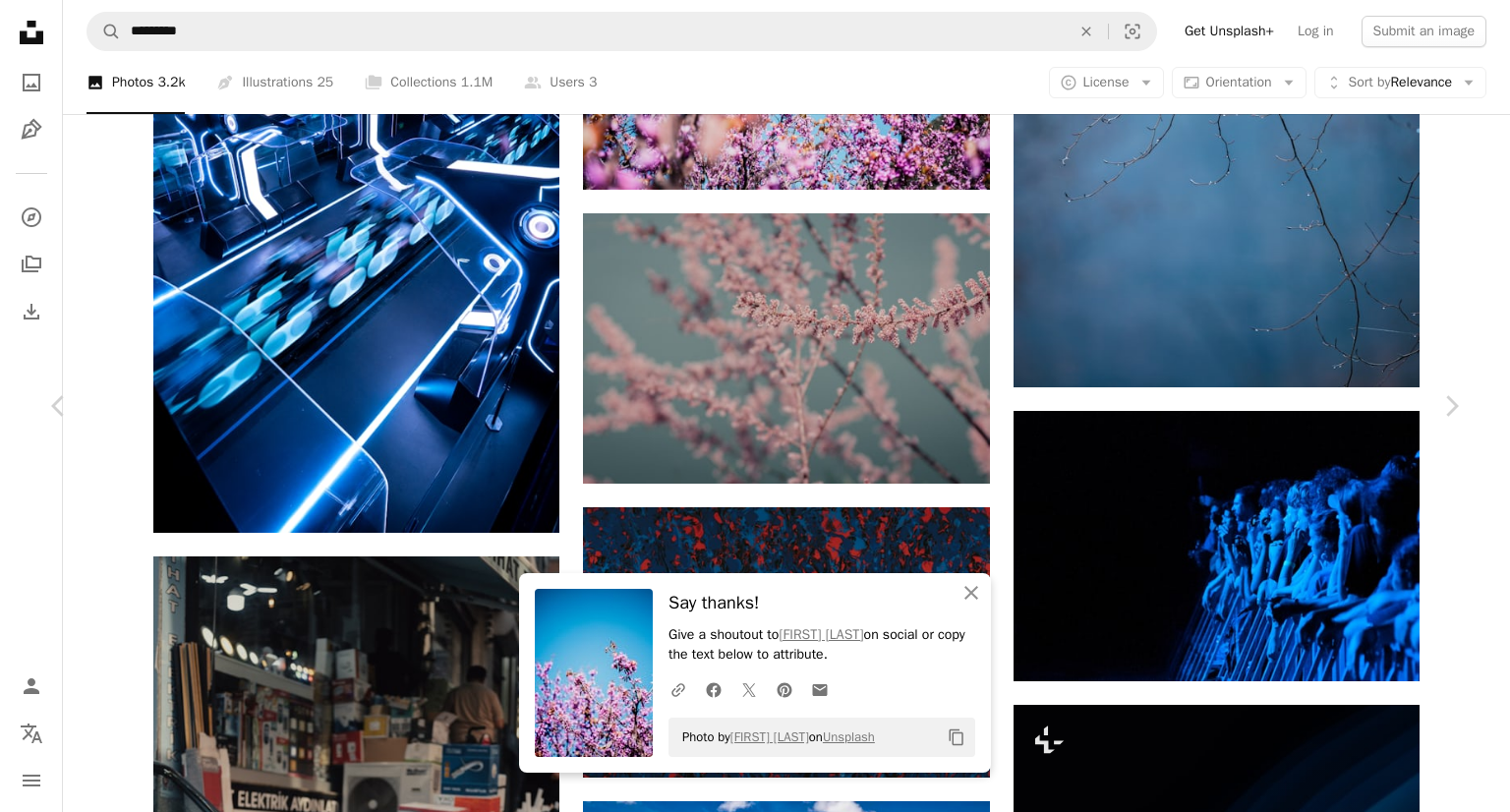 click on "Download free" at bounding box center (1265, 5388) 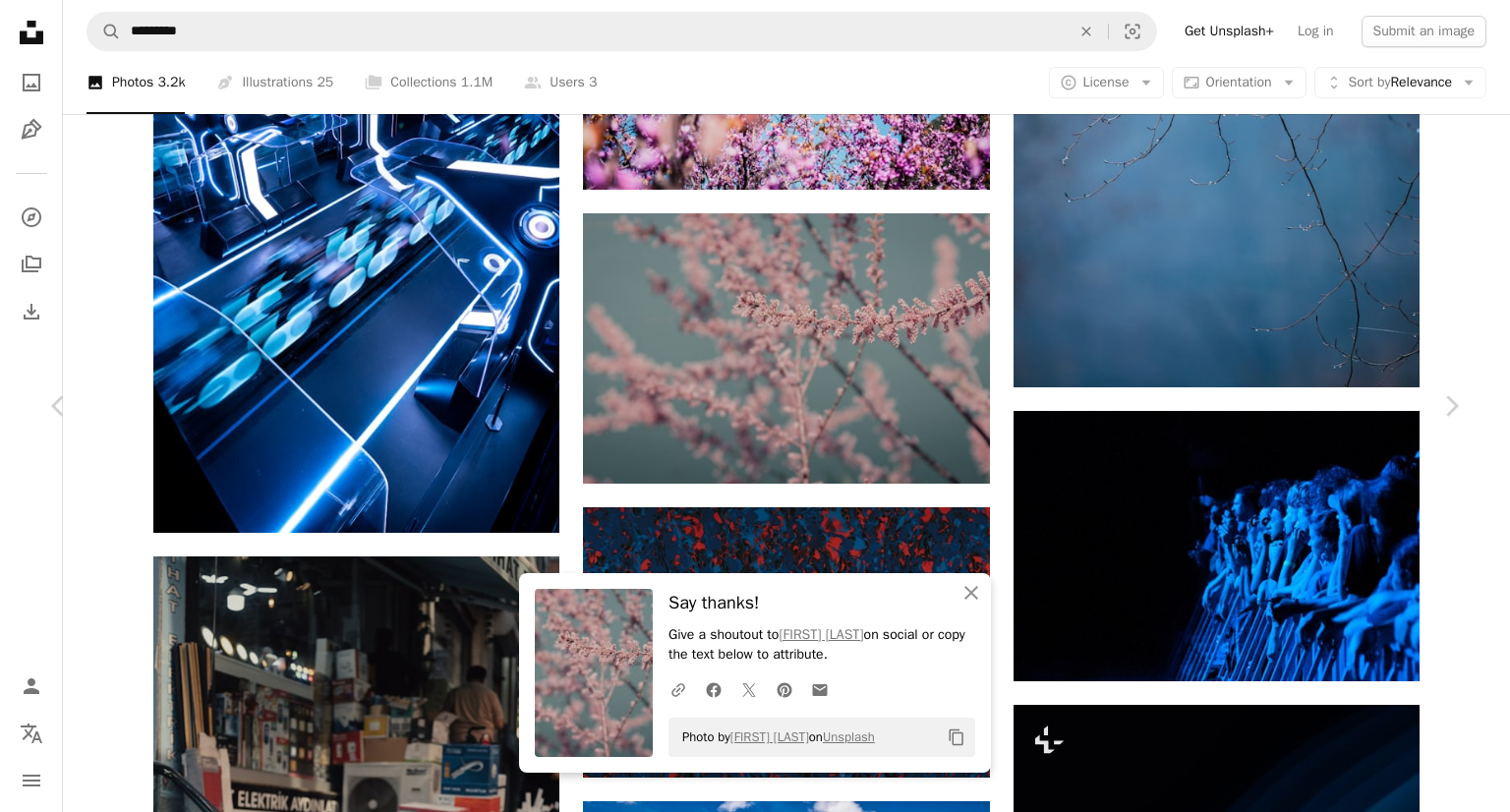 click on "An X shape Chevron left Chevron right An X shape Close Say thanks! Give a shoutout to  Tolga Ahmetler  on social or copy the text below to attribute. A URL sharing icon (chains) Facebook icon X (formerly Twitter) icon Pinterest icon An envelope Photo by  Tolga Ahmetler  on  Unsplash
Copy content Tolga Ahmetler Available for hire A checkmark inside of a circle A heart A plus sign Edit image   Plus sign for Unsplash+ Download free Chevron down Zoom in Views 751,706 Downloads 3,684 Featured in Photos A forward-right arrow Share Info icon Info More Actions A map marker Turkey Calendar outlined Published on  May 19, 2019 Camera Canon, EOS 50D Safety Free to use under the  Unsplash License wallpaper flower blue spring pink vintage purple leaves leaf bokeh colors blur macro plant cherry blossom turkey blossom brown Public domain images Browse premium related images on iStock  |  Save 20% with code UNSPLASH20 View more on iStock  ↗ Related images A heart A plus sign Marina Reich Available for hire A heart" at bounding box center (755, 5748) 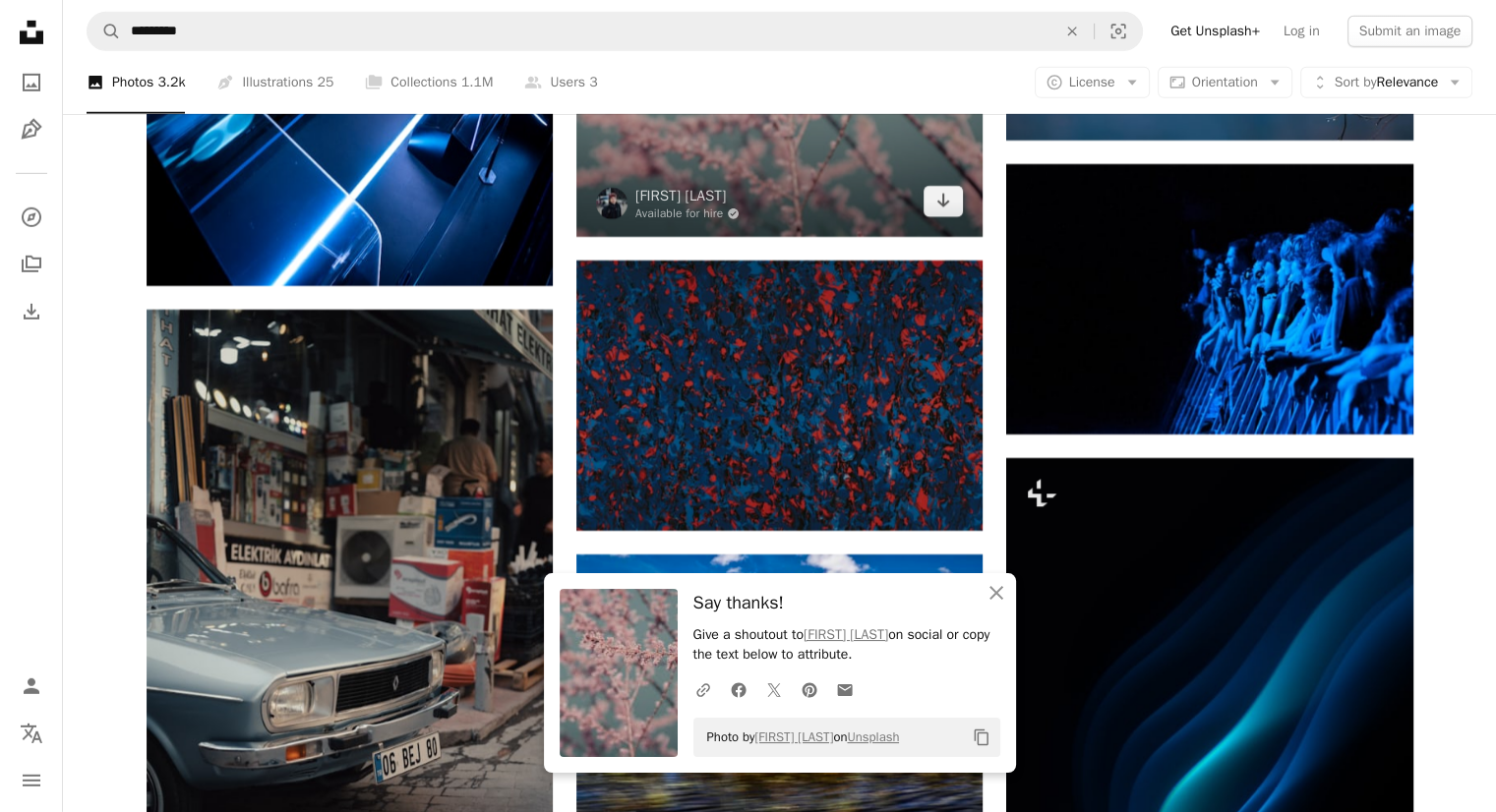 scroll, scrollTop: 13861, scrollLeft: 0, axis: vertical 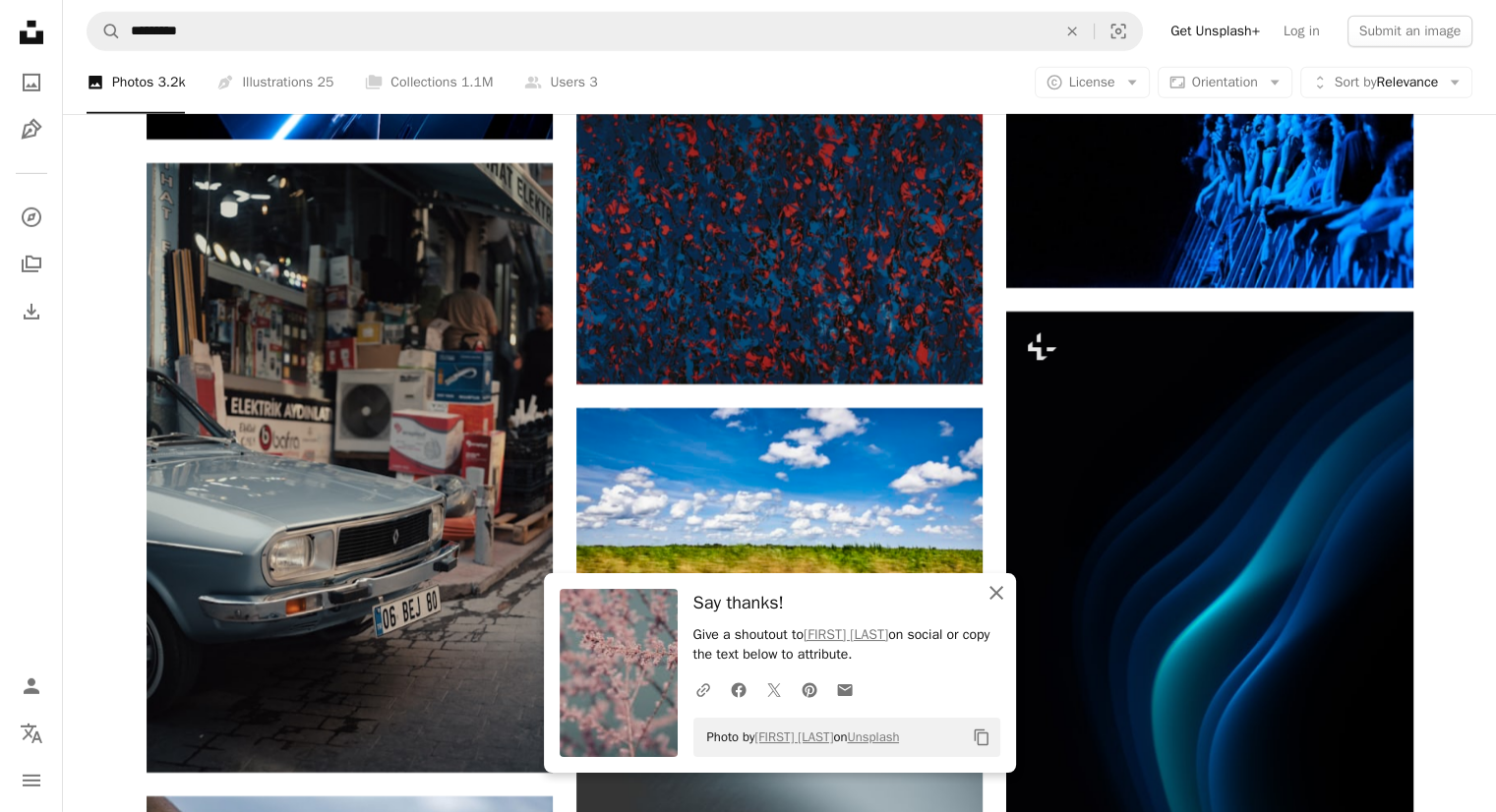 click on "An X shape" 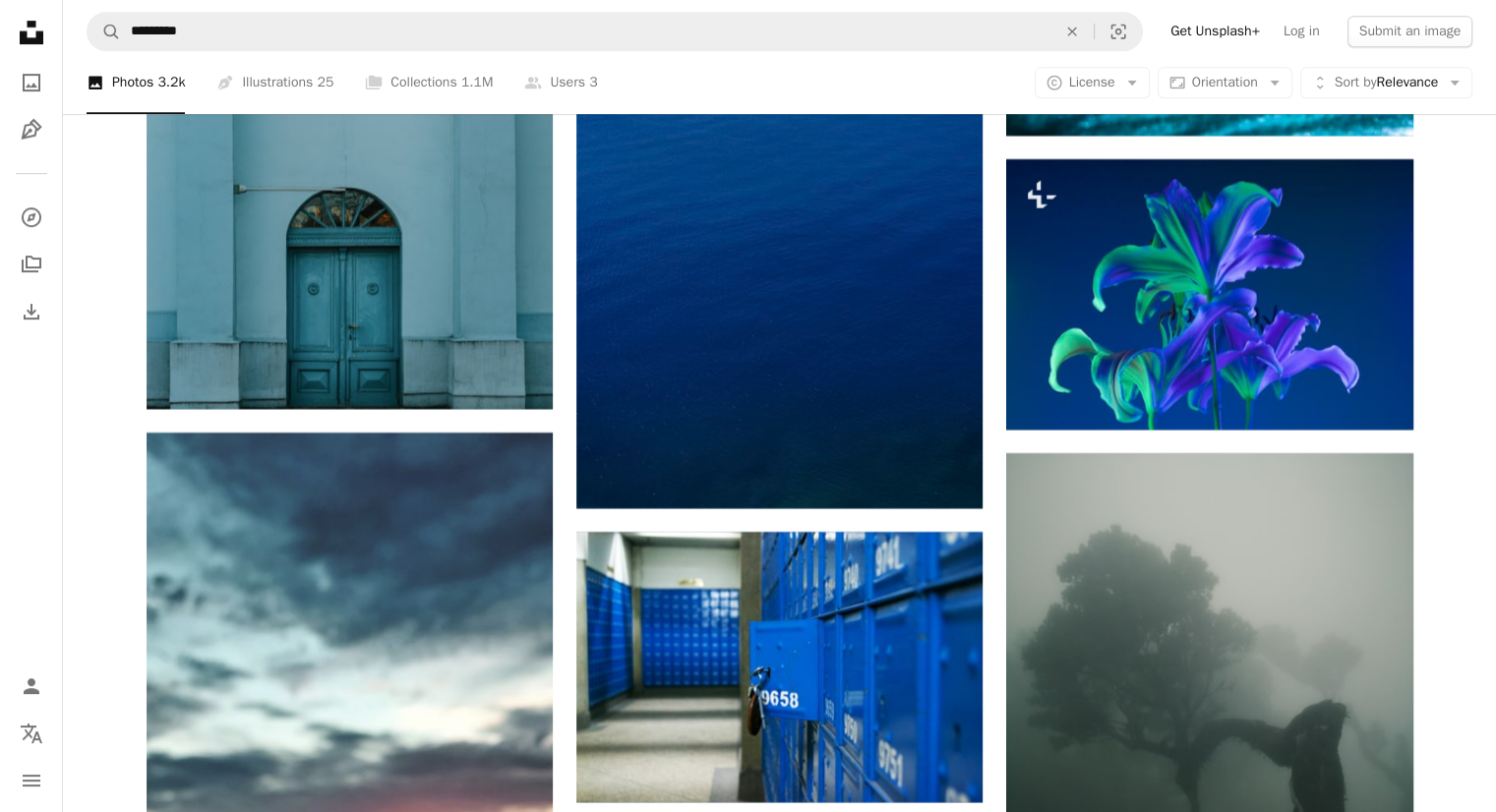 scroll, scrollTop: 23200, scrollLeft: 0, axis: vertical 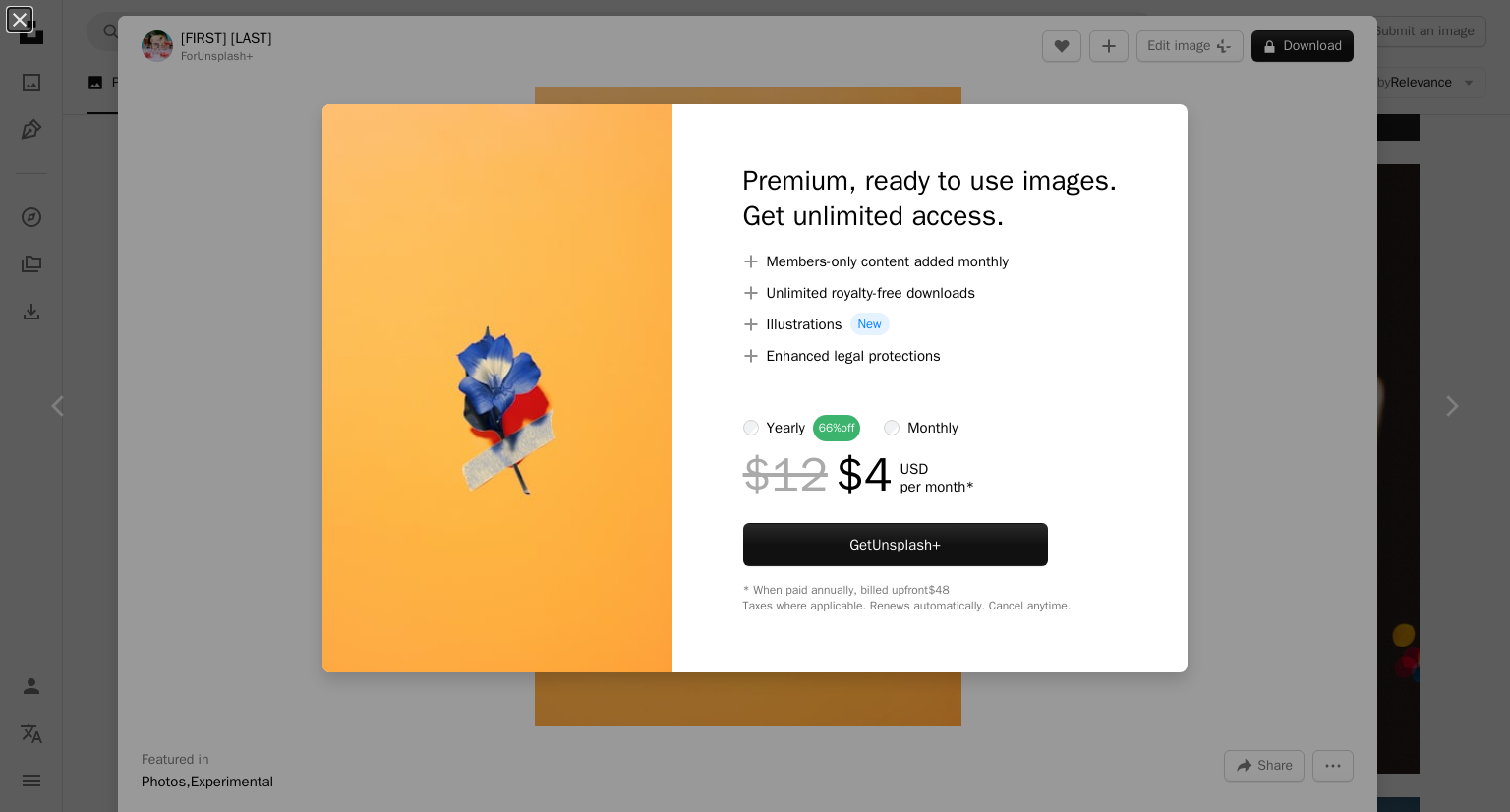 click on "An X shape Premium, ready to use images. Get unlimited access. A plus sign Members-only content added monthly A plus sign Unlimited royalty-free downloads A plus sign Illustrations  New A plus sign Enhanced legal protections yearly 66%  off monthly $12   $4 USD per month * Get  Unsplash+ * When paid annually, billed upfront  $48 Taxes where applicable. Renews automatically. Cancel anytime." at bounding box center [755, 406] 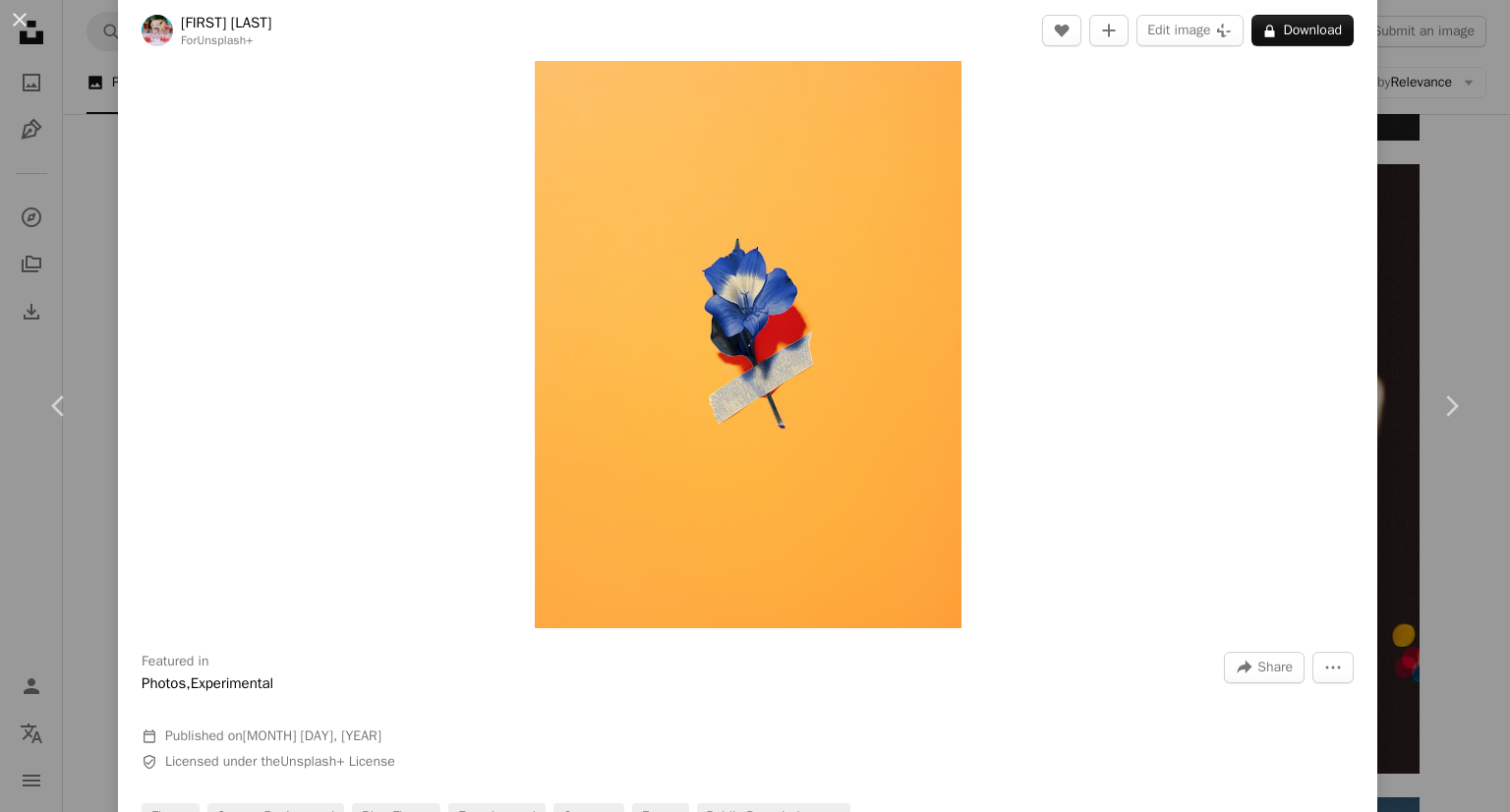 scroll, scrollTop: 0, scrollLeft: 0, axis: both 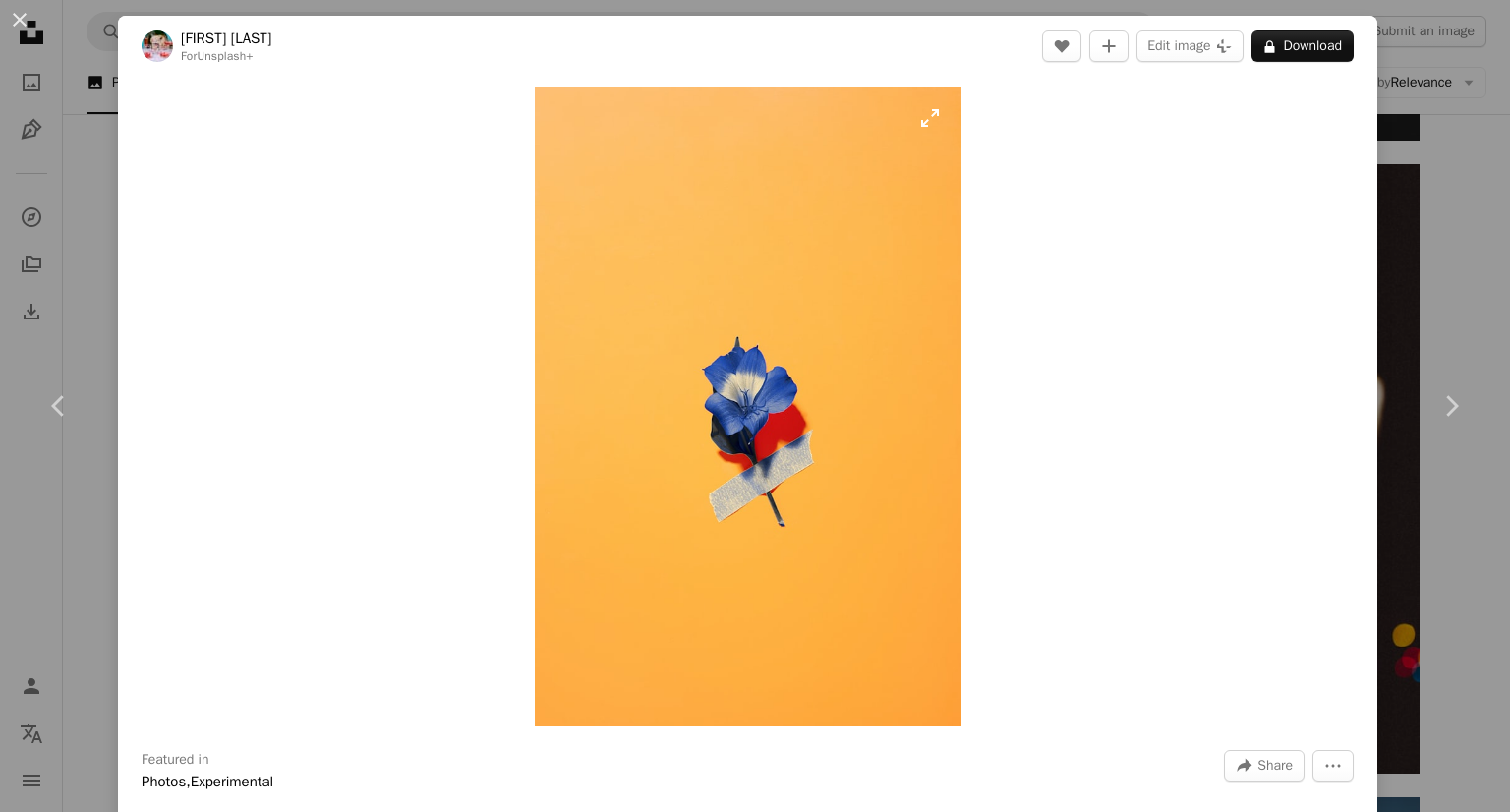 click at bounding box center (748, 406) 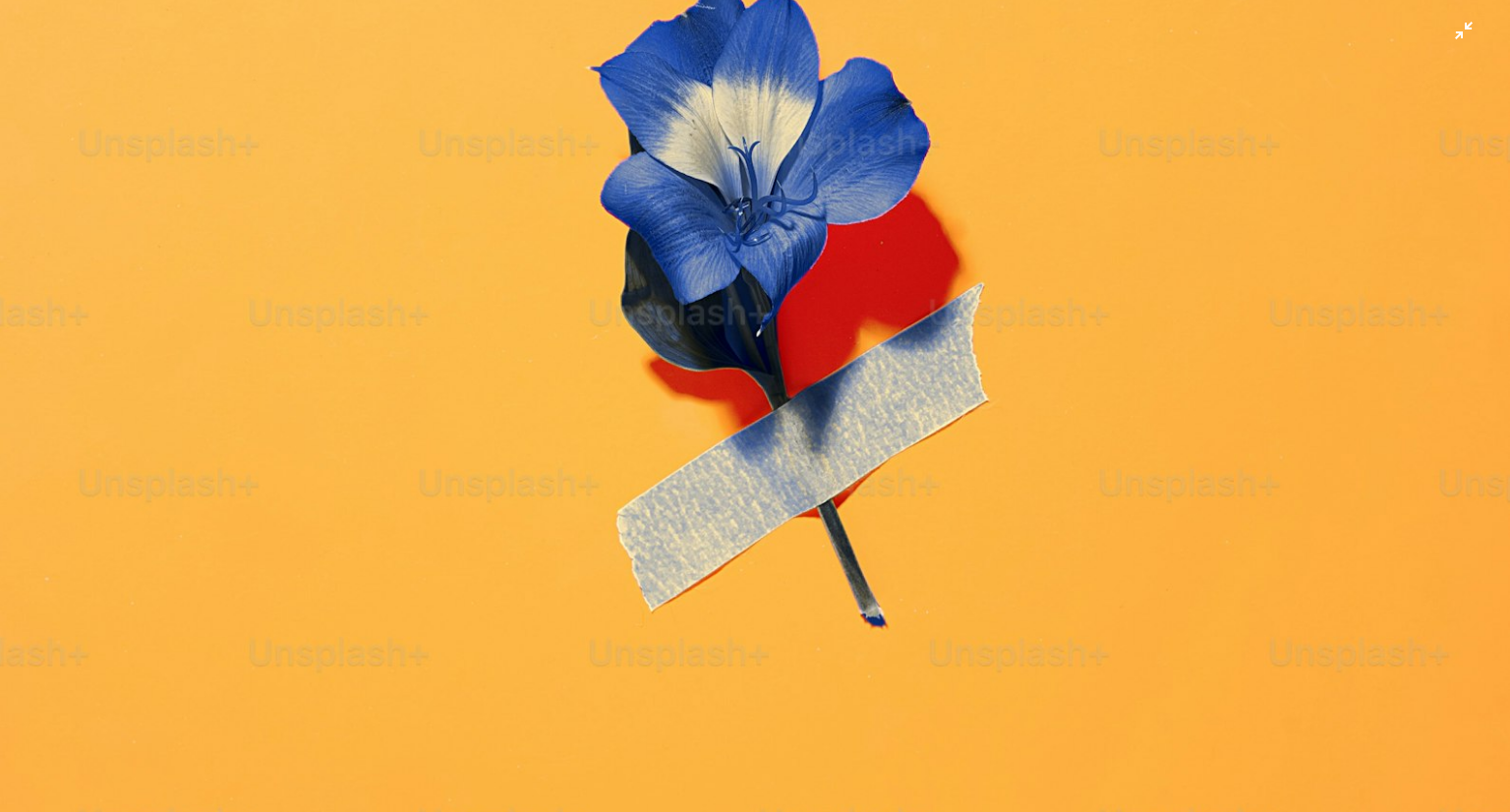 scroll, scrollTop: 1001, scrollLeft: 0, axis: vertical 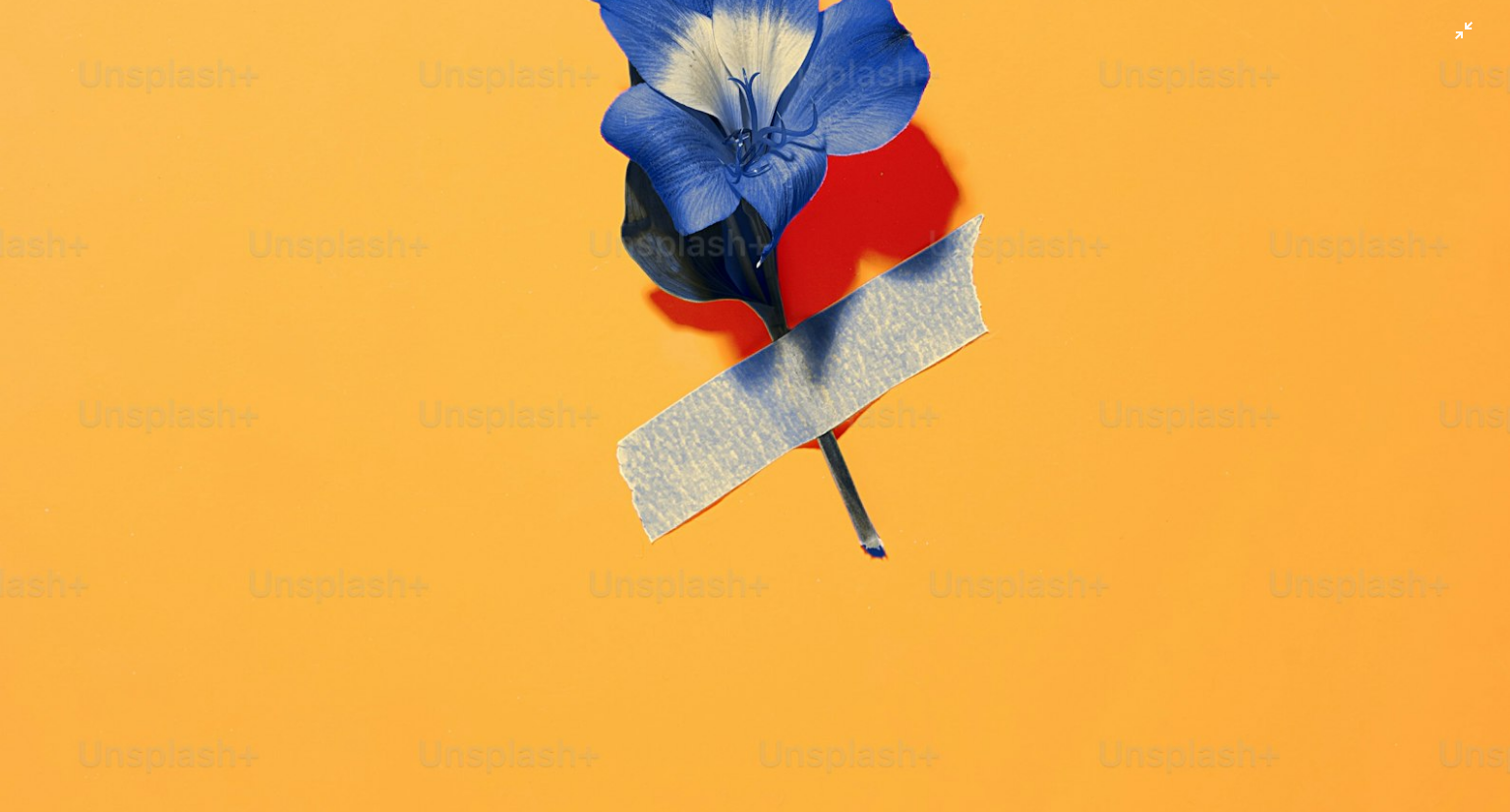 click at bounding box center [755, 132] 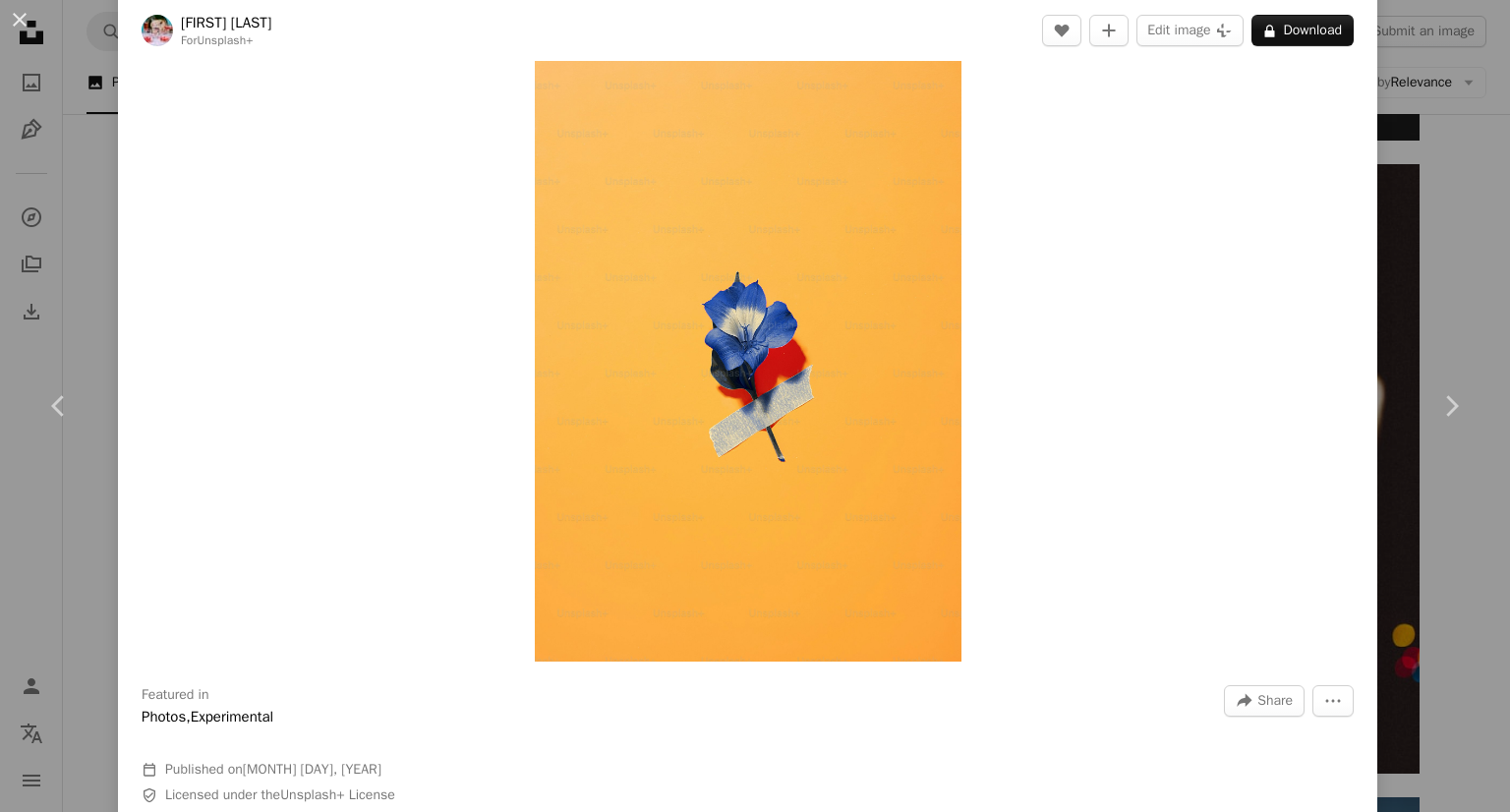 scroll, scrollTop: 98, scrollLeft: 0, axis: vertical 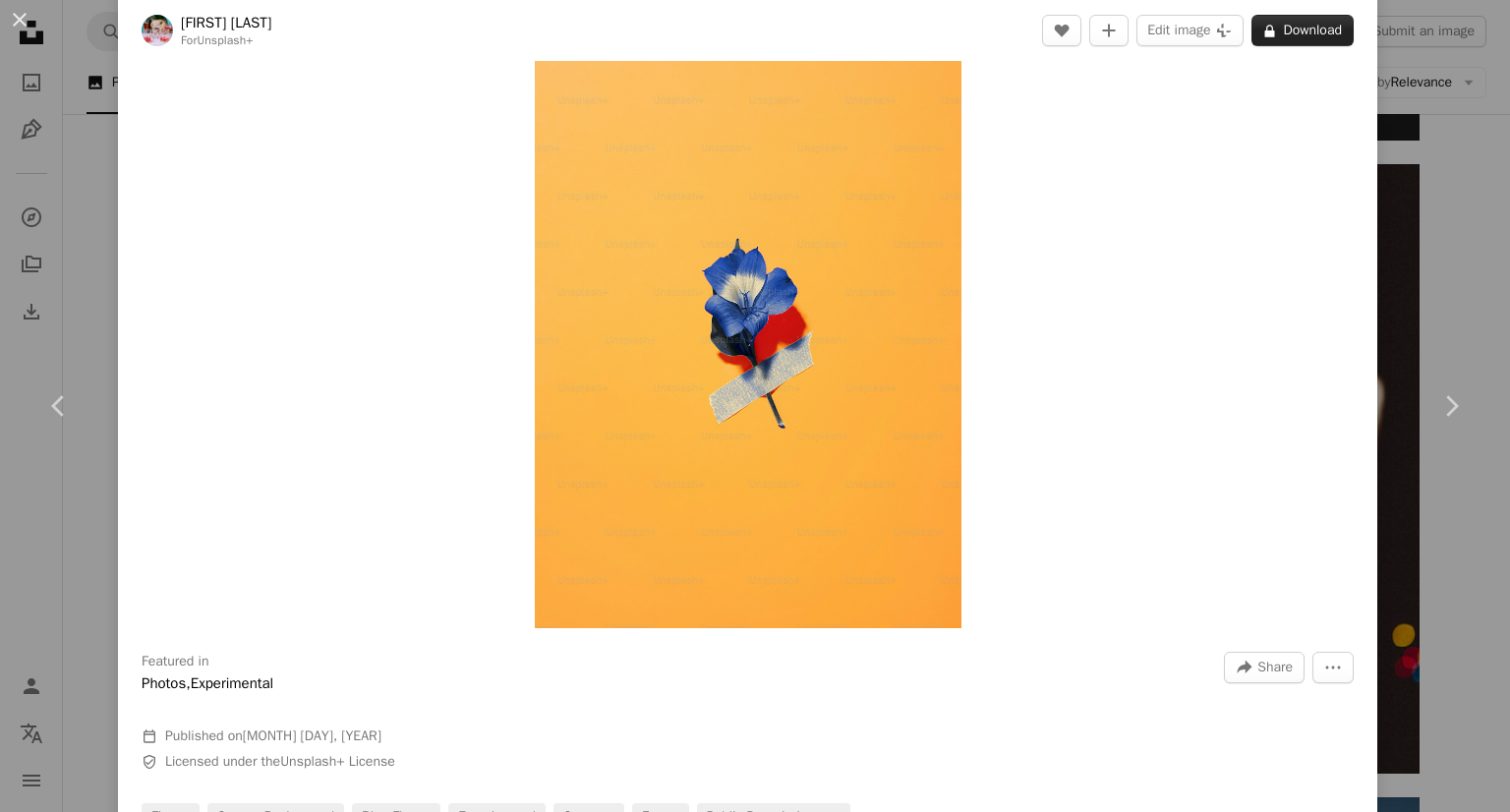 click on "A lock   Download" at bounding box center (1303, 30) 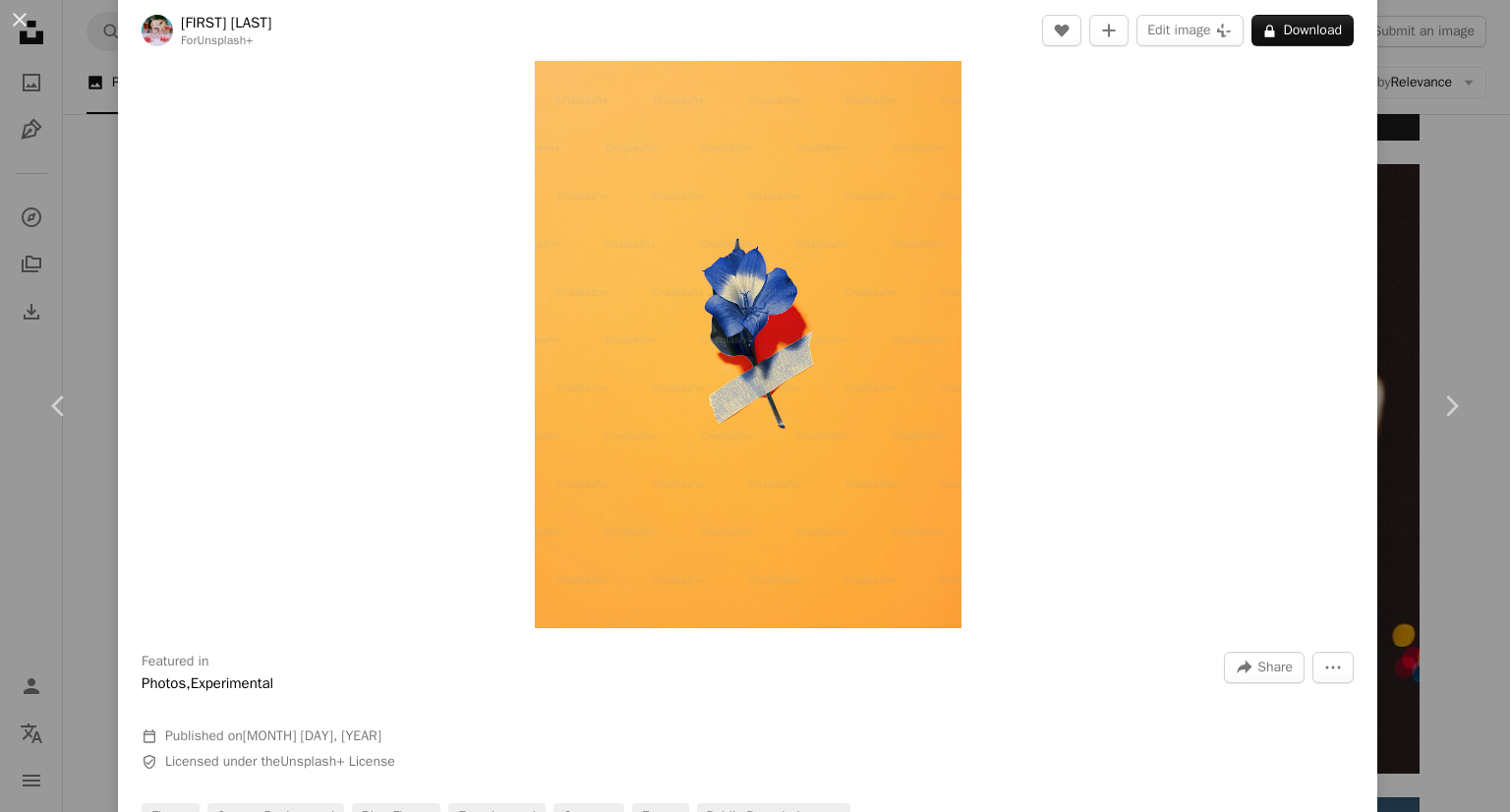 click on "An X shape Premium, ready to use images. Get unlimited access. A plus sign Members-only content added monthly A plus sign Unlimited royalty-free downloads A plus sign Illustrations  New A plus sign Enhanced legal protections yearly 66%  off monthly $12   $4 USD per month * Get  Unsplash+ * When paid annually, billed upfront  $48 Taxes where applicable. Renews automatically. Cancel anytime." at bounding box center (755, 5218) 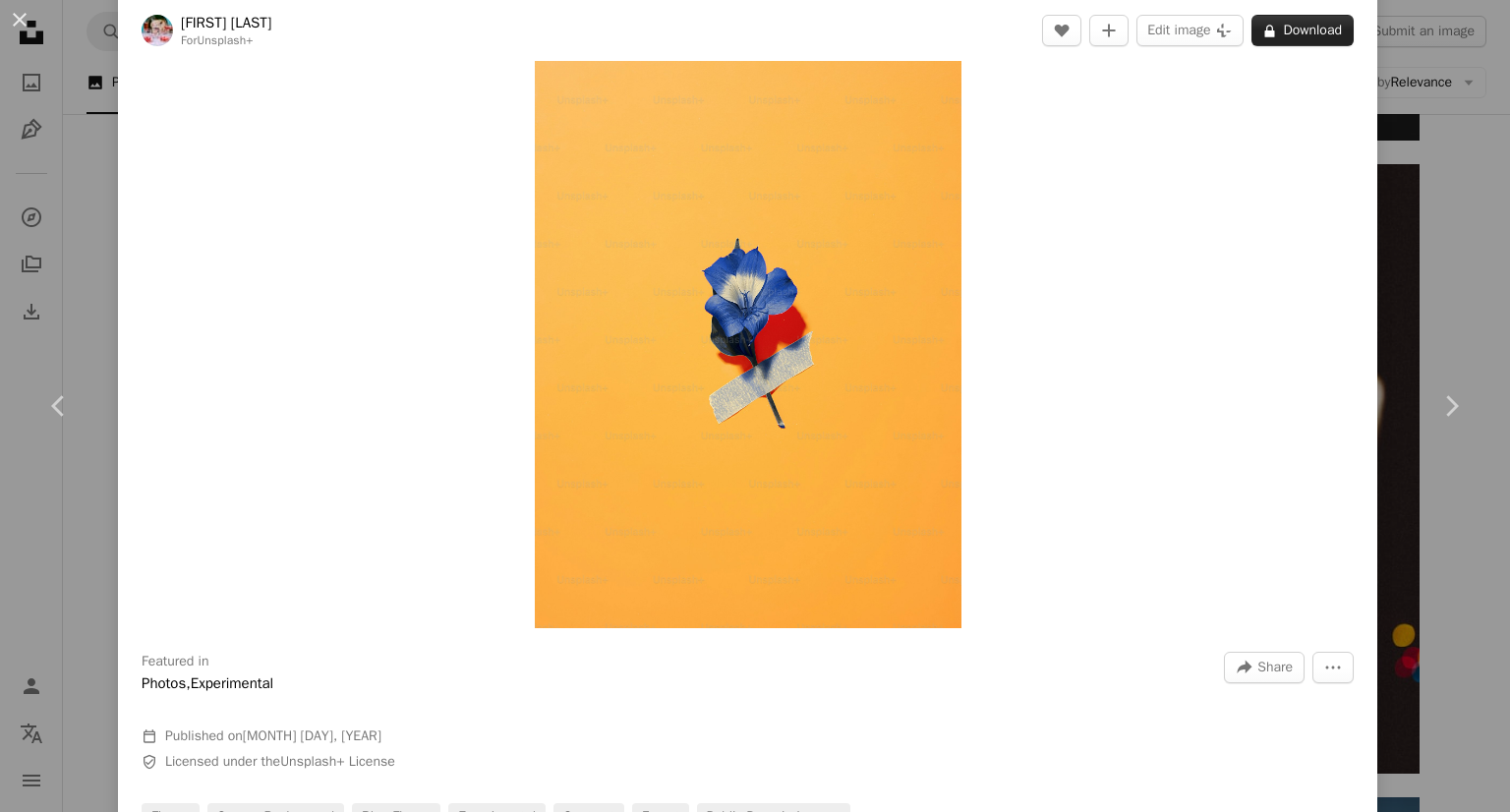 click on "A lock   Download" at bounding box center [1303, 30] 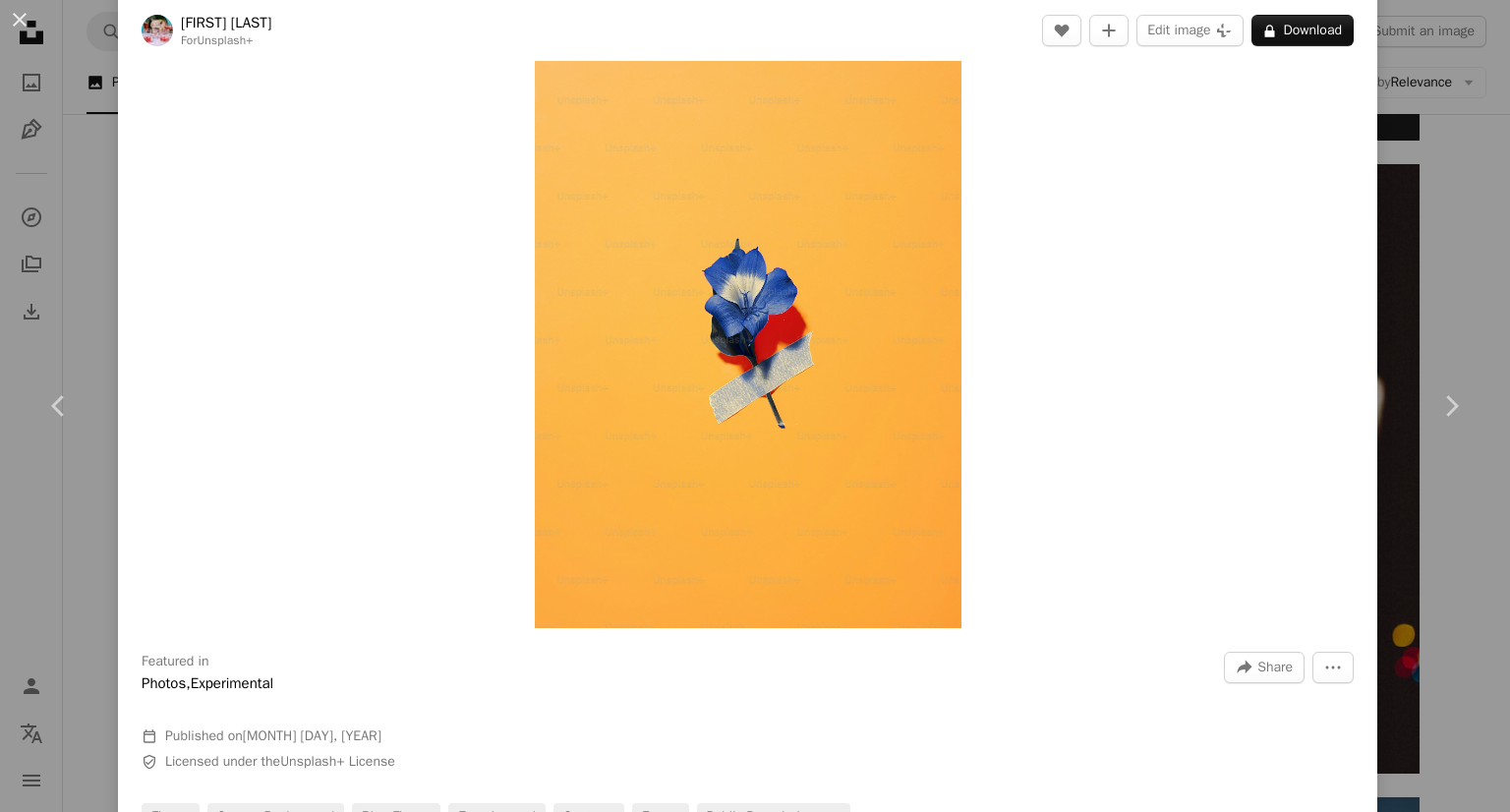 click on "monthly" at bounding box center [932, 5240] 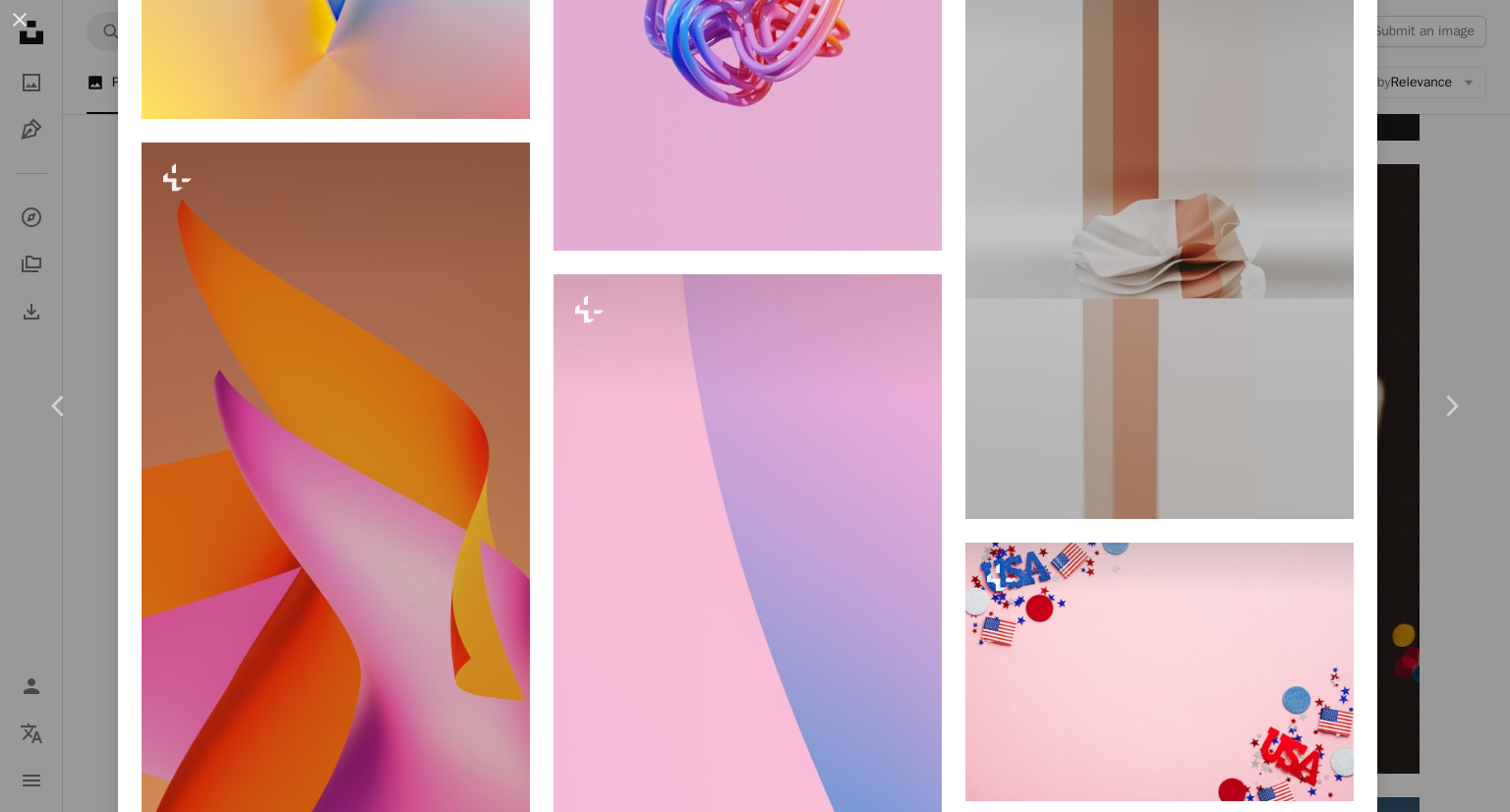 scroll, scrollTop: 6060, scrollLeft: 0, axis: vertical 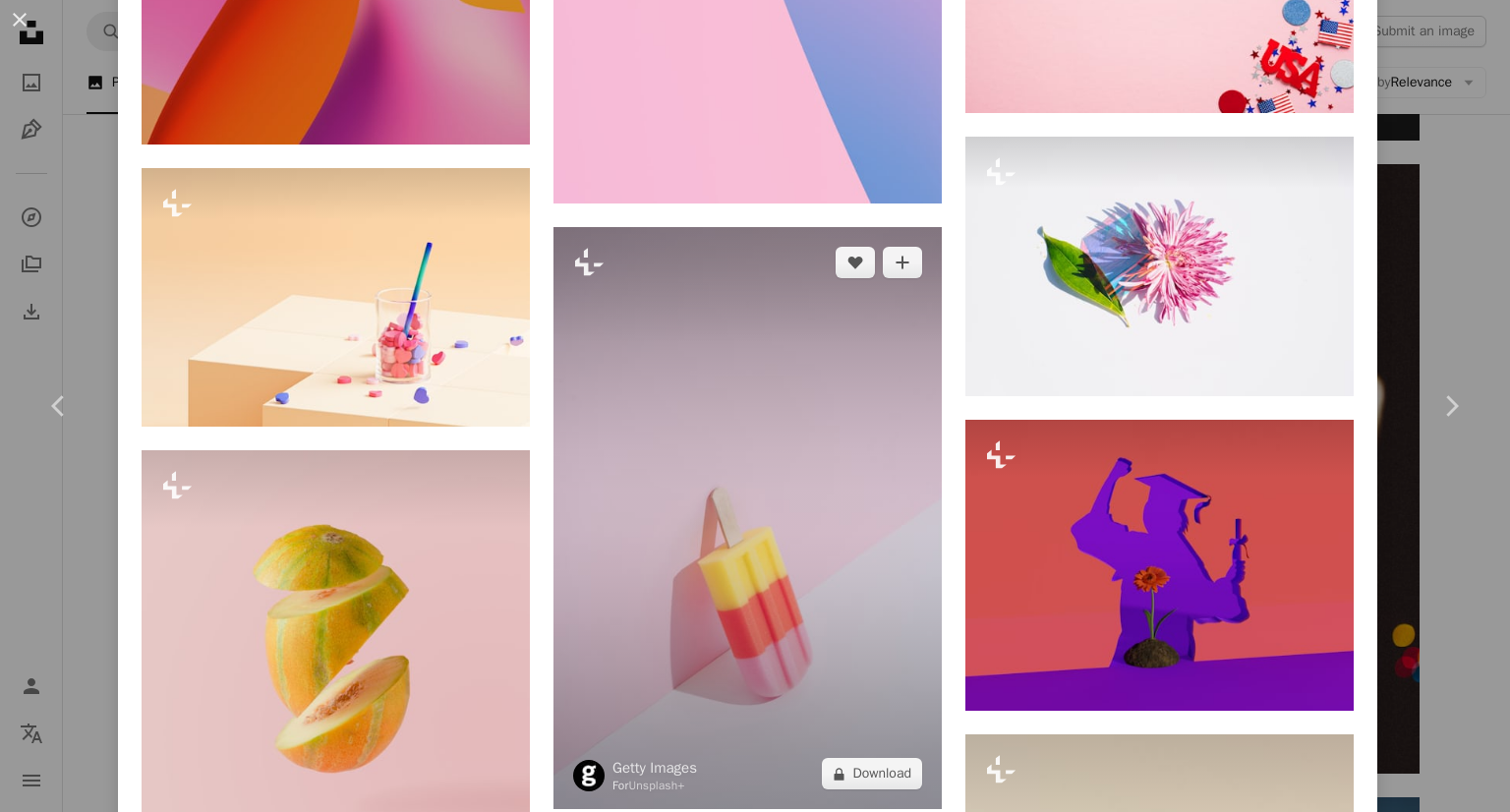 click at bounding box center [747, 518] 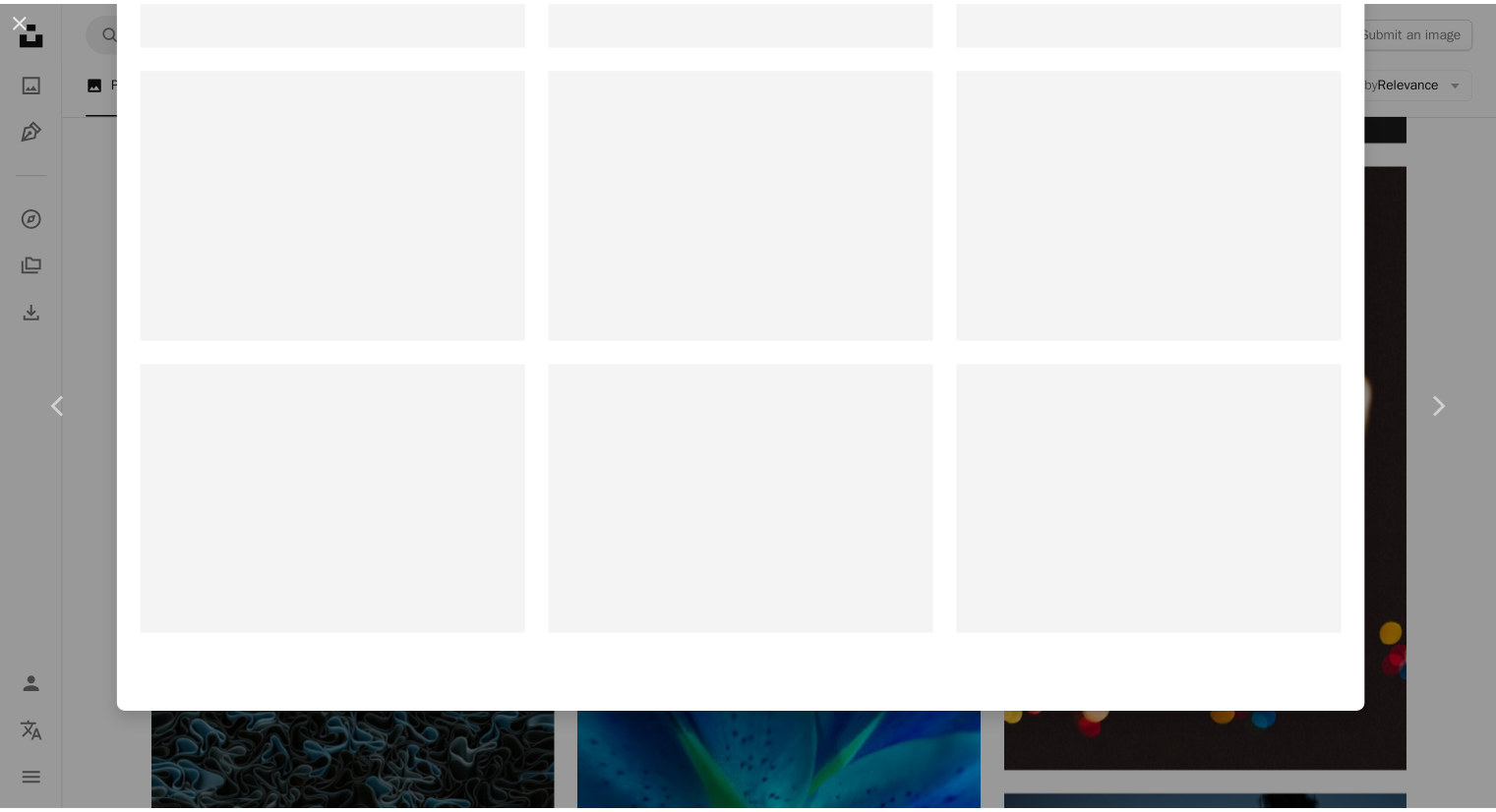 scroll, scrollTop: 0, scrollLeft: 0, axis: both 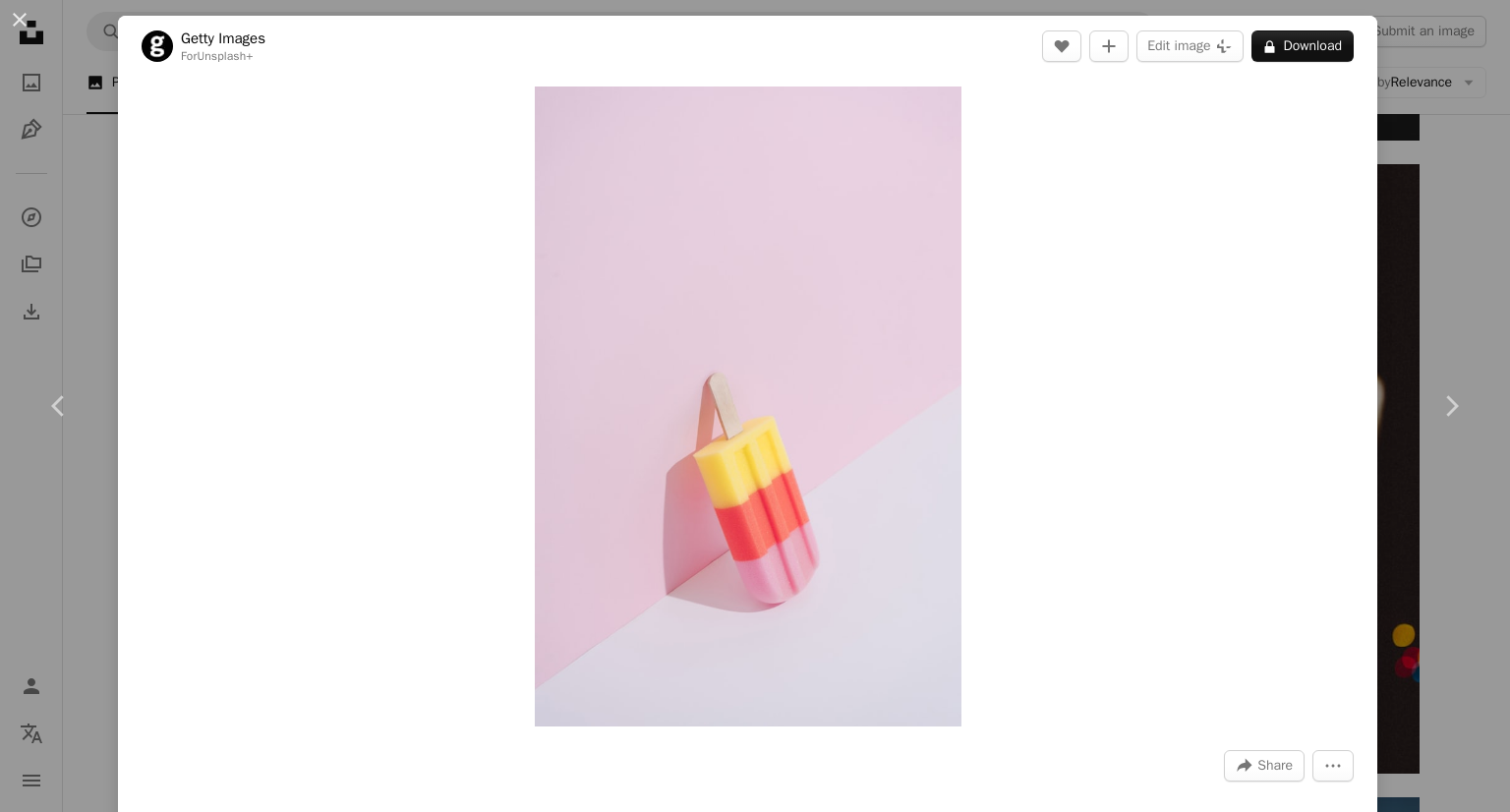 click on "Zoom in" at bounding box center [747, 406] 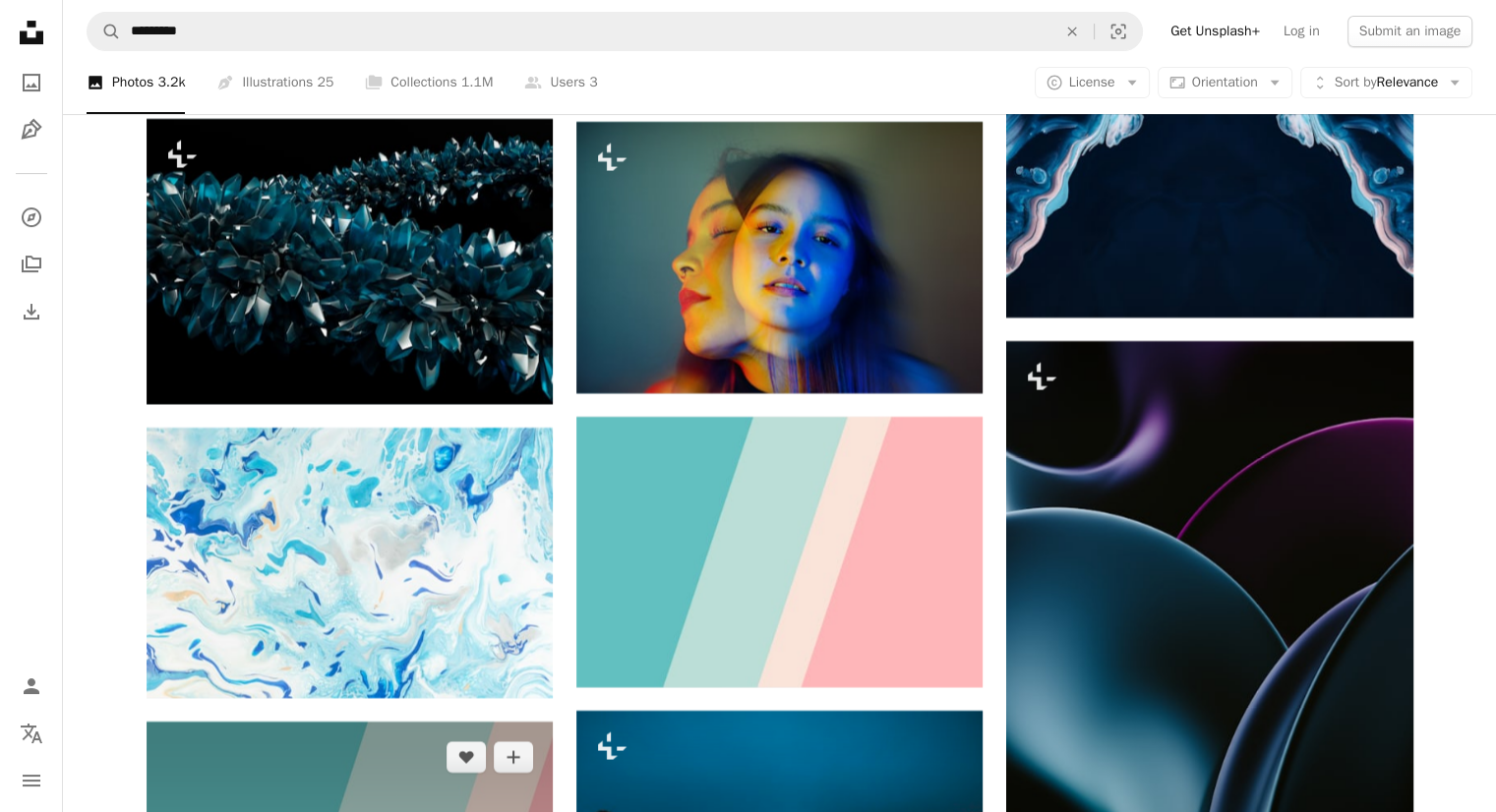 scroll, scrollTop: 30376, scrollLeft: 0, axis: vertical 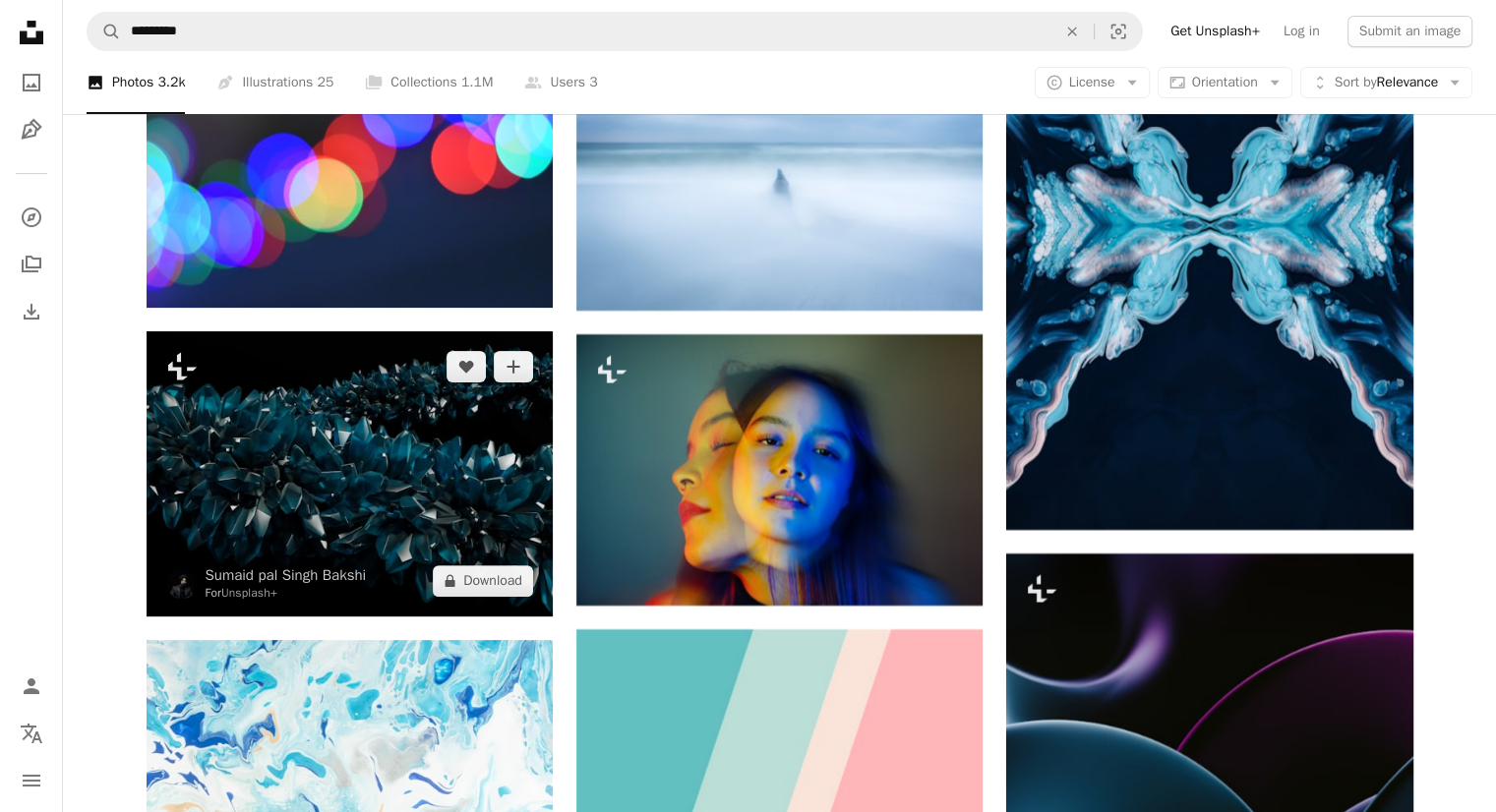 click at bounding box center (349, 473) 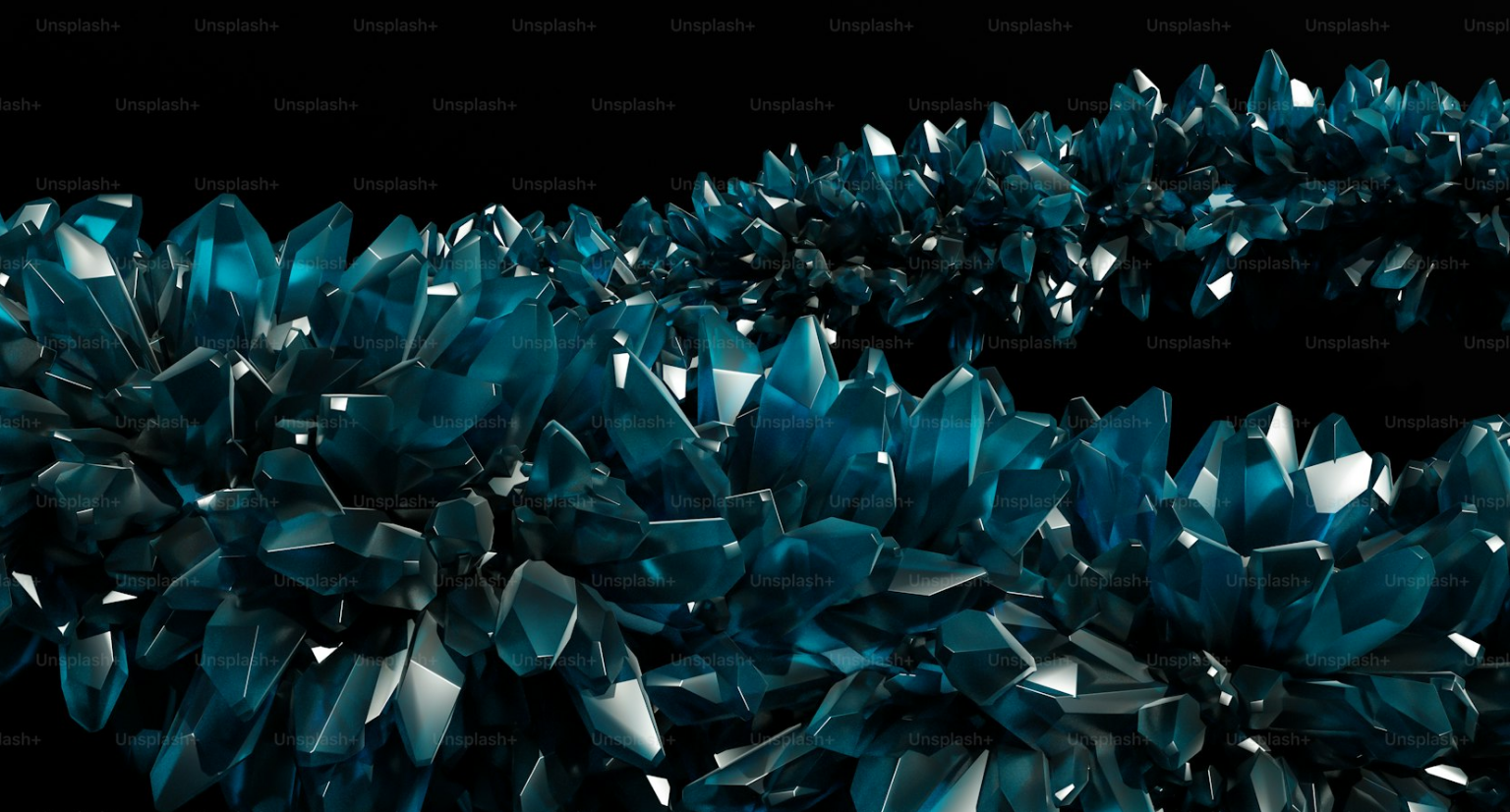 click at bounding box center [755, 528] 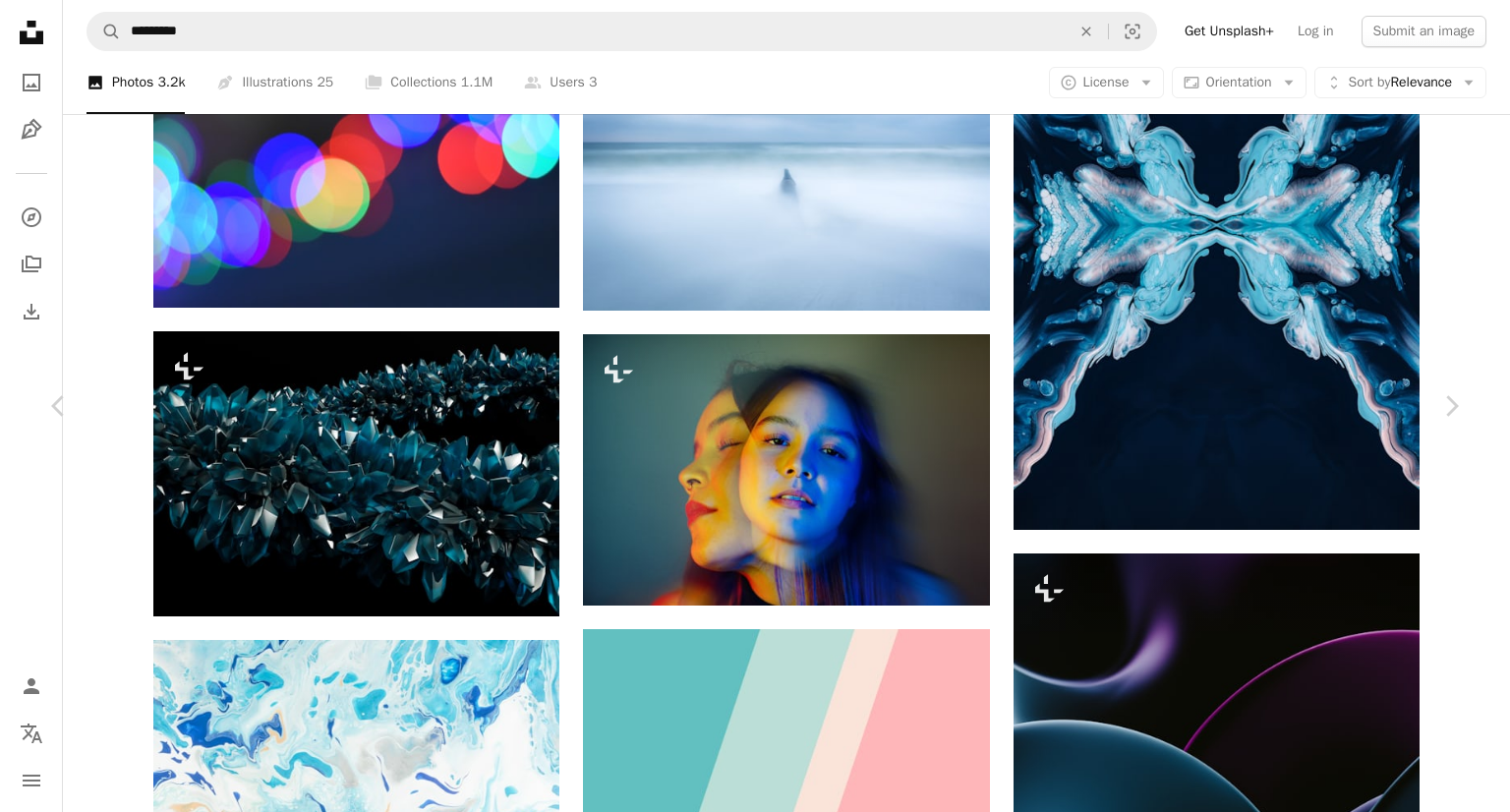 click at bounding box center [748, 5331] 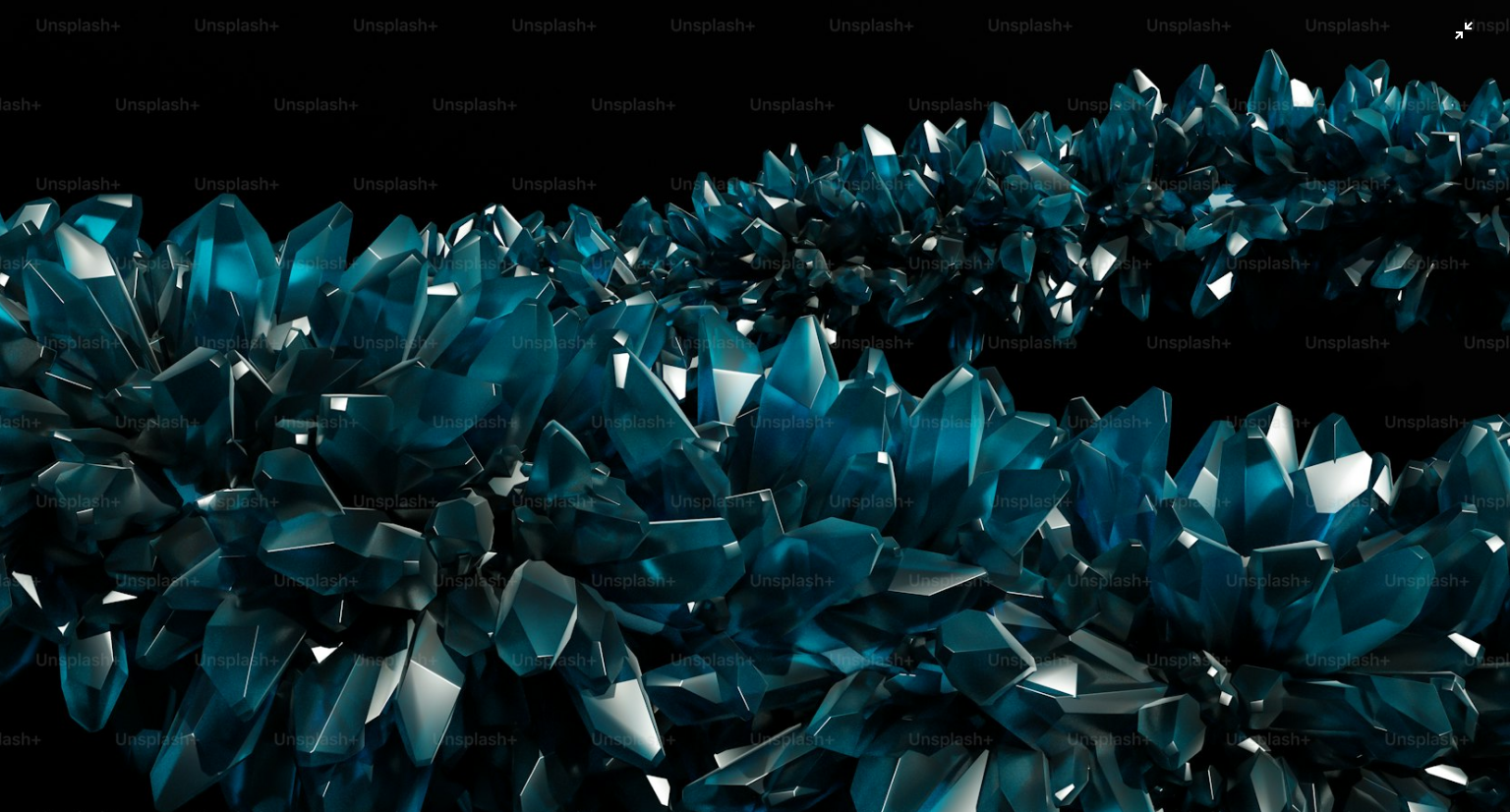 click at bounding box center [755, 528] 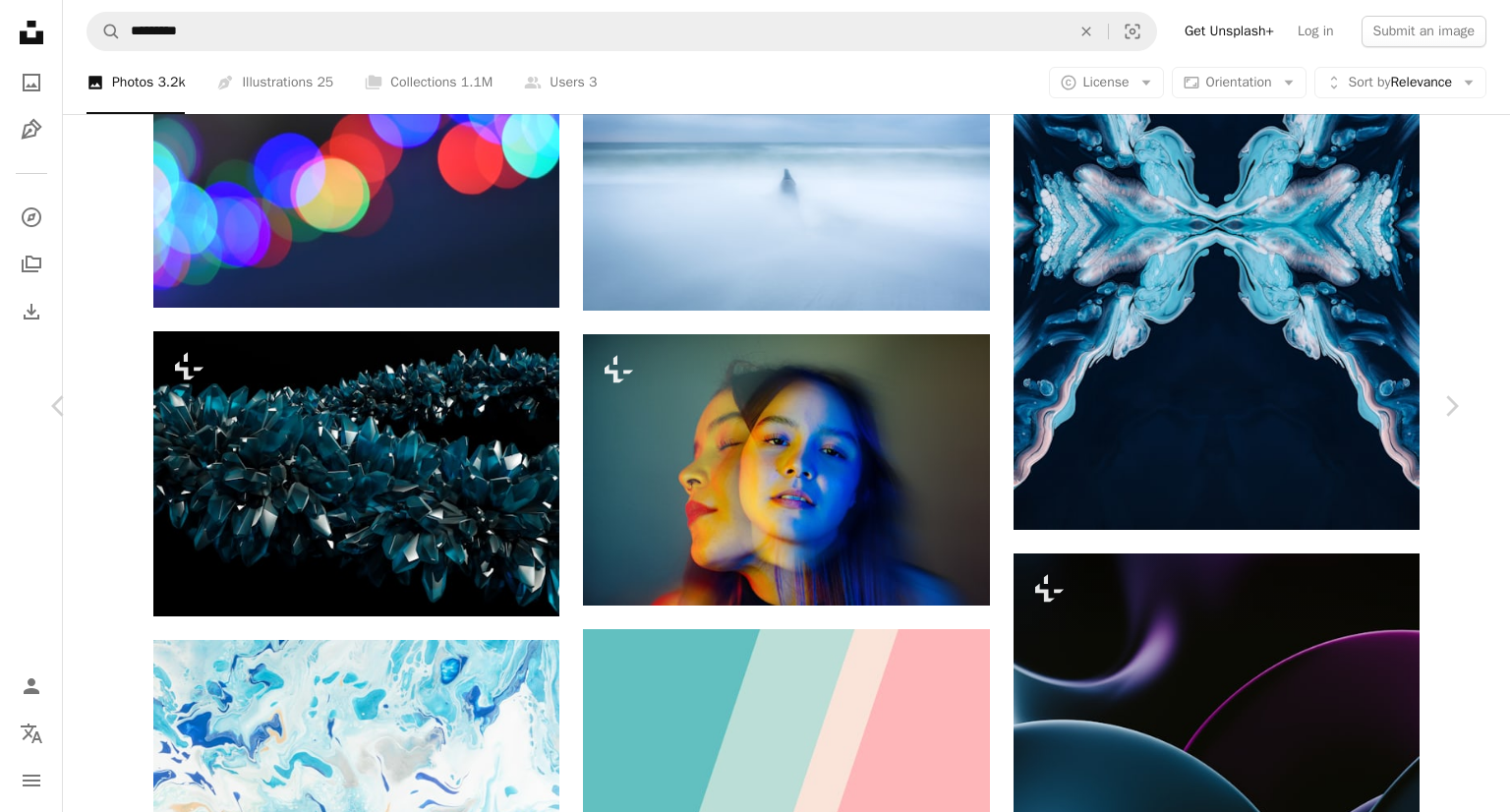 click on "Chevron right" at bounding box center (1451, 406) 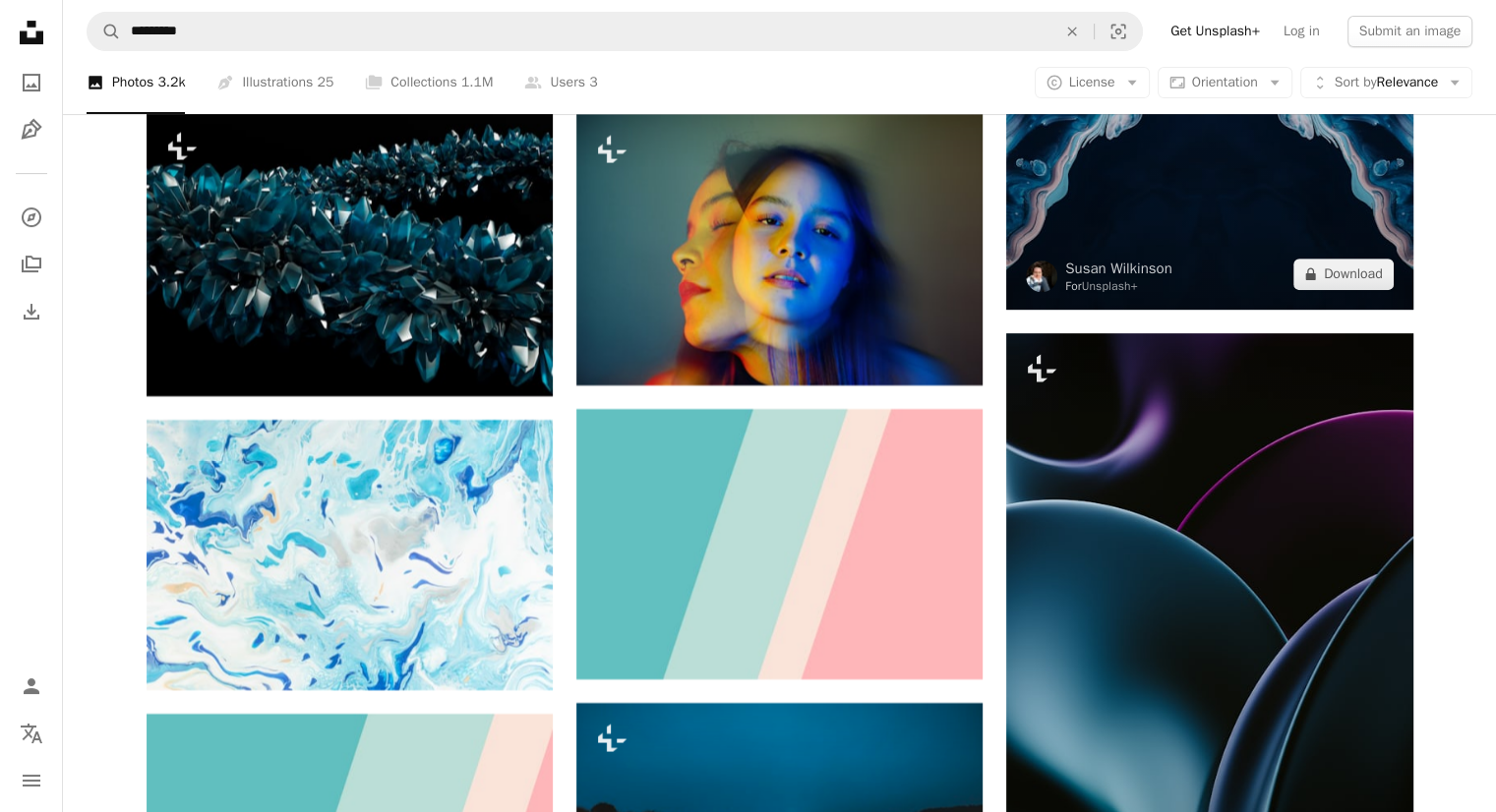scroll, scrollTop: 30966, scrollLeft: 0, axis: vertical 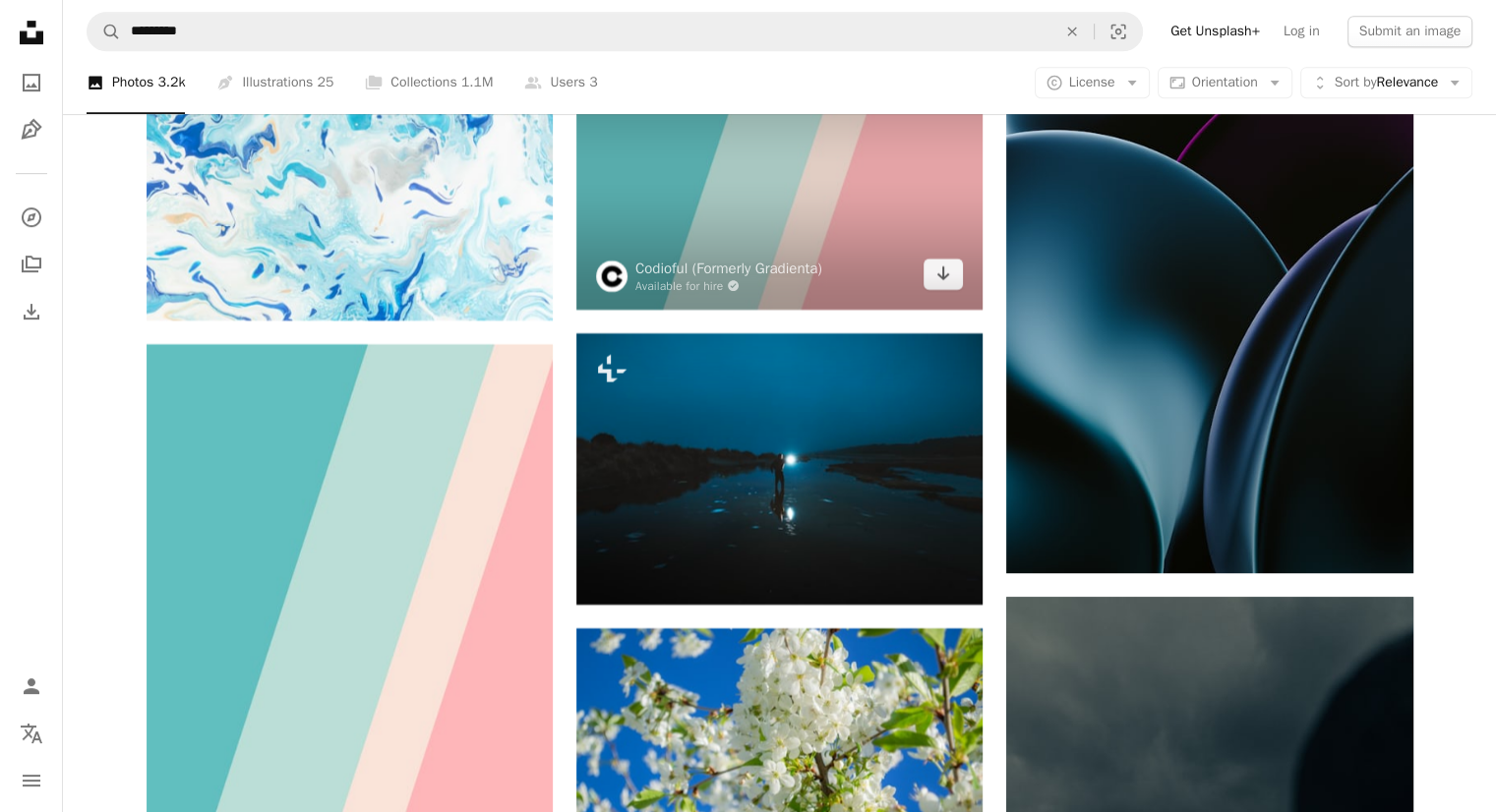 click at bounding box center (779, 174) 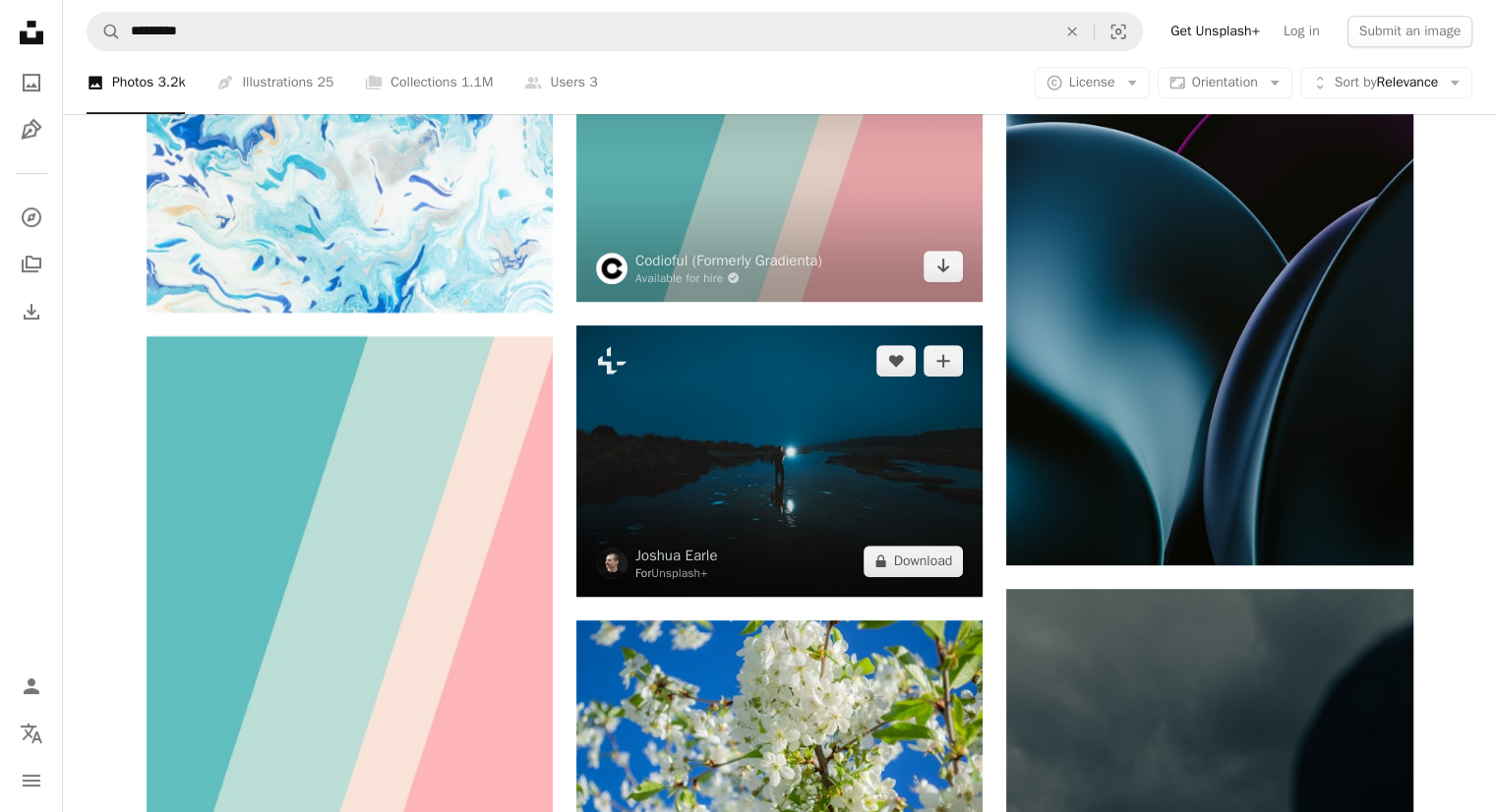 scroll, scrollTop: 30769, scrollLeft: 0, axis: vertical 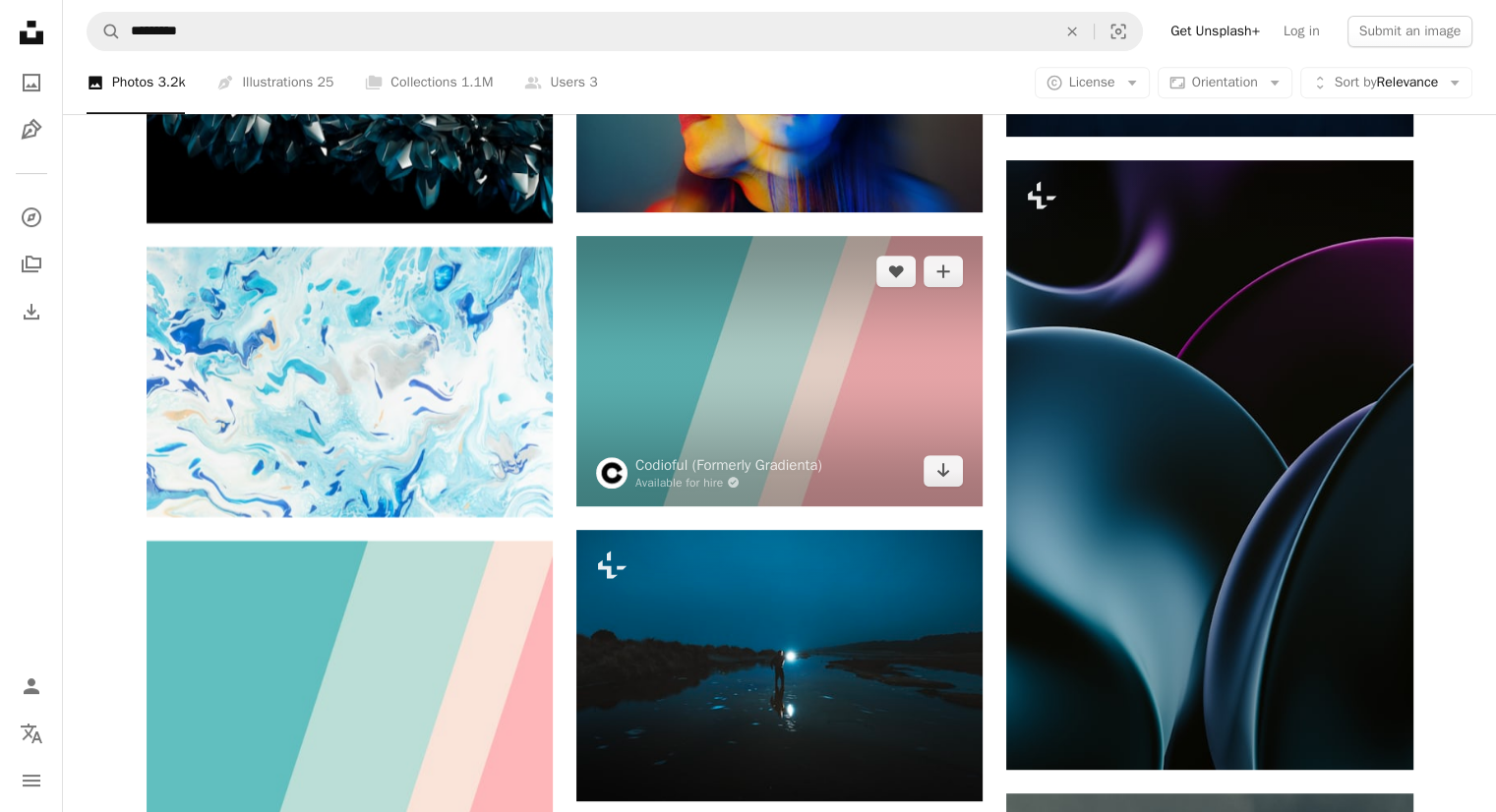 click at bounding box center (779, 371) 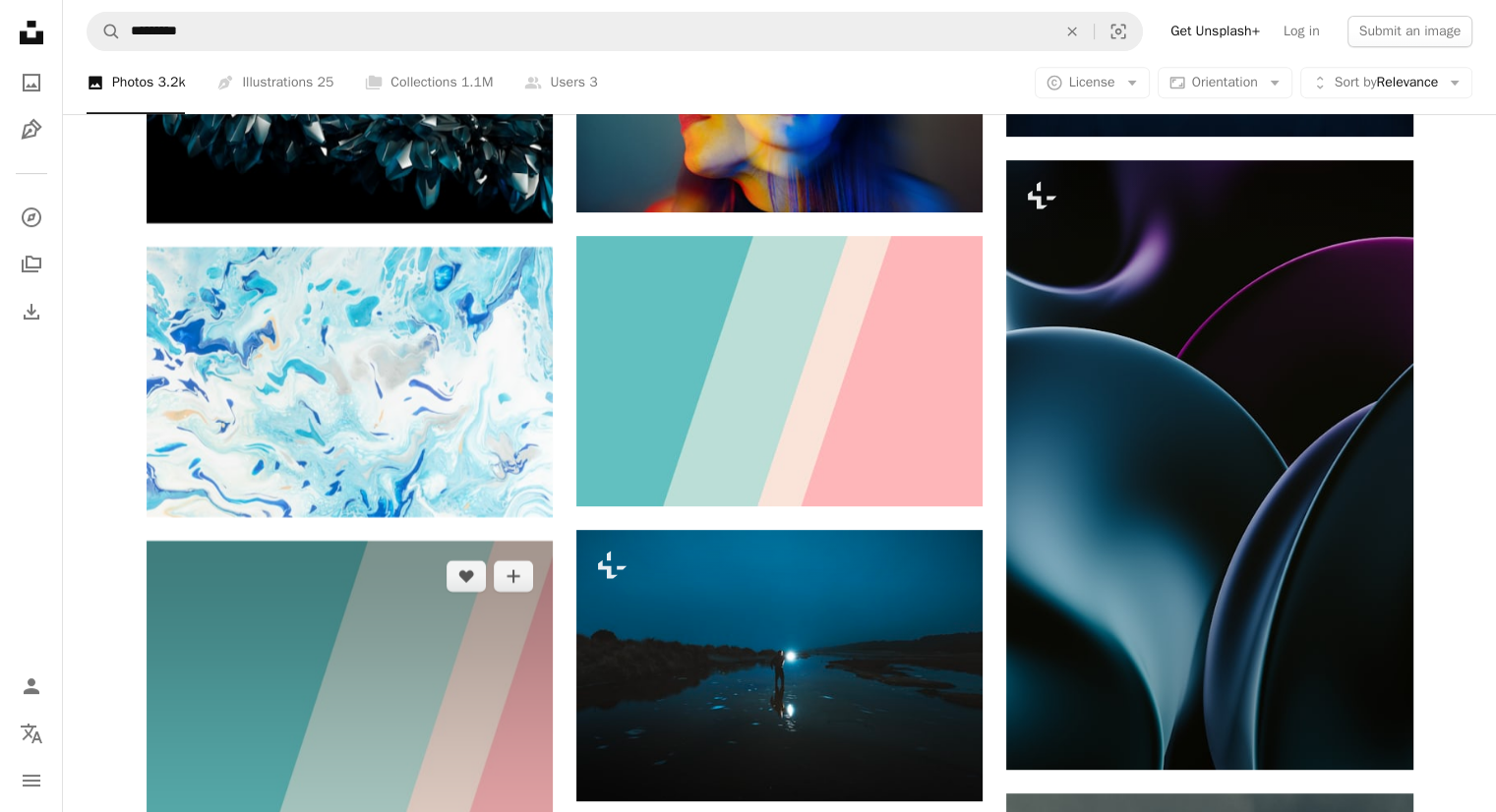 click at bounding box center [349, 889] 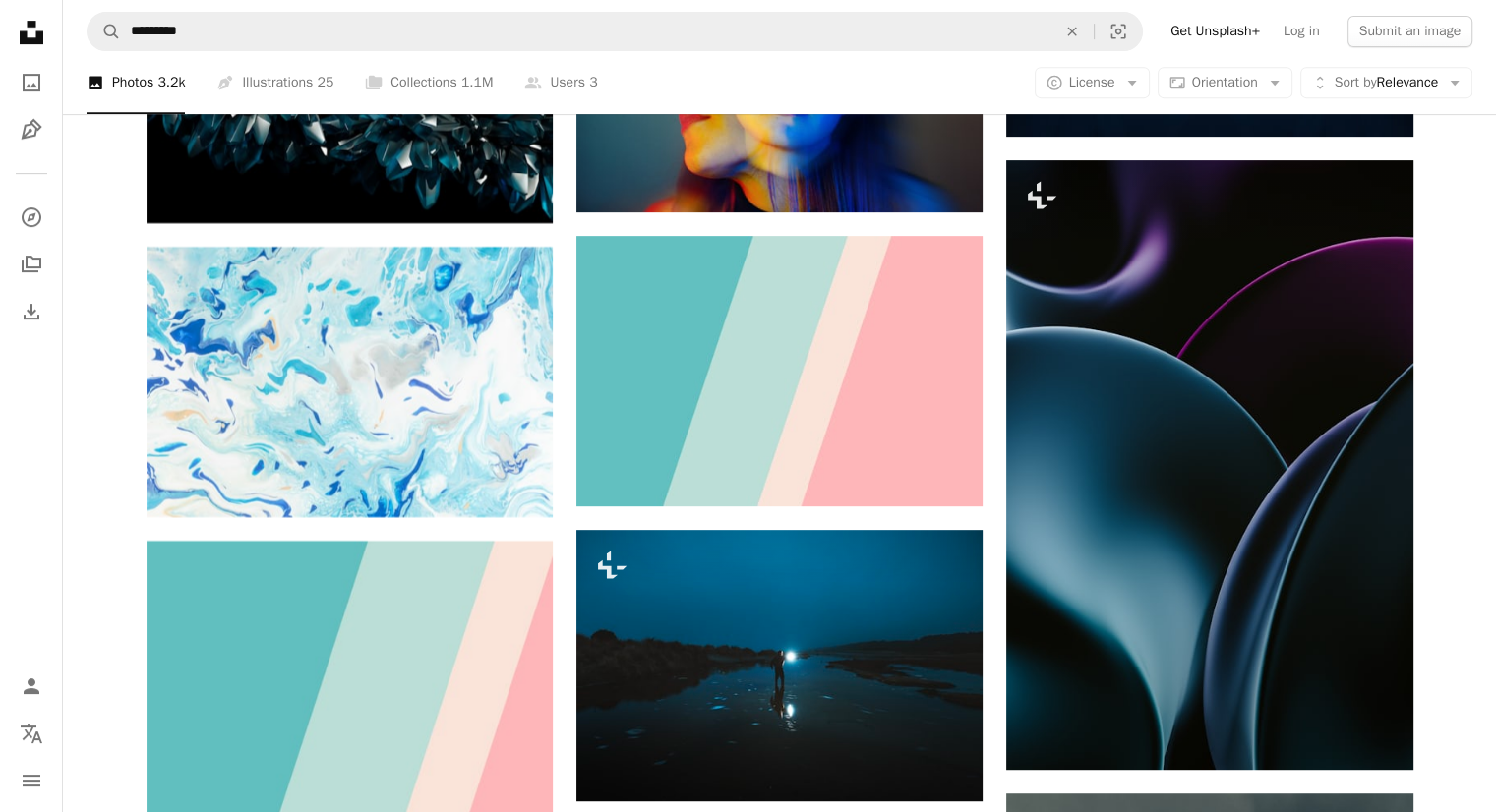 click at bounding box center (779, 1423) 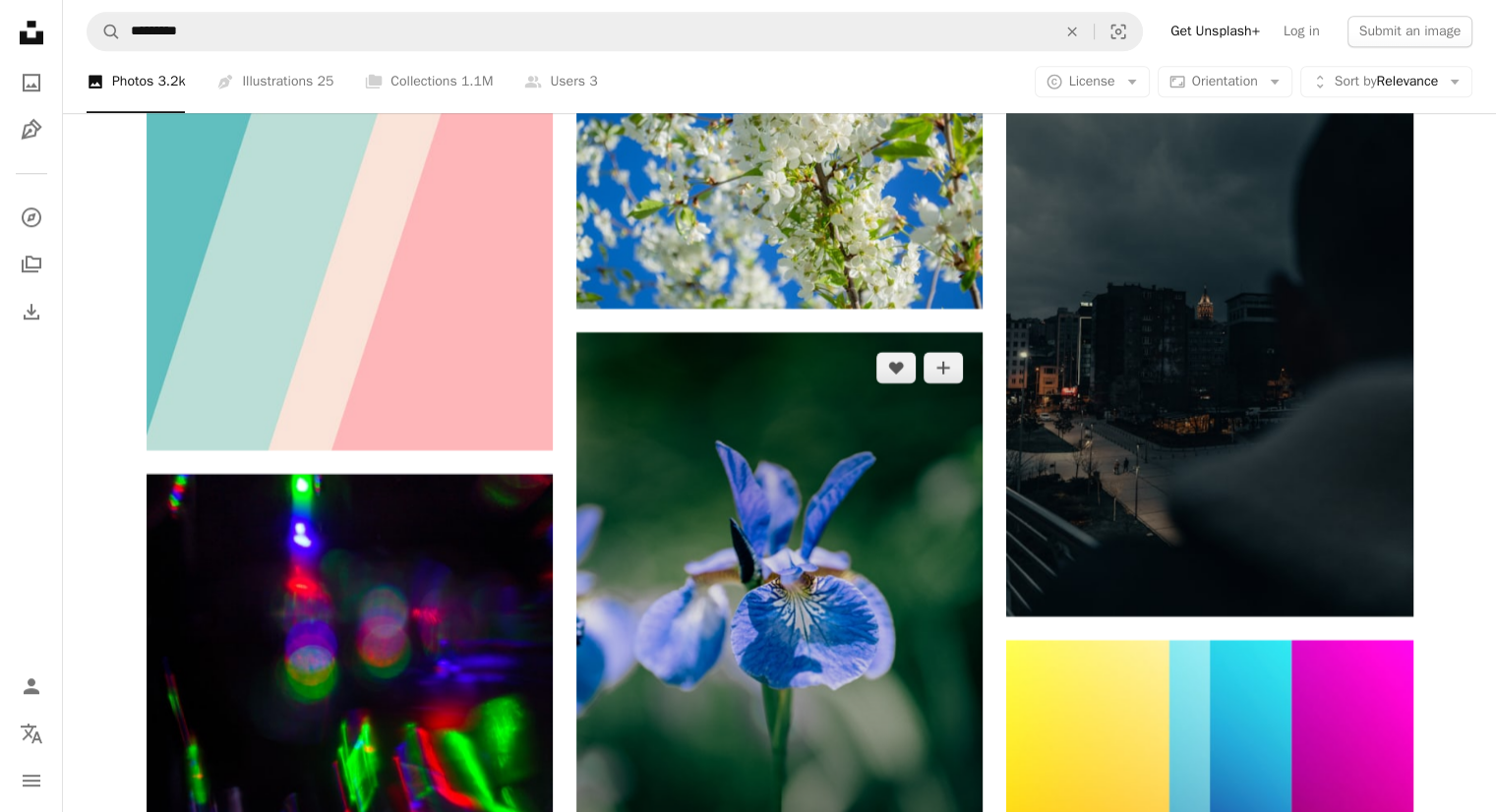 scroll, scrollTop: 32047, scrollLeft: 0, axis: vertical 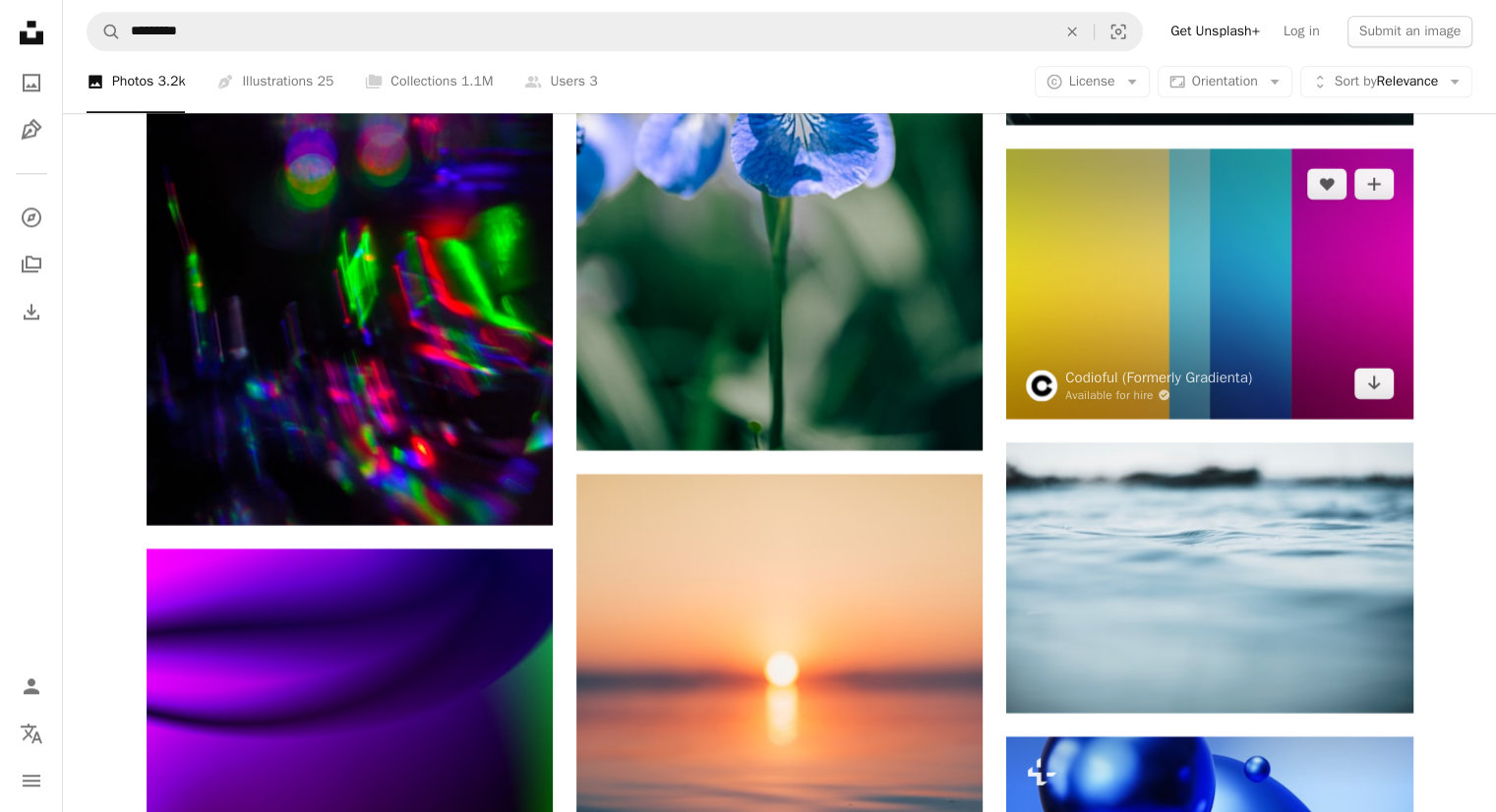 click at bounding box center [1209, 283] 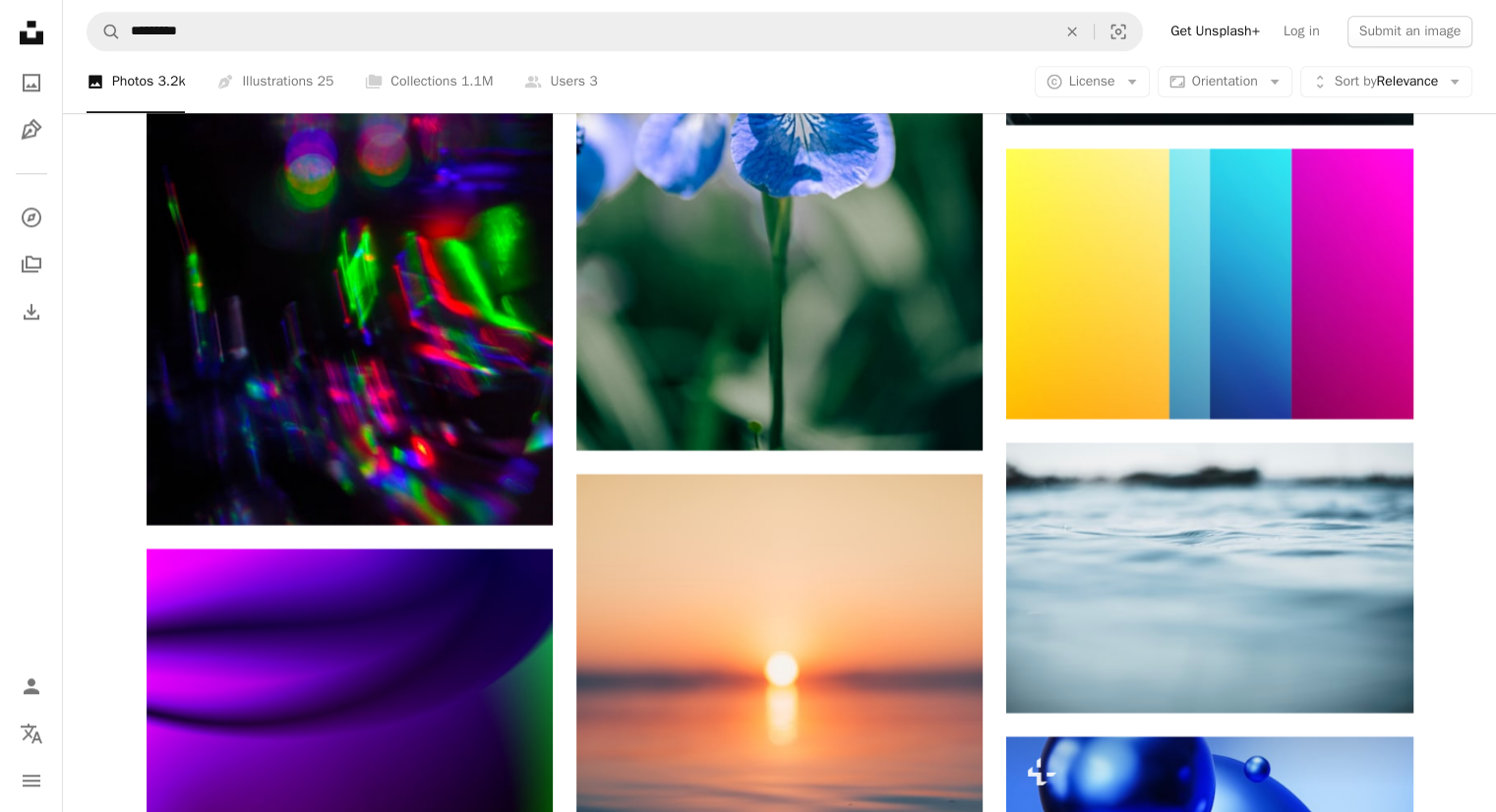 click on "[FIRST] [LAST]" at bounding box center (779, -14152) 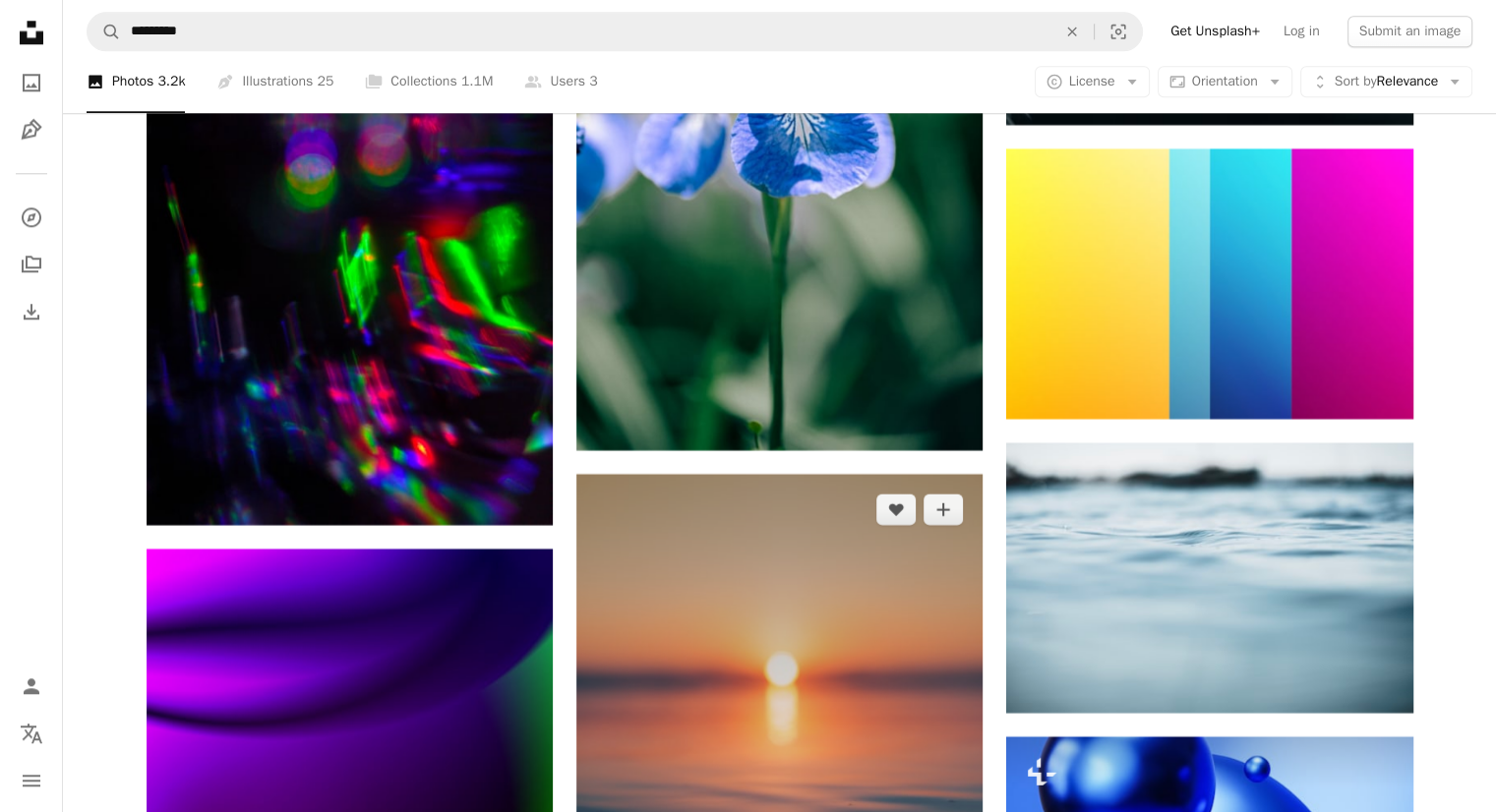 scroll, scrollTop: 32637, scrollLeft: 0, axis: vertical 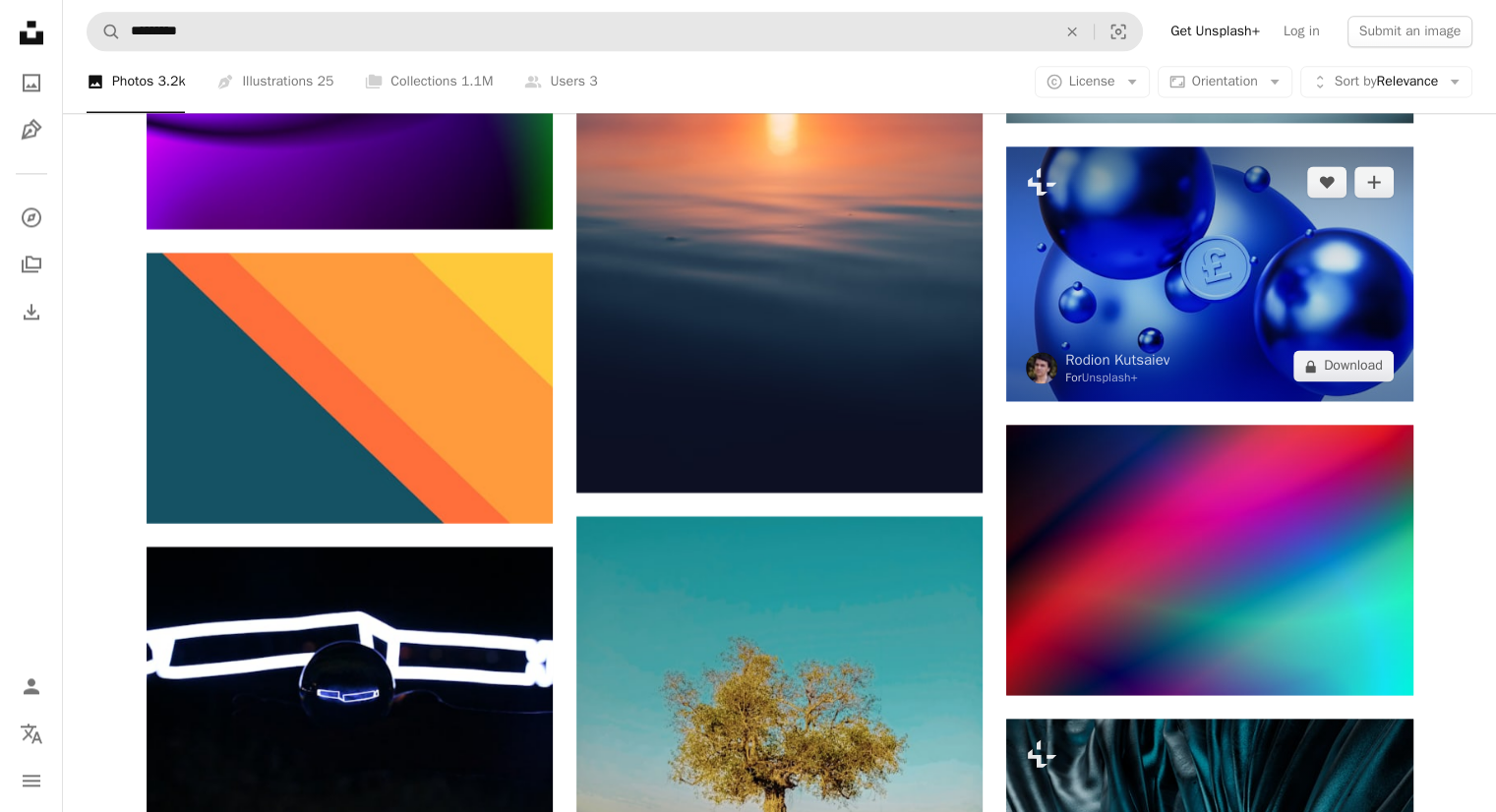click at bounding box center [1209, 273] 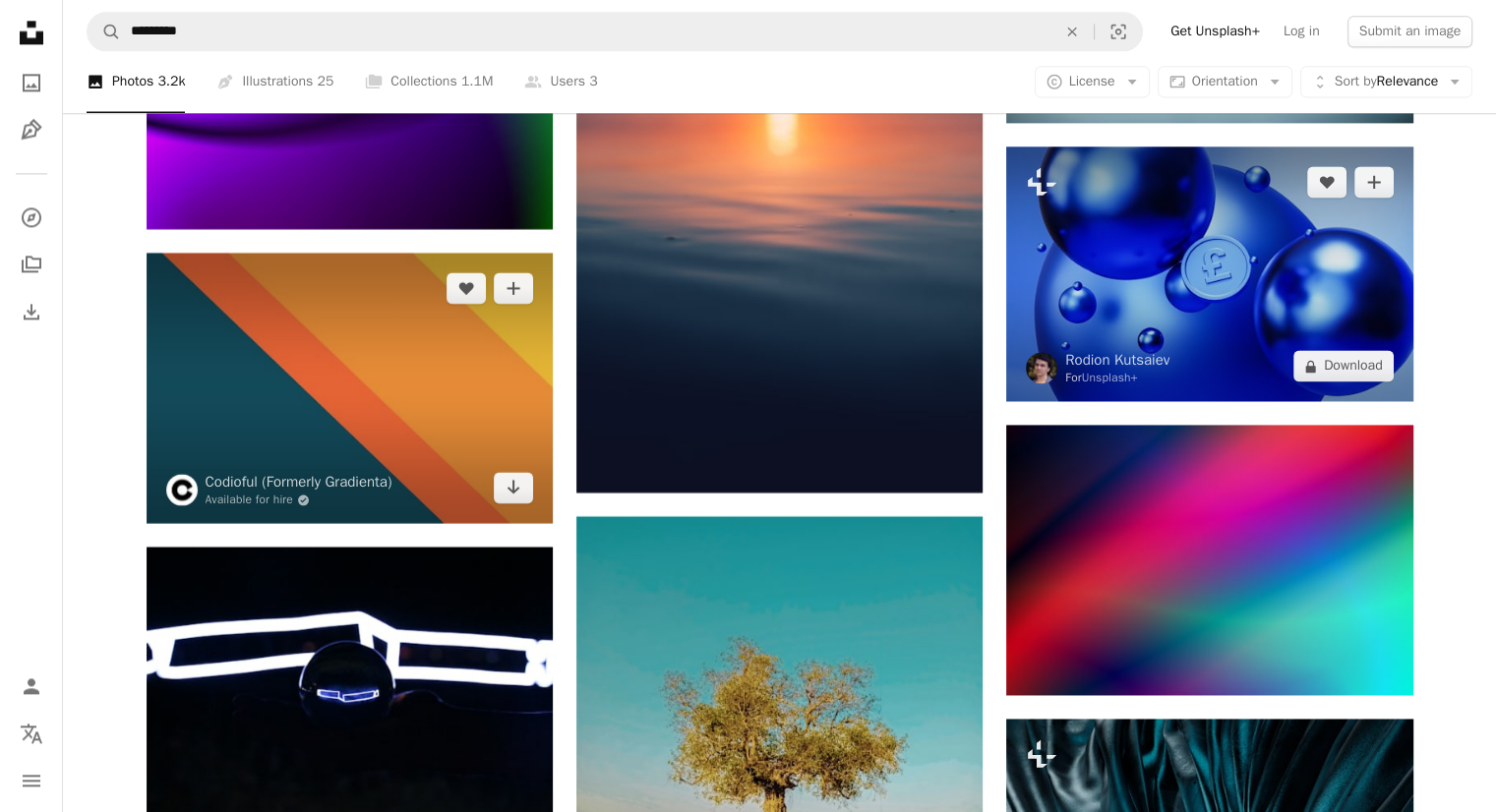 scroll, scrollTop: 32932, scrollLeft: 0, axis: vertical 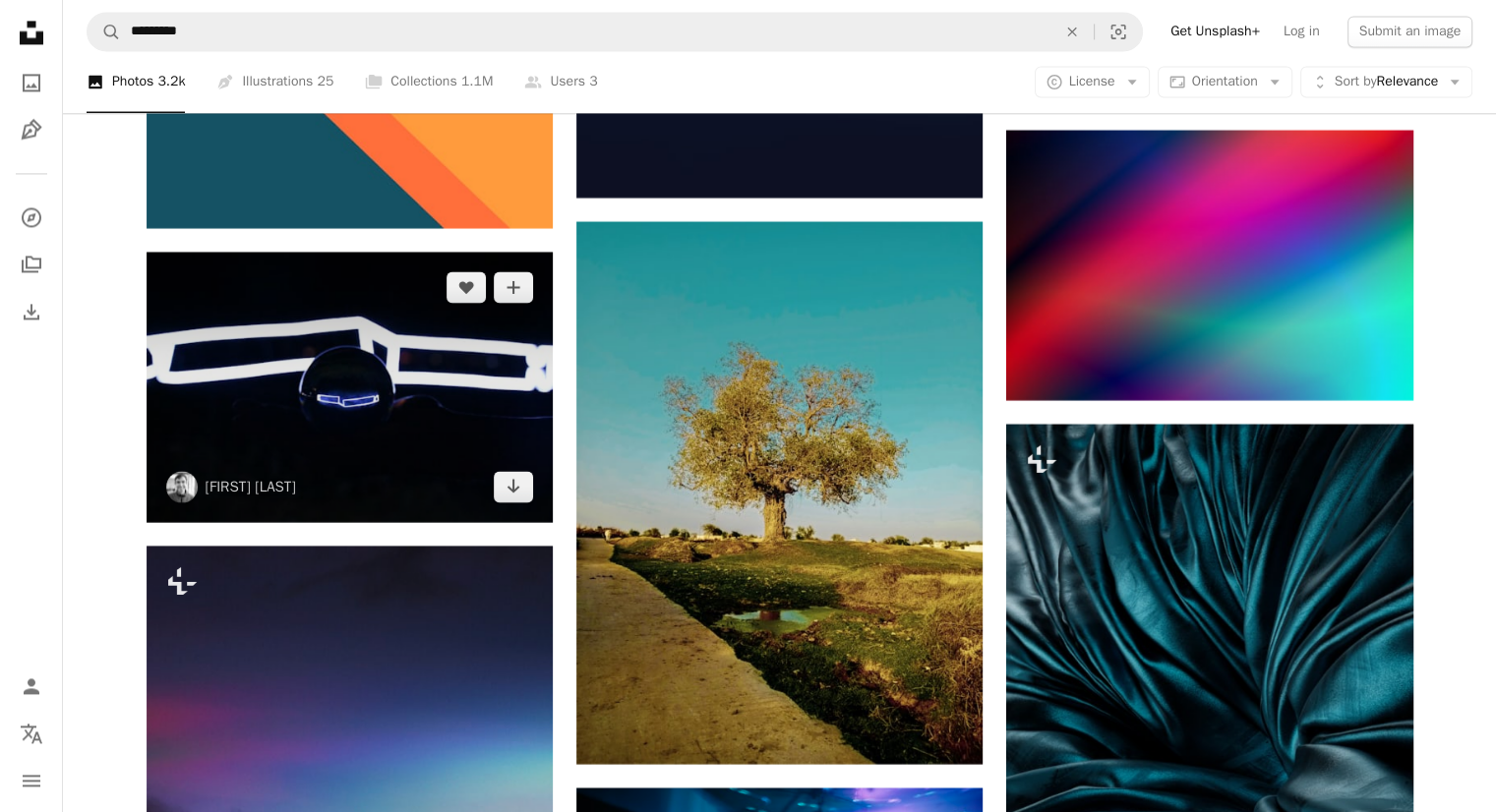 click at bounding box center [349, 386] 